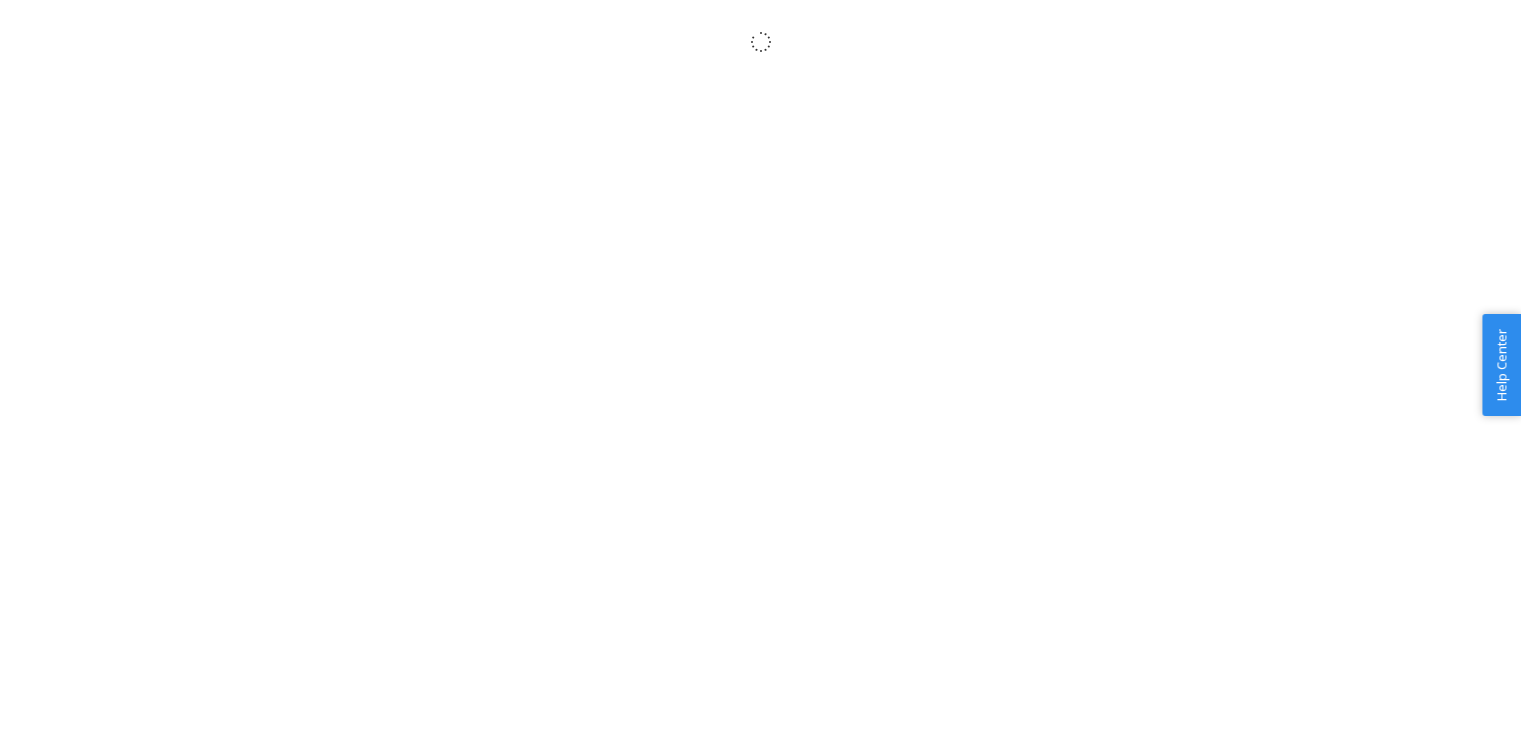 scroll, scrollTop: 0, scrollLeft: 0, axis: both 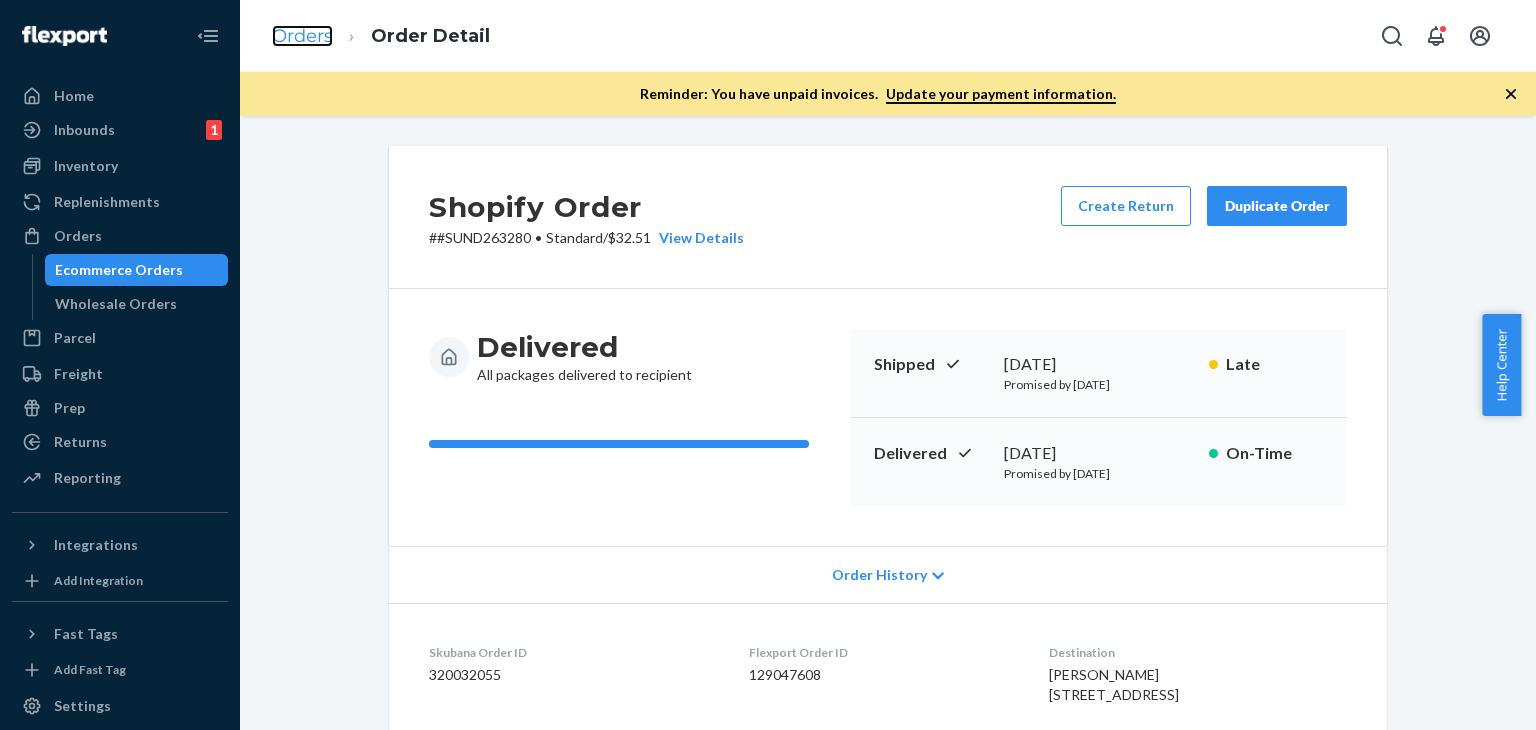click on "Orders" at bounding box center (302, 36) 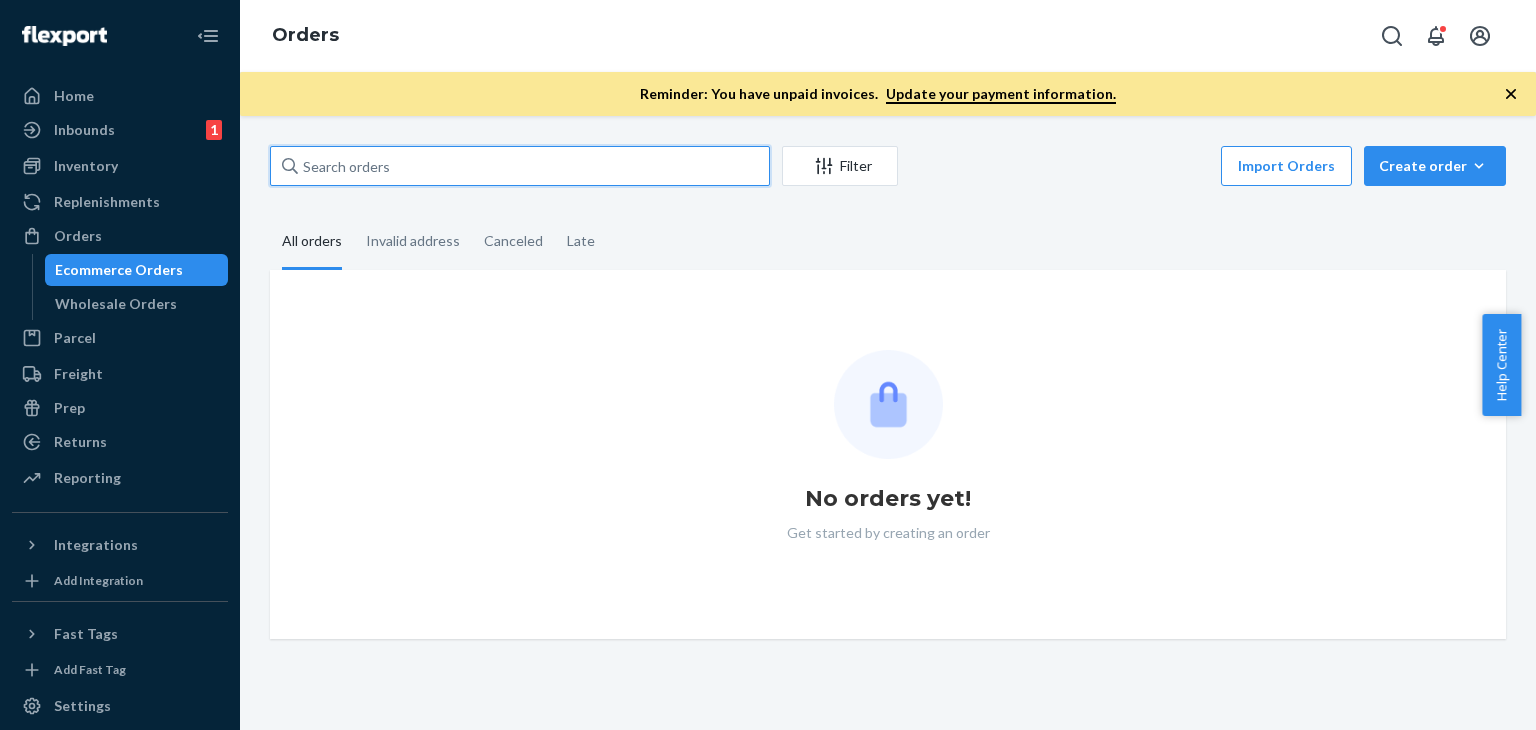 click at bounding box center (520, 166) 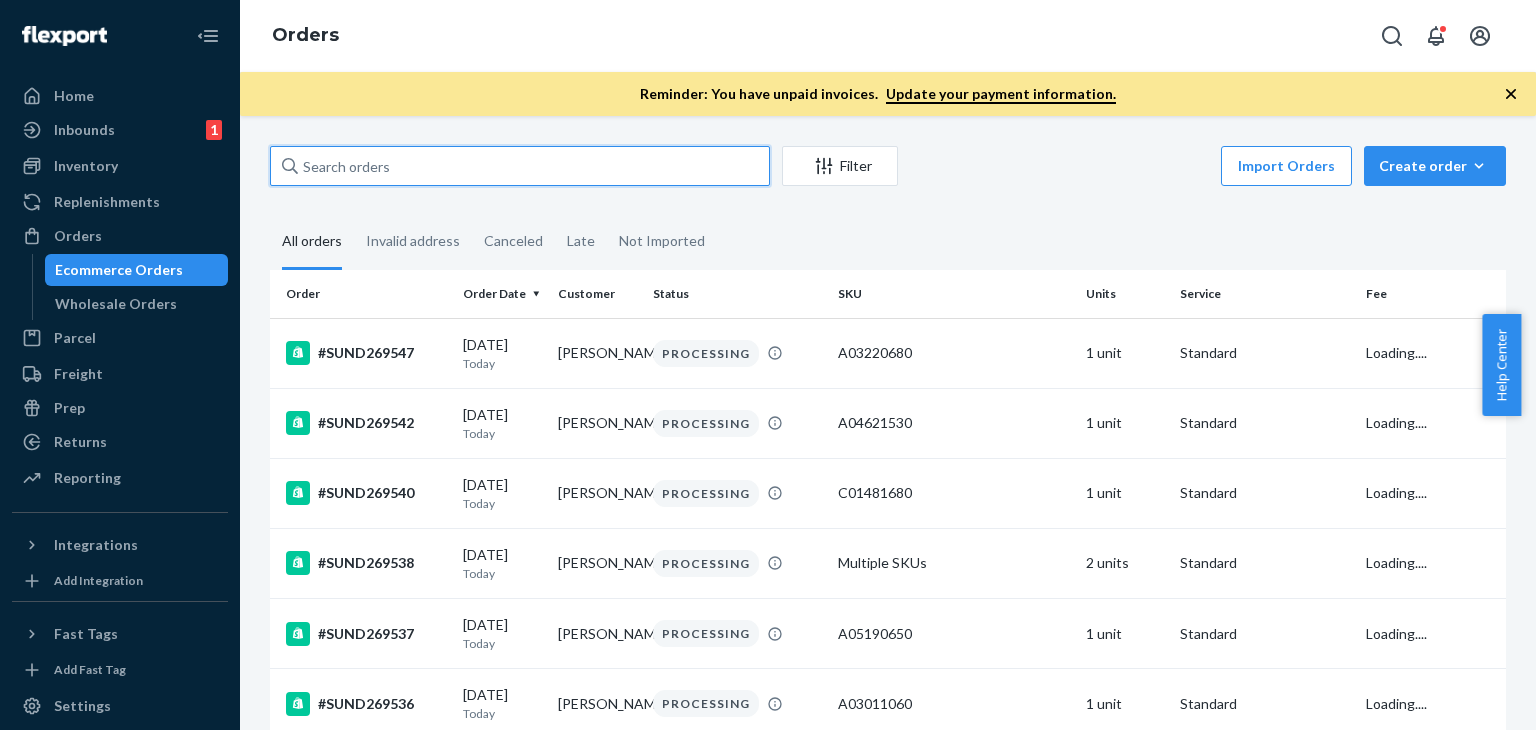 paste on "#SUND268286" 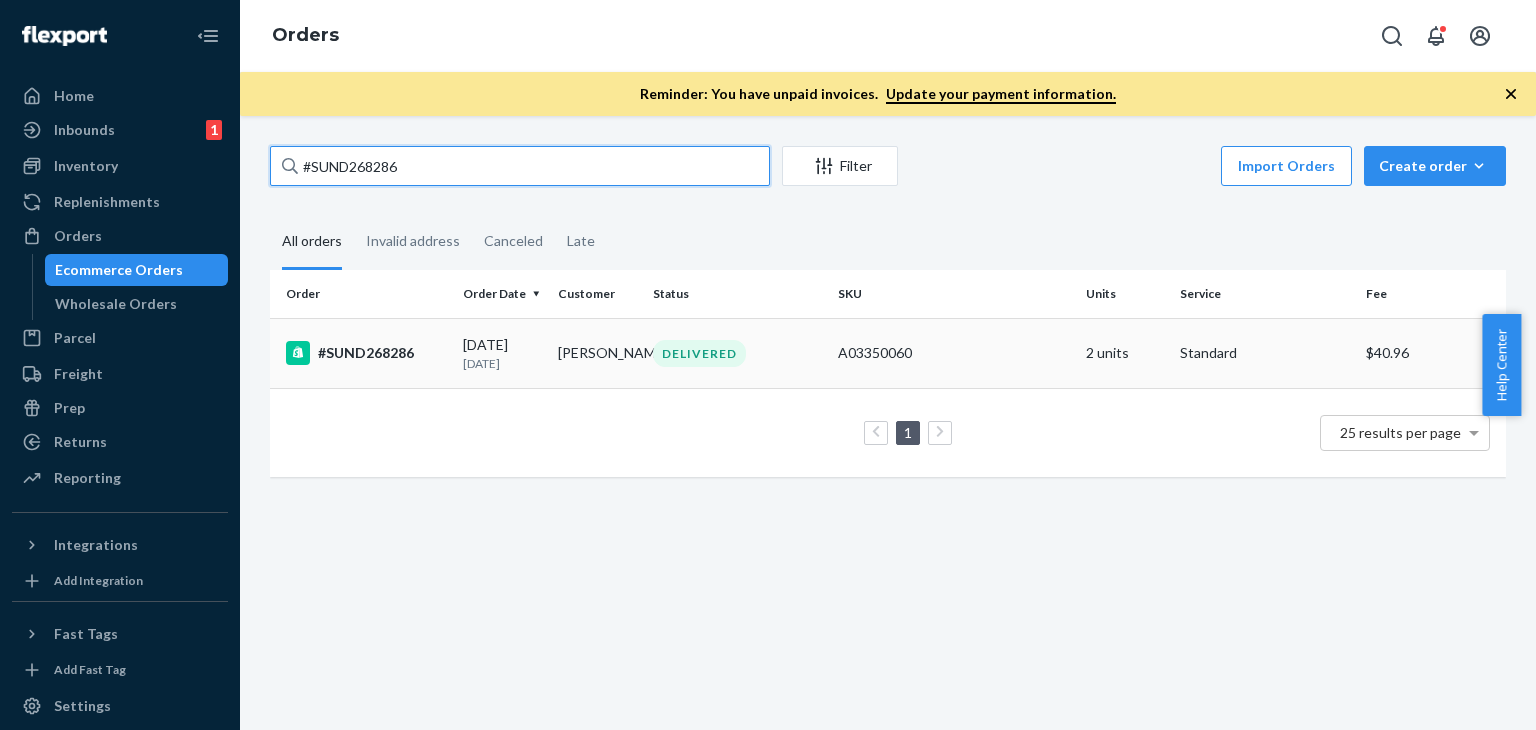 type on "#SUND268286" 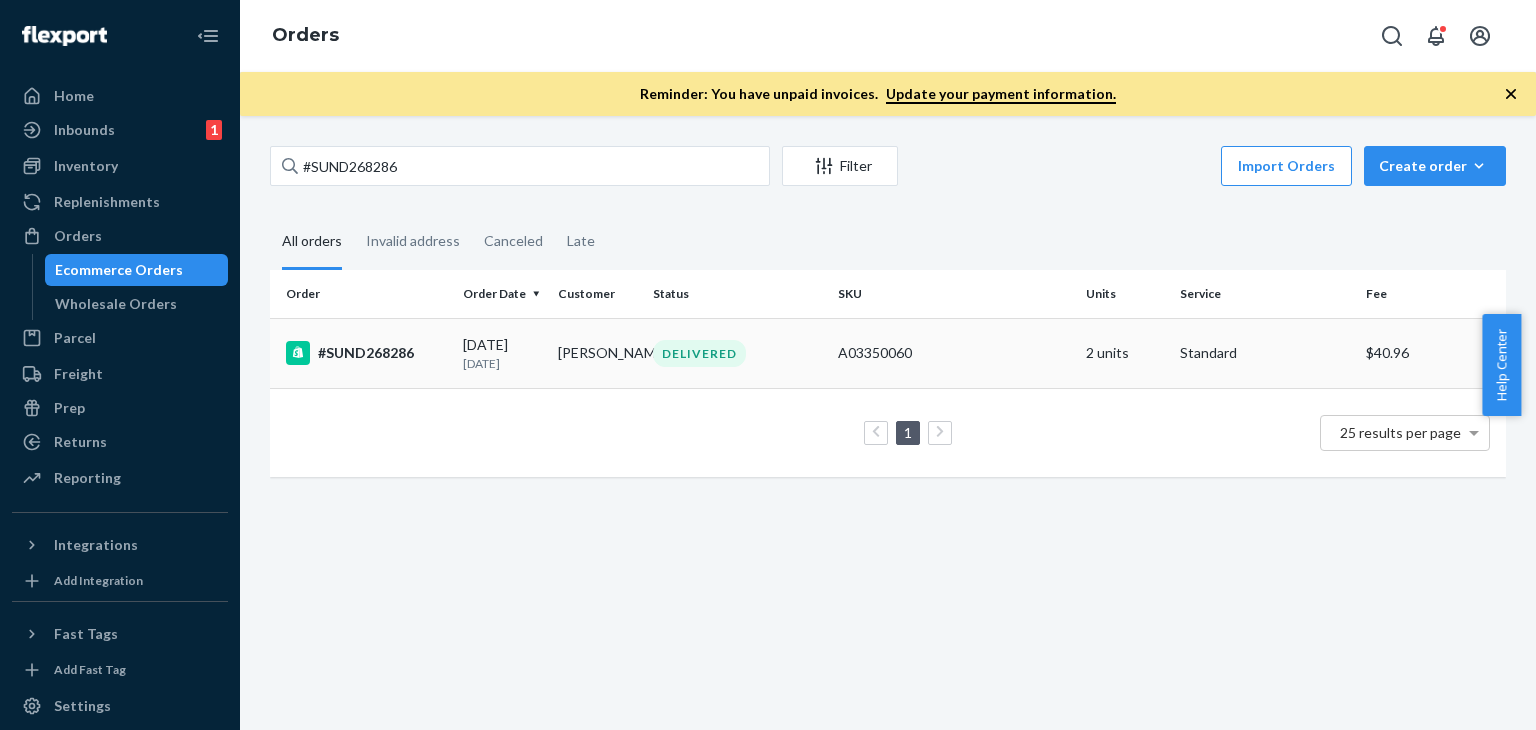 click on "[DATE]" at bounding box center [502, 363] 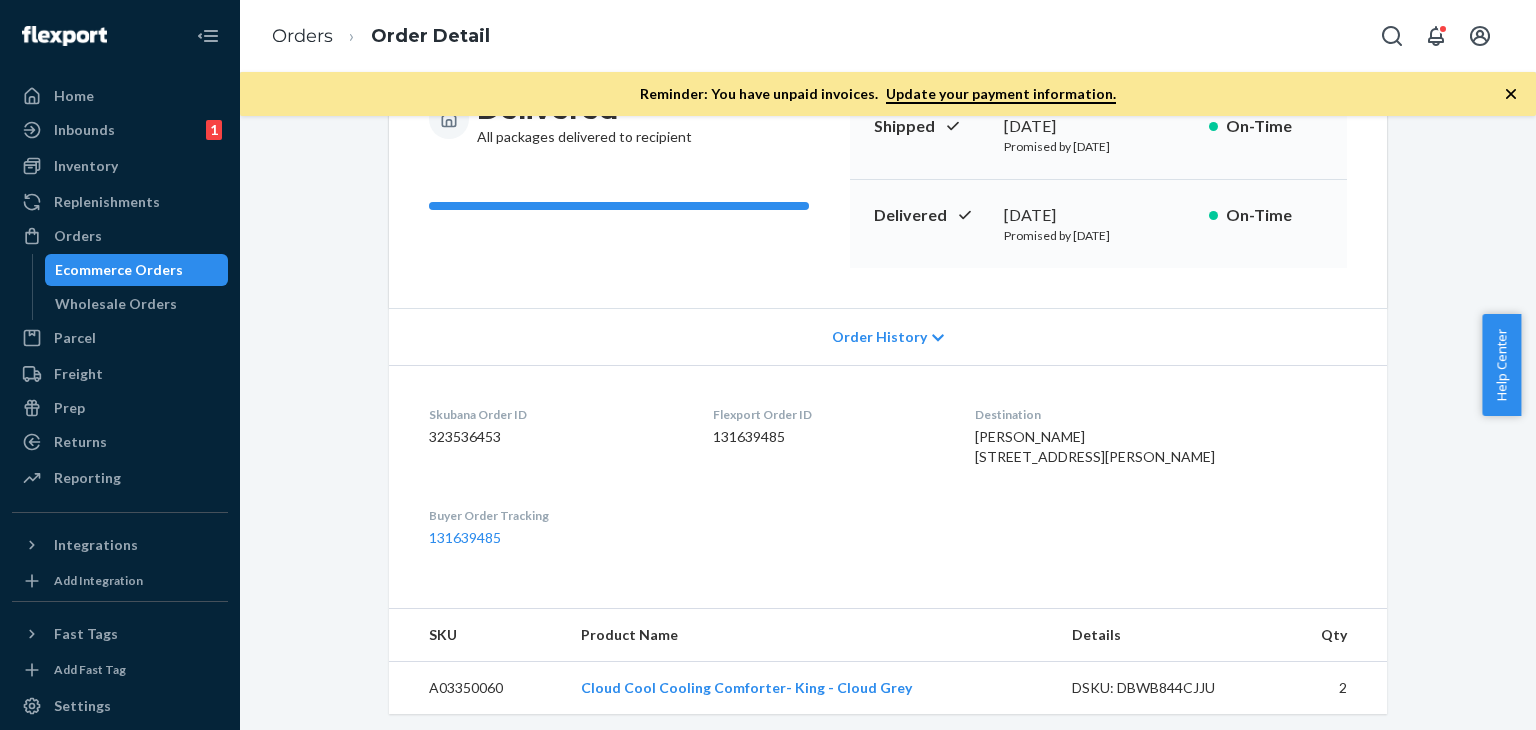 scroll, scrollTop: 838, scrollLeft: 0, axis: vertical 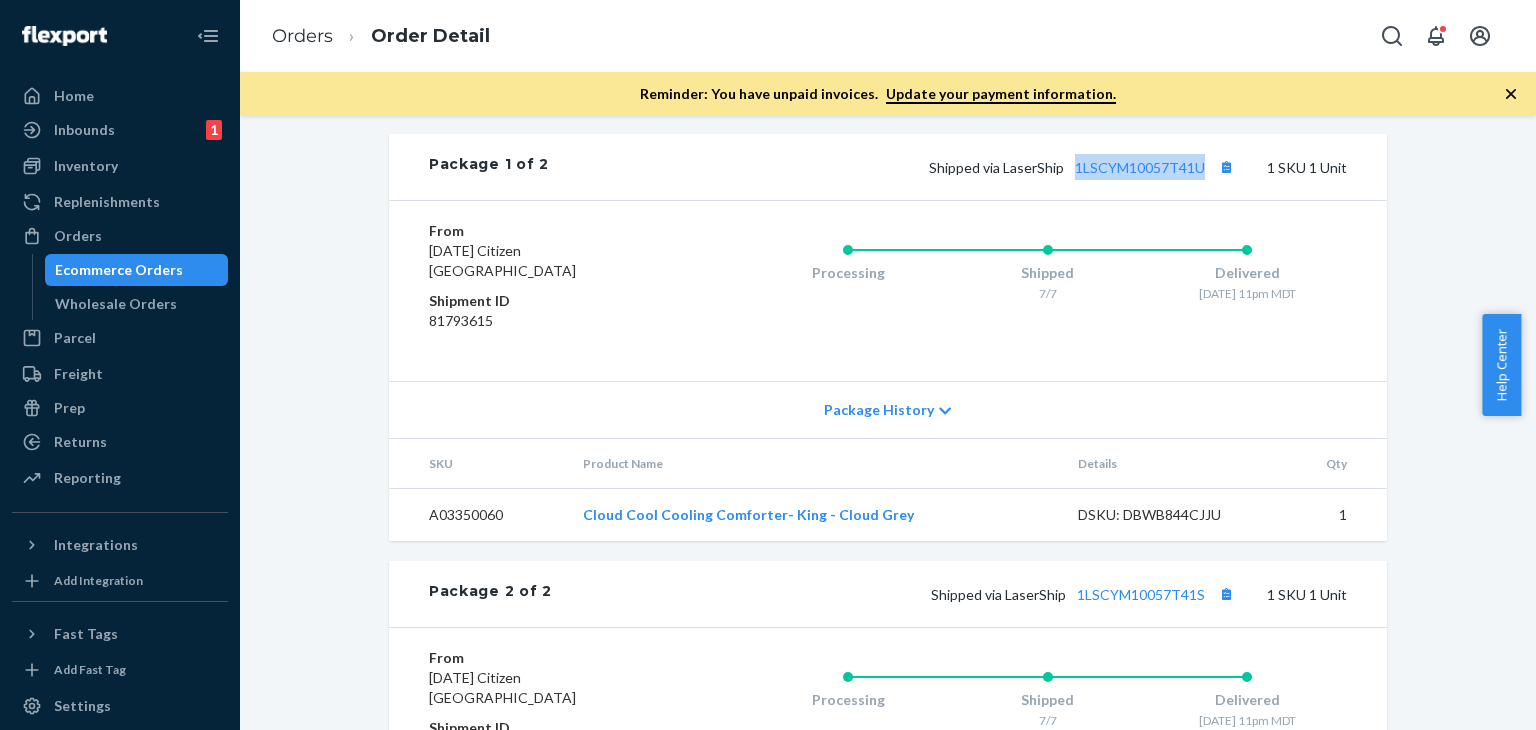 drag, startPoint x: 1060, startPoint y: 178, endPoint x: 1223, endPoint y: 181, distance: 163.0276 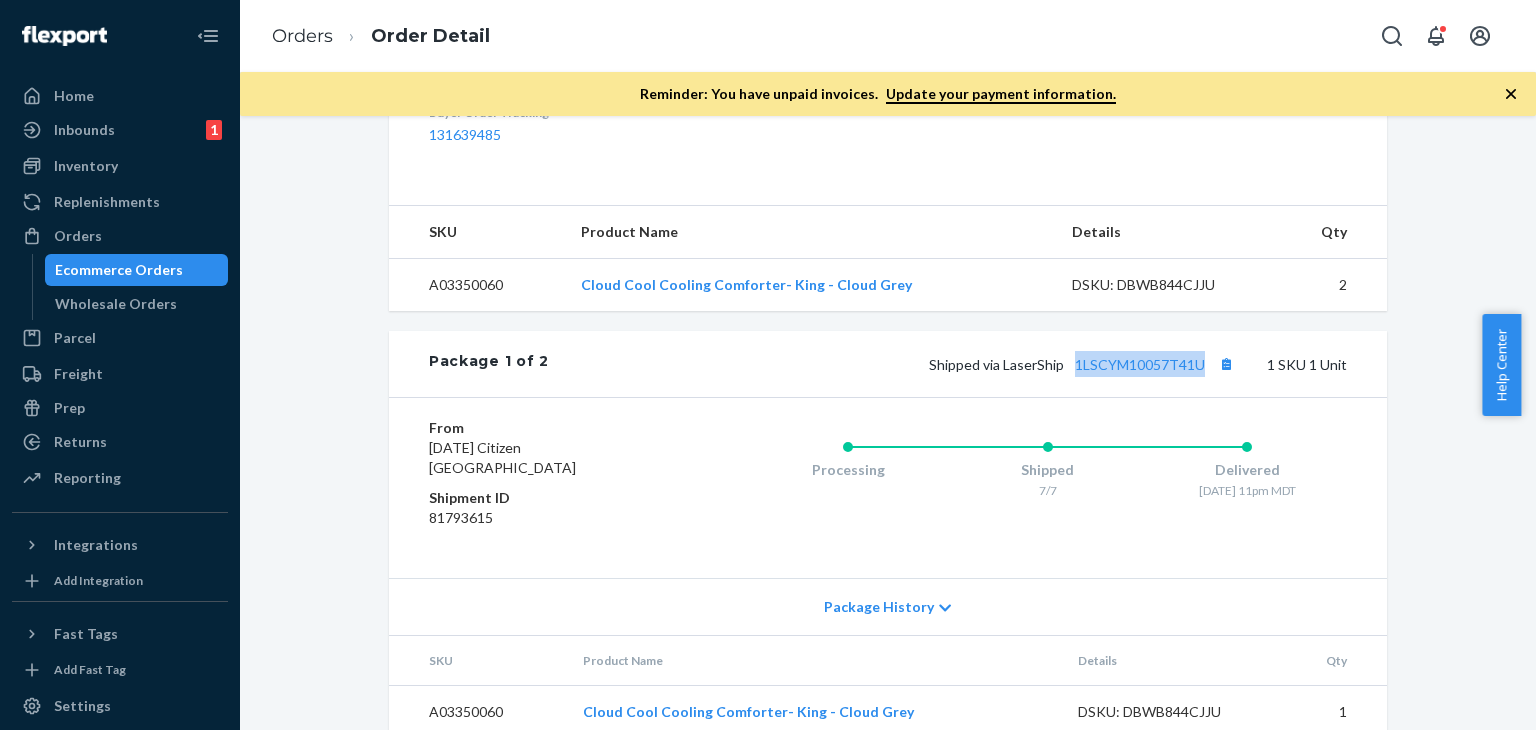 scroll, scrollTop: 638, scrollLeft: 0, axis: vertical 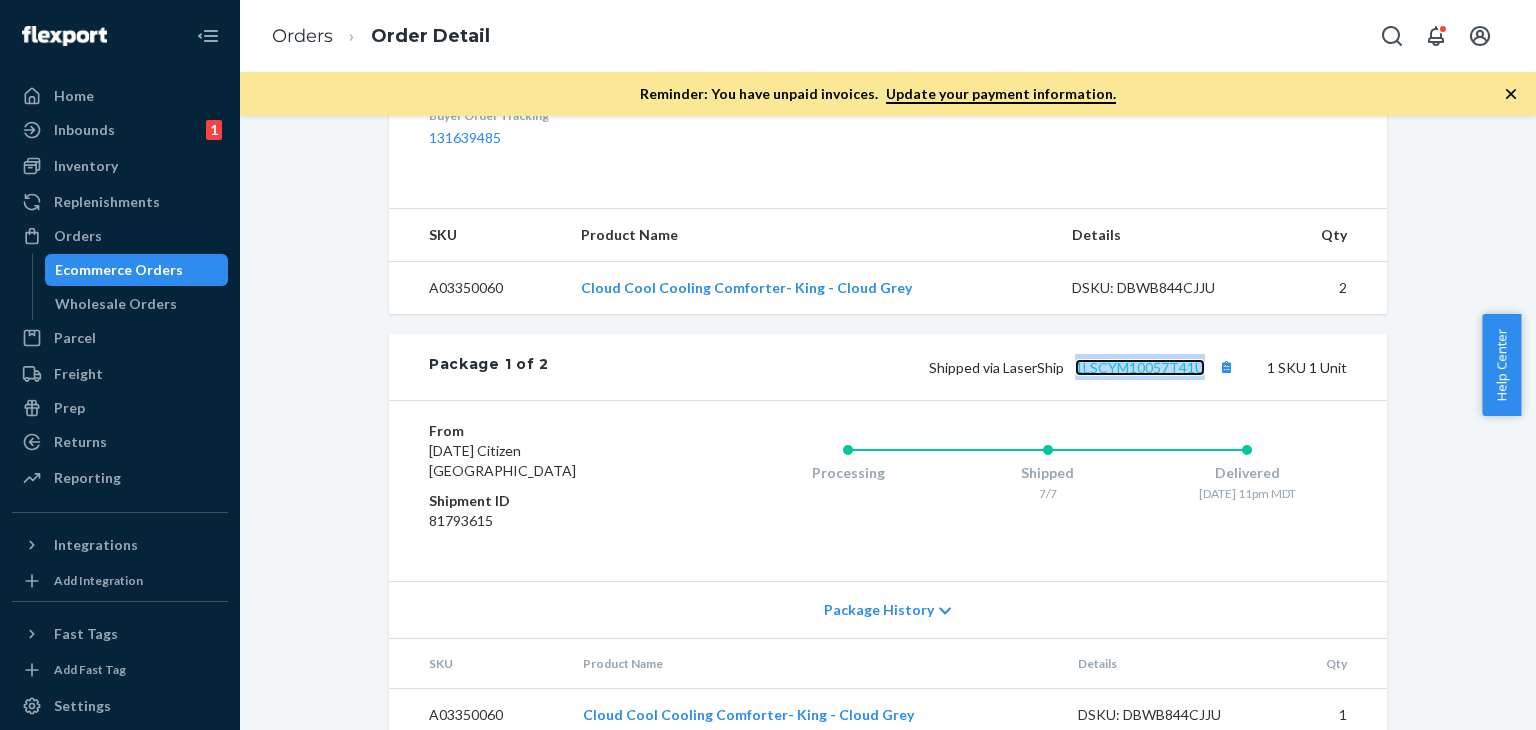 click on "1LSCYM10057T41U" at bounding box center [1140, 367] 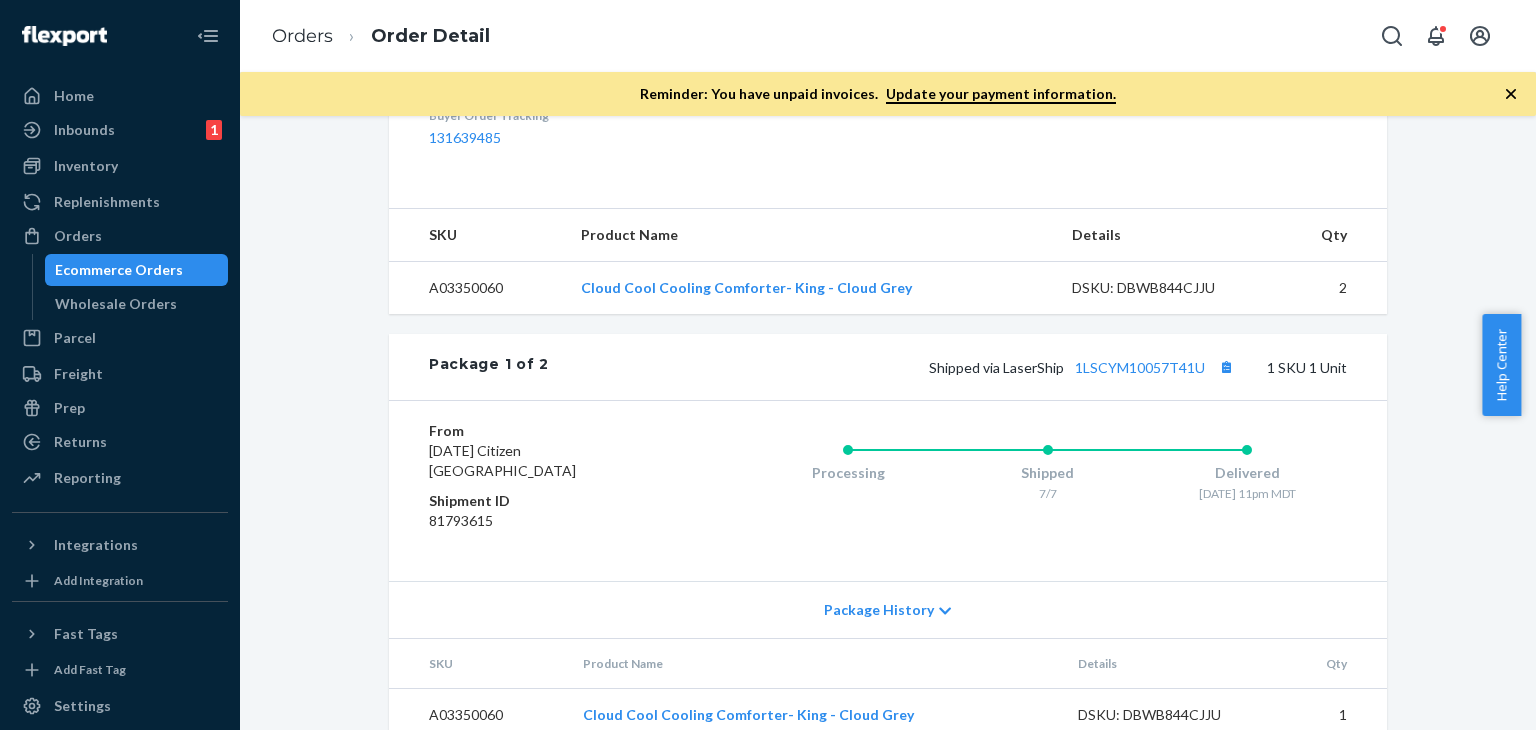 click on "Orders Order Detail" at bounding box center [381, 36] 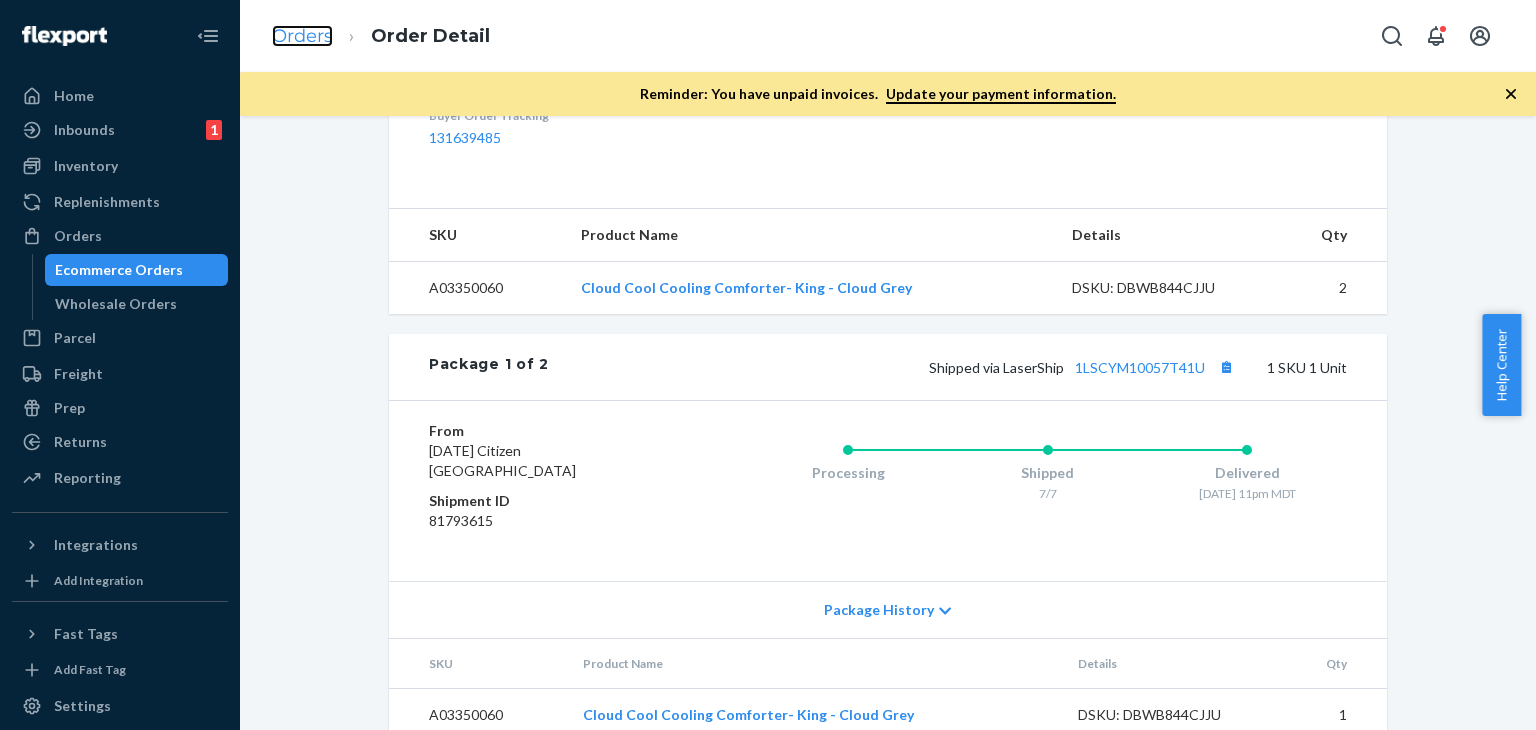 click on "Orders" at bounding box center (302, 36) 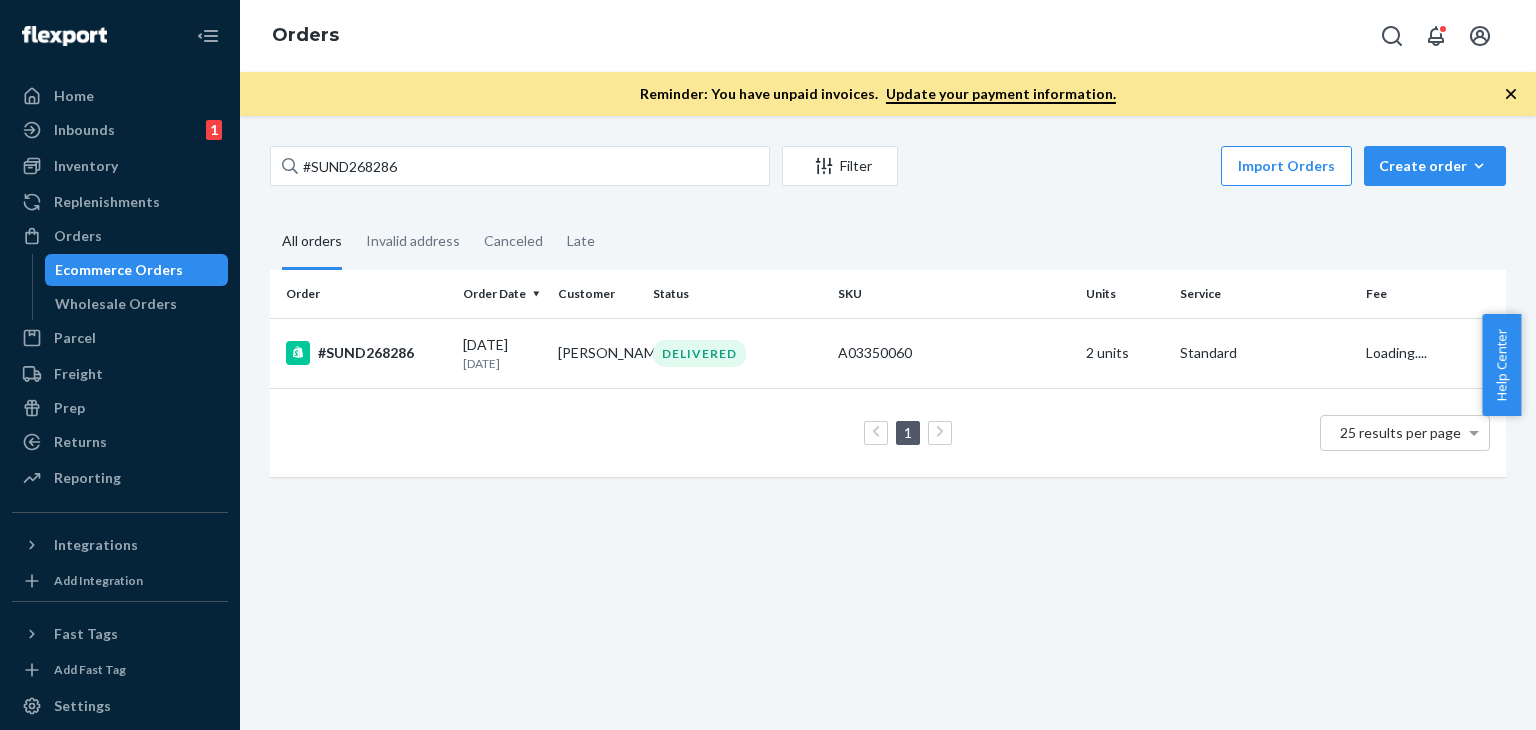 scroll, scrollTop: 0, scrollLeft: 0, axis: both 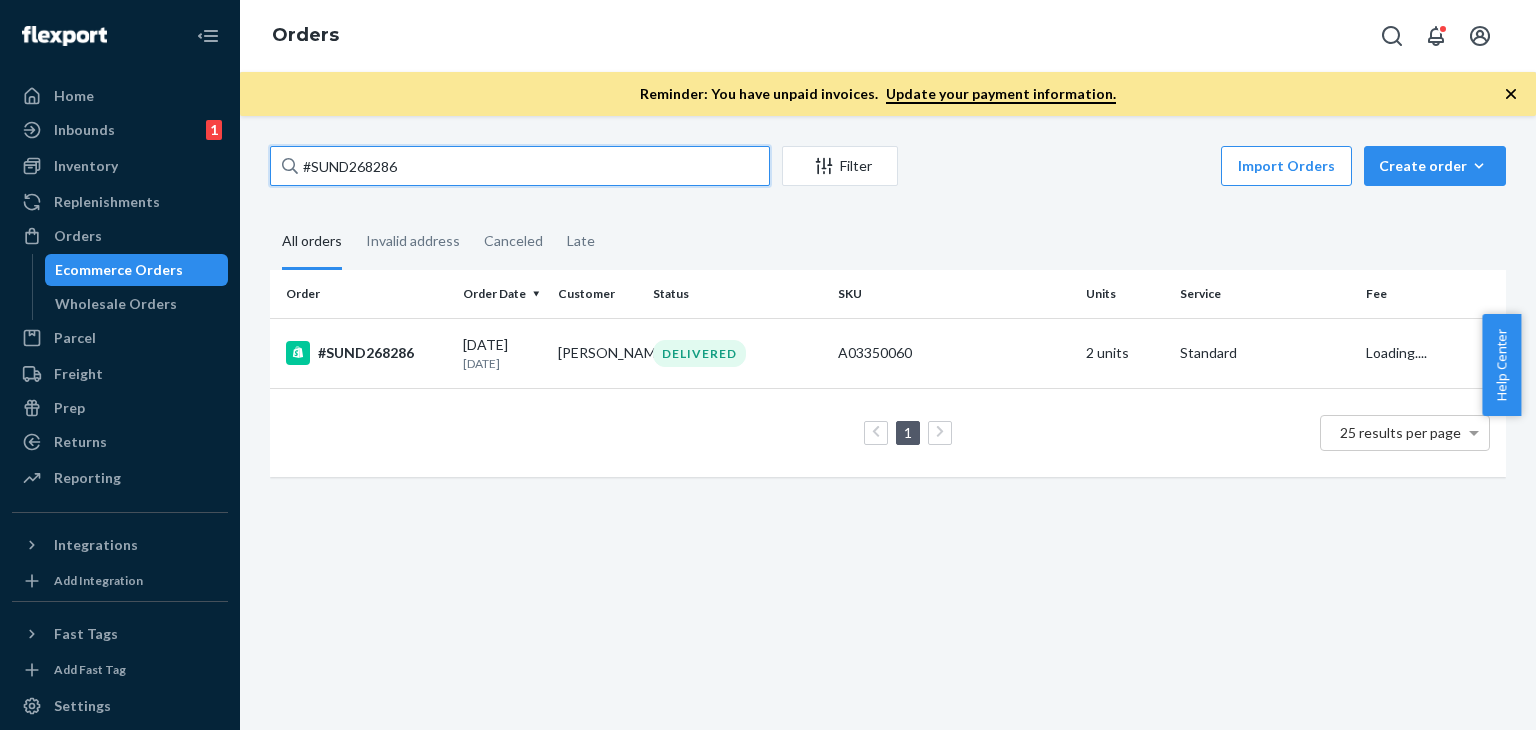 drag, startPoint x: 432, startPoint y: 181, endPoint x: 376, endPoint y: 176, distance: 56.22277 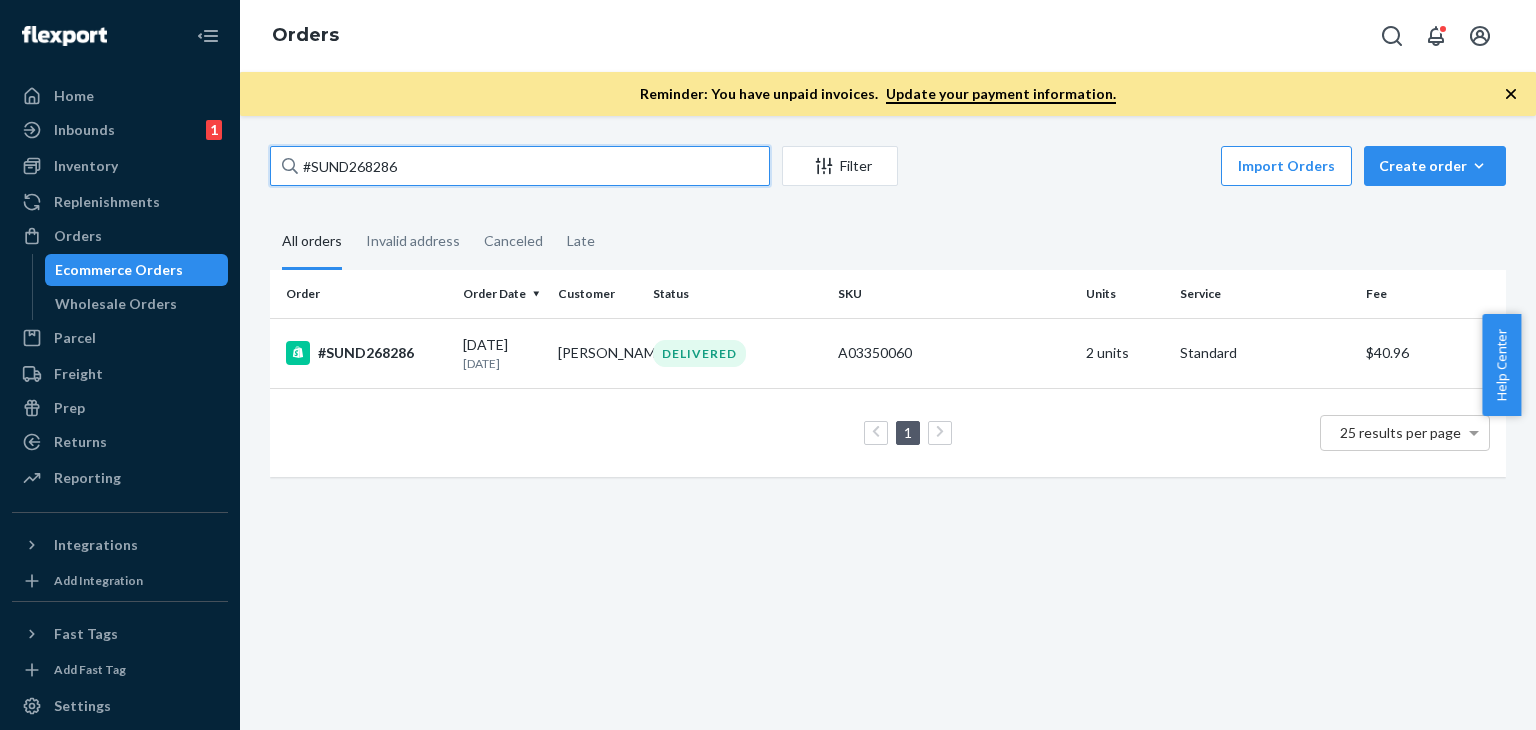 paste on "9077" 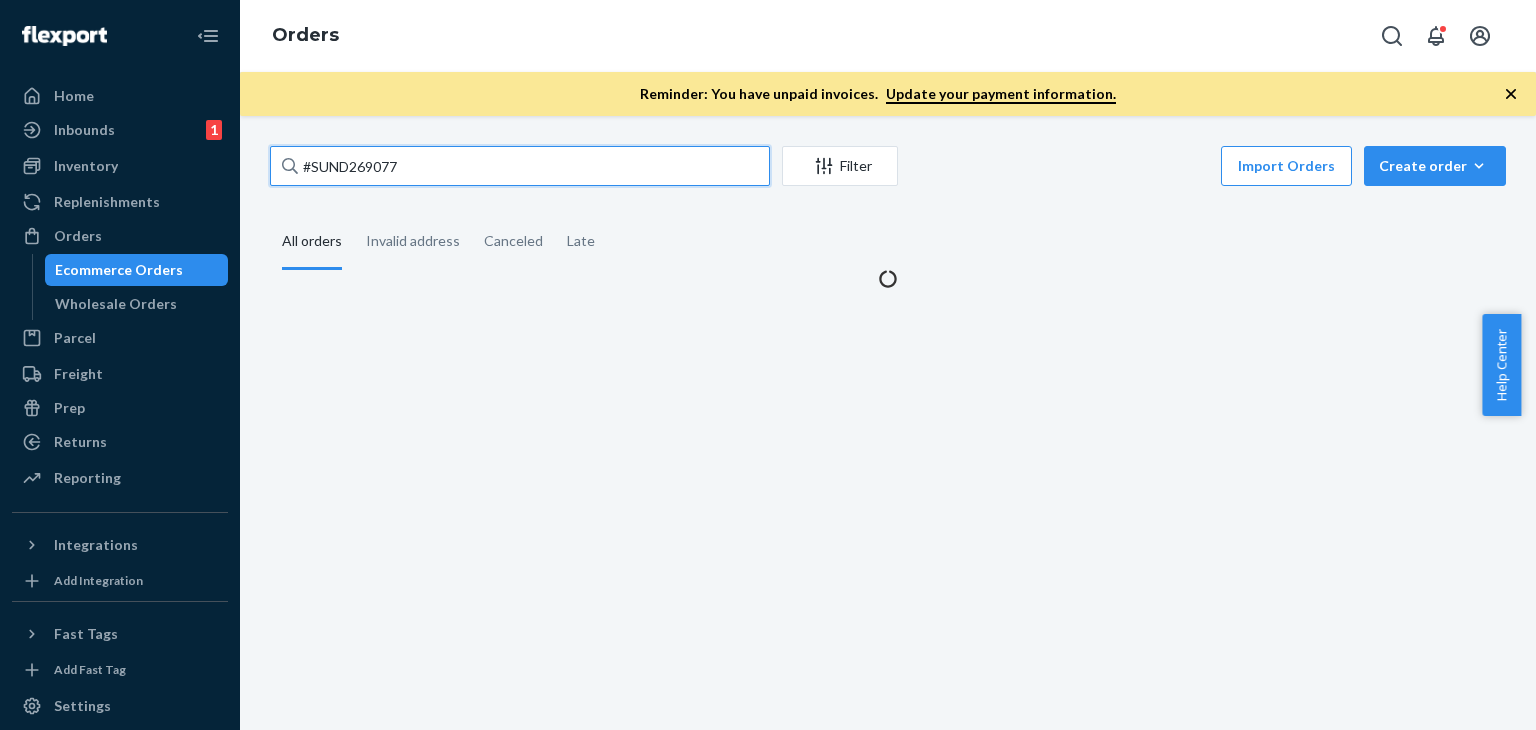 type on "#SUND269077" 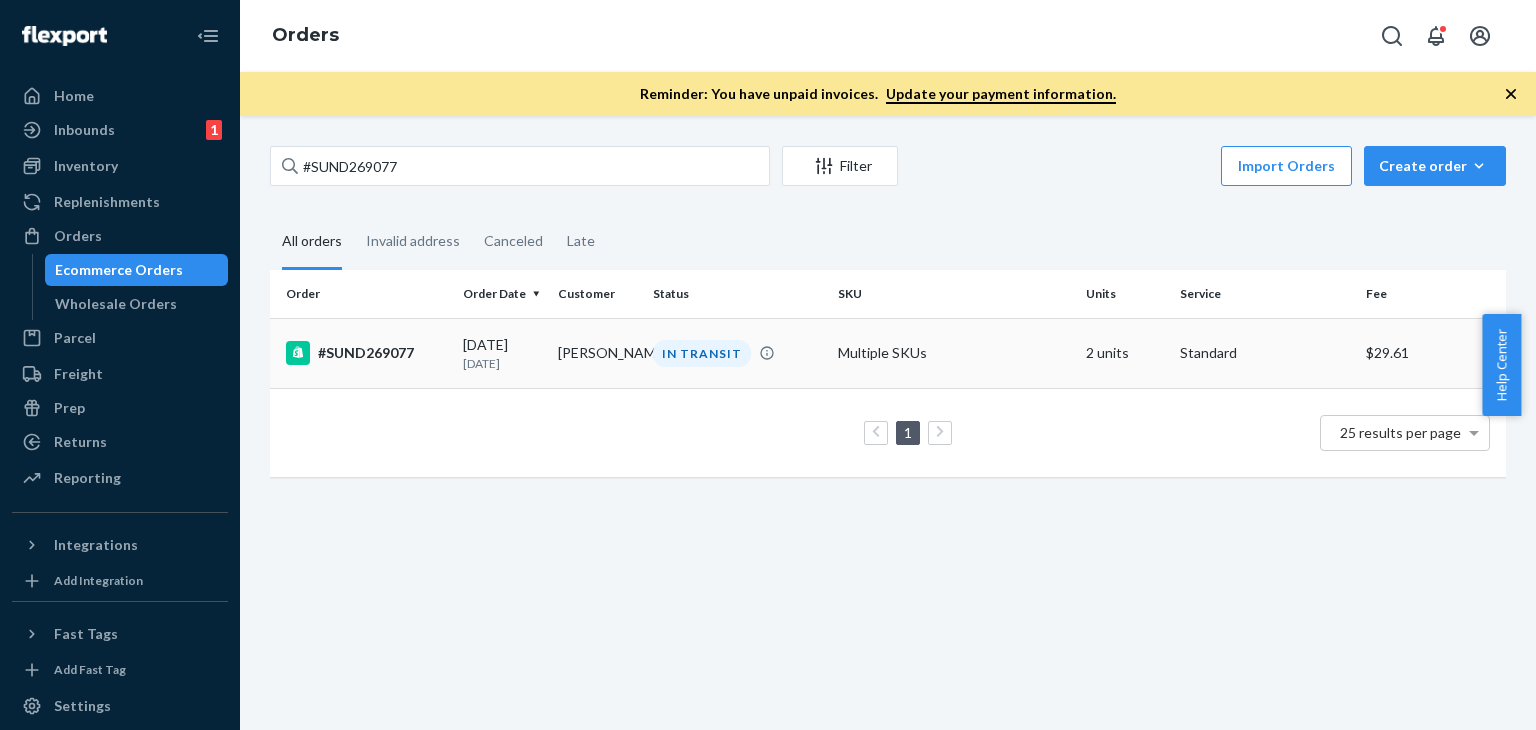 click on "IN TRANSIT" at bounding box center [702, 353] 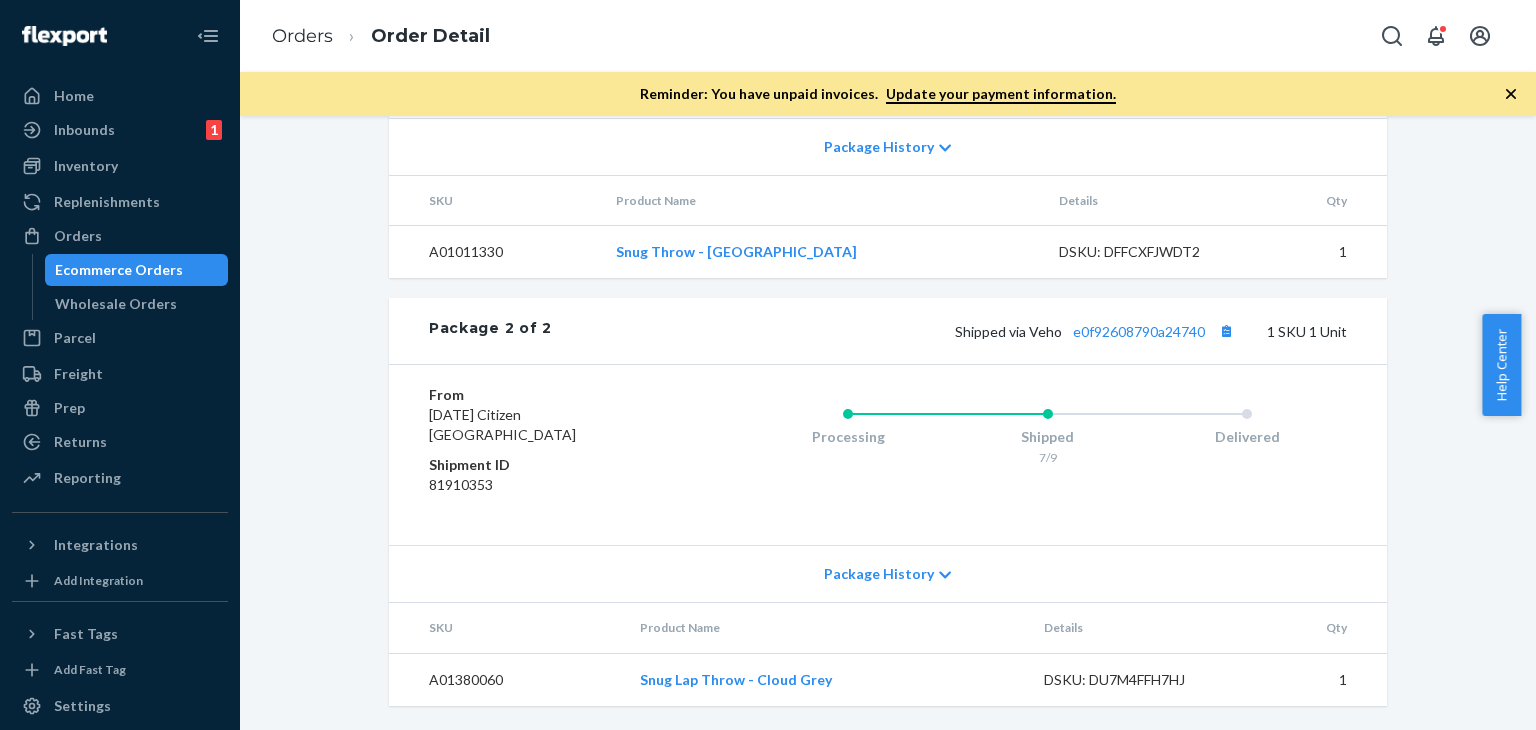 scroll, scrollTop: 710, scrollLeft: 0, axis: vertical 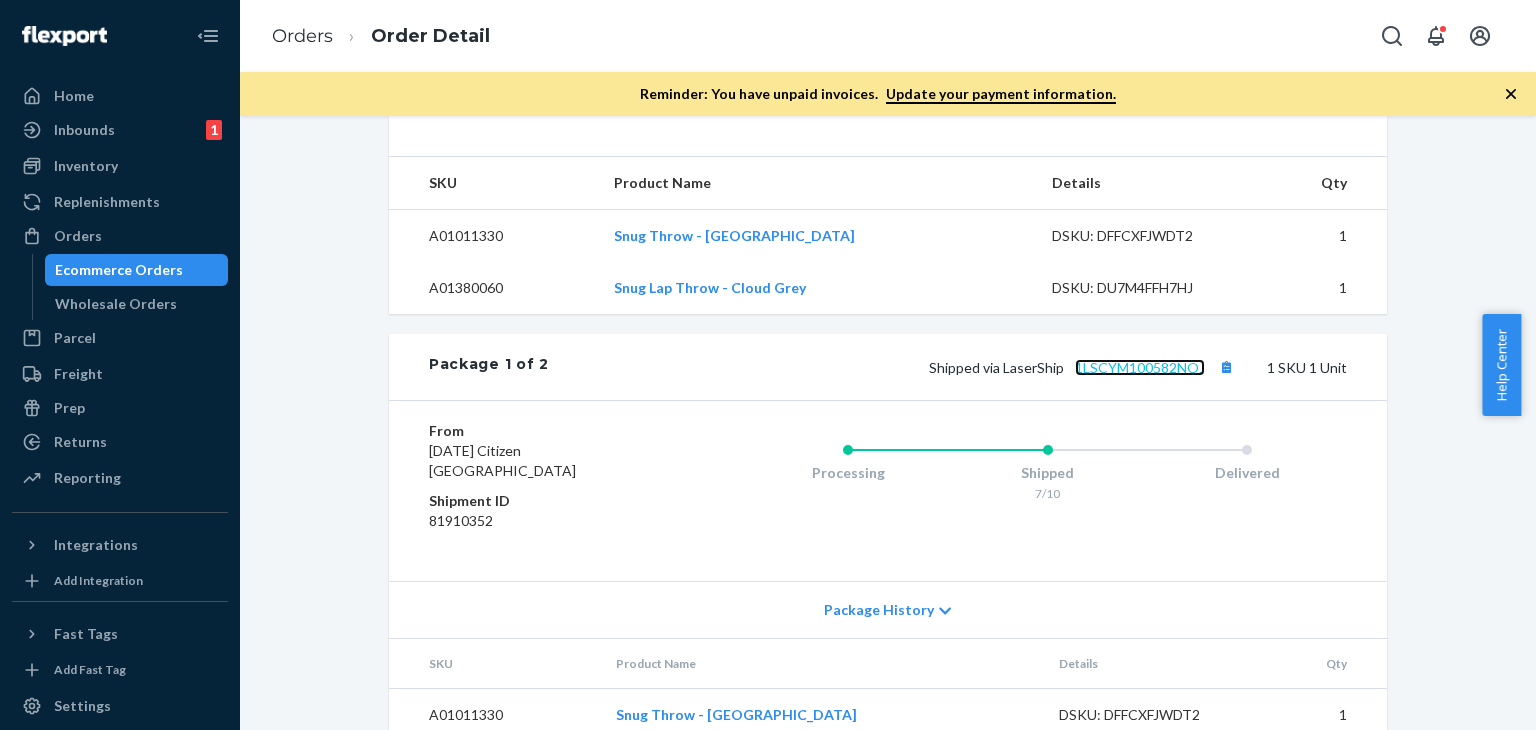 click on "1LSCYM100582NOJ" at bounding box center [1140, 367] 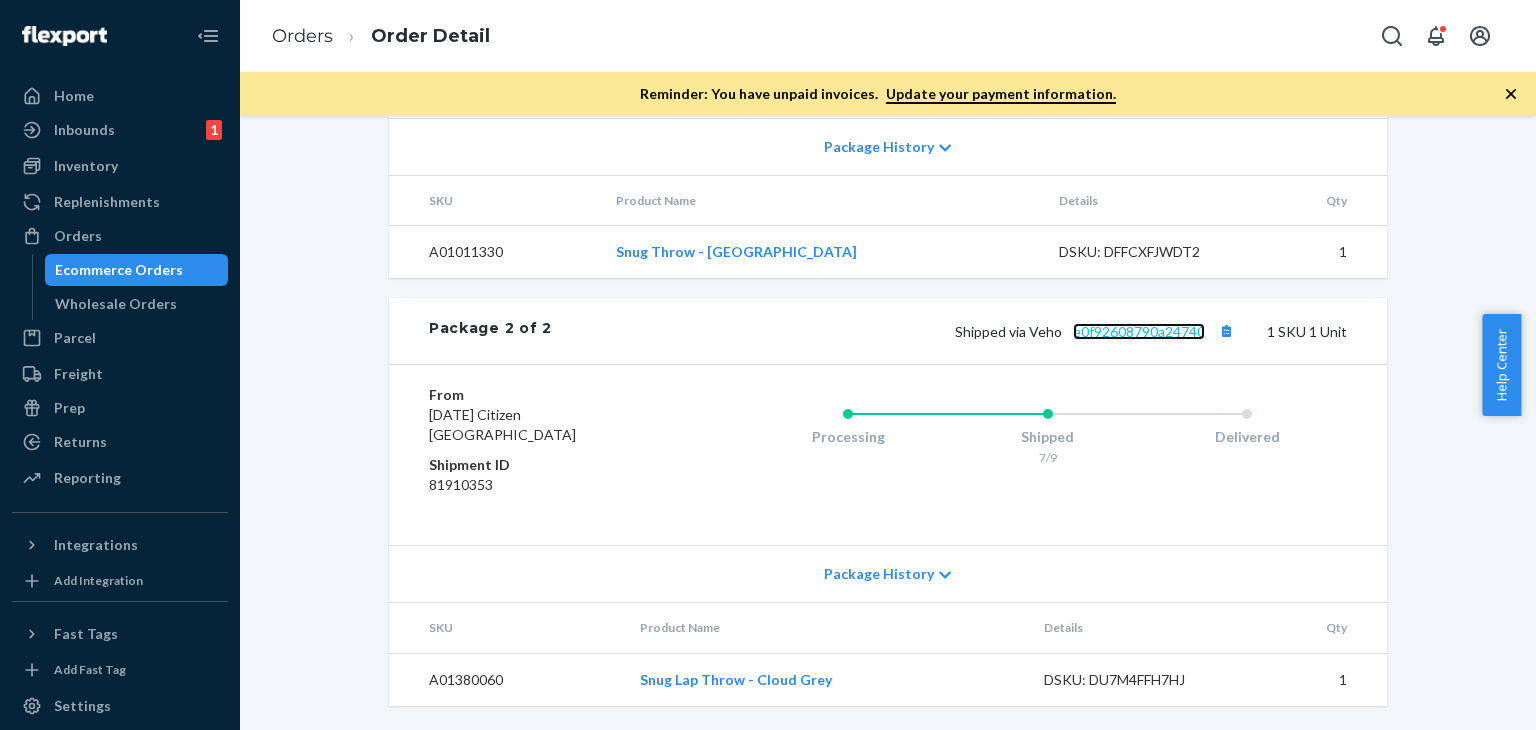 click on "e0f92608790a24740" at bounding box center (1139, 331) 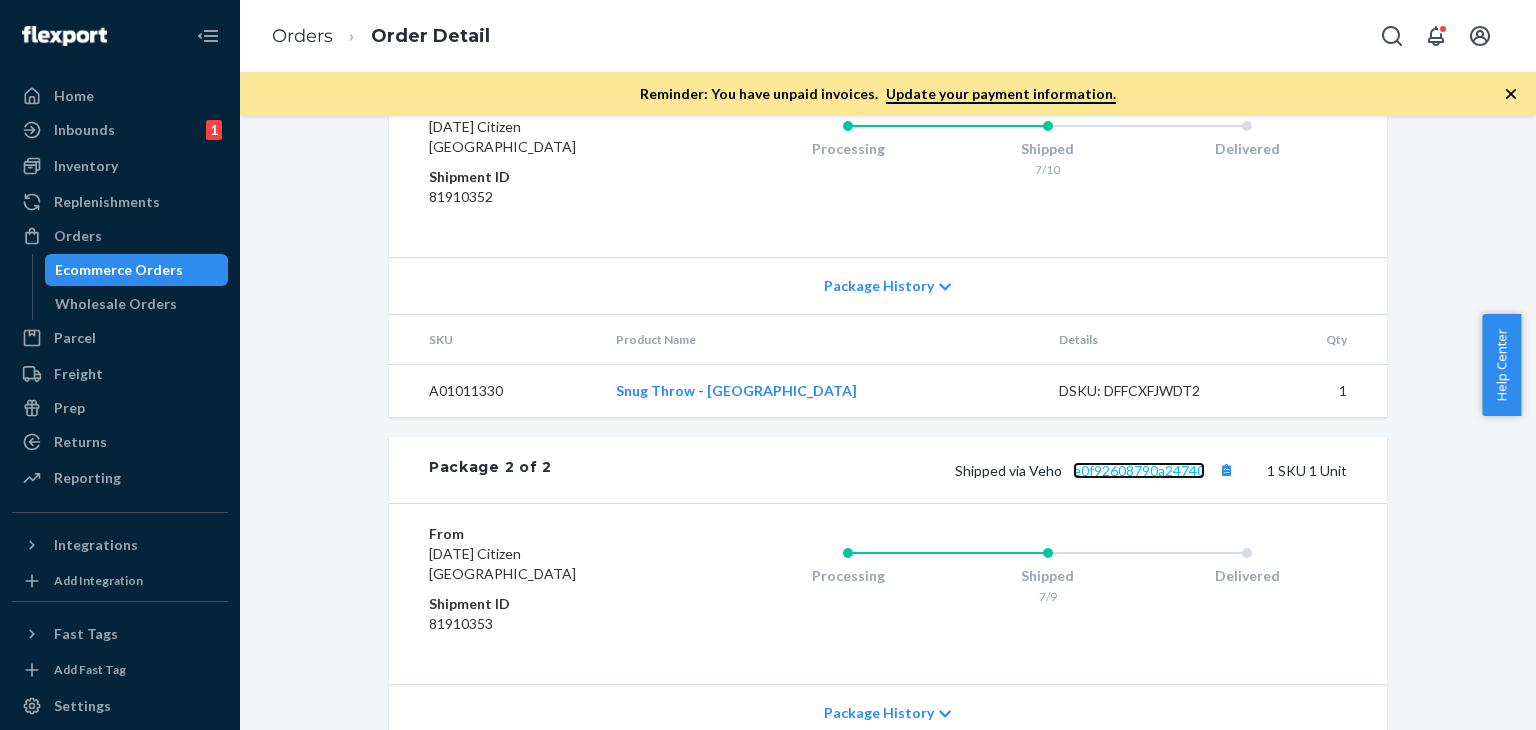 scroll, scrollTop: 810, scrollLeft: 0, axis: vertical 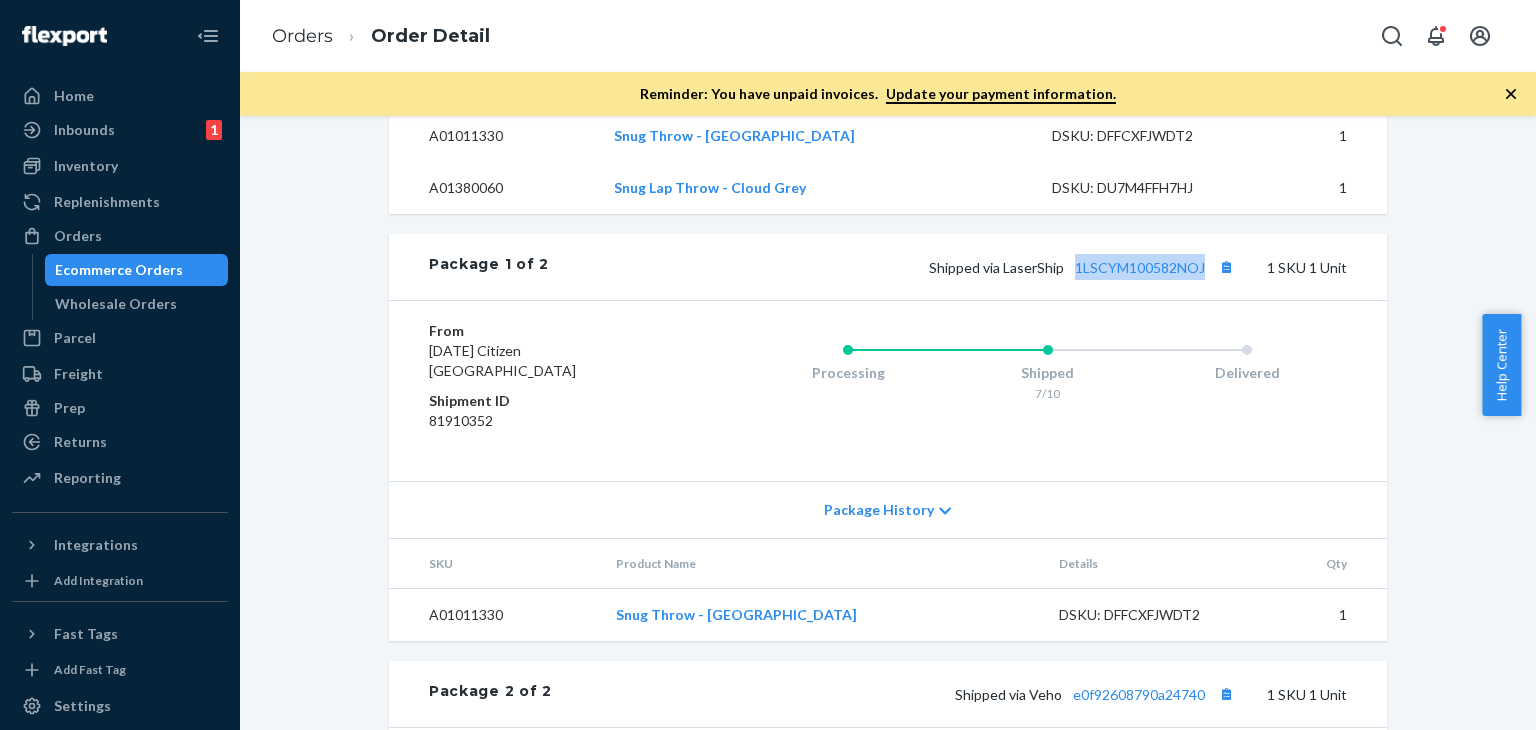 drag, startPoint x: 1072, startPoint y: 285, endPoint x: 1210, endPoint y: 278, distance: 138.17743 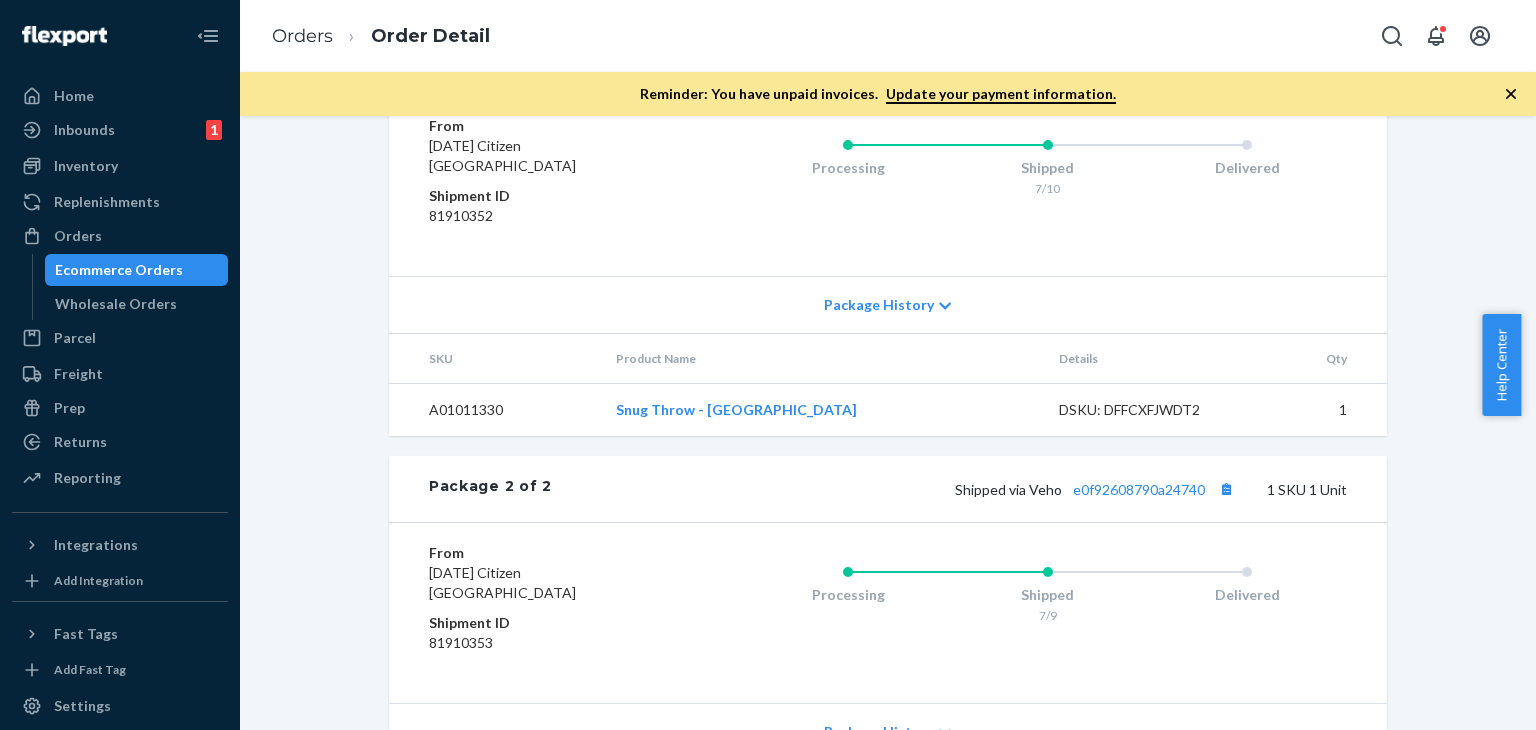 scroll, scrollTop: 1210, scrollLeft: 0, axis: vertical 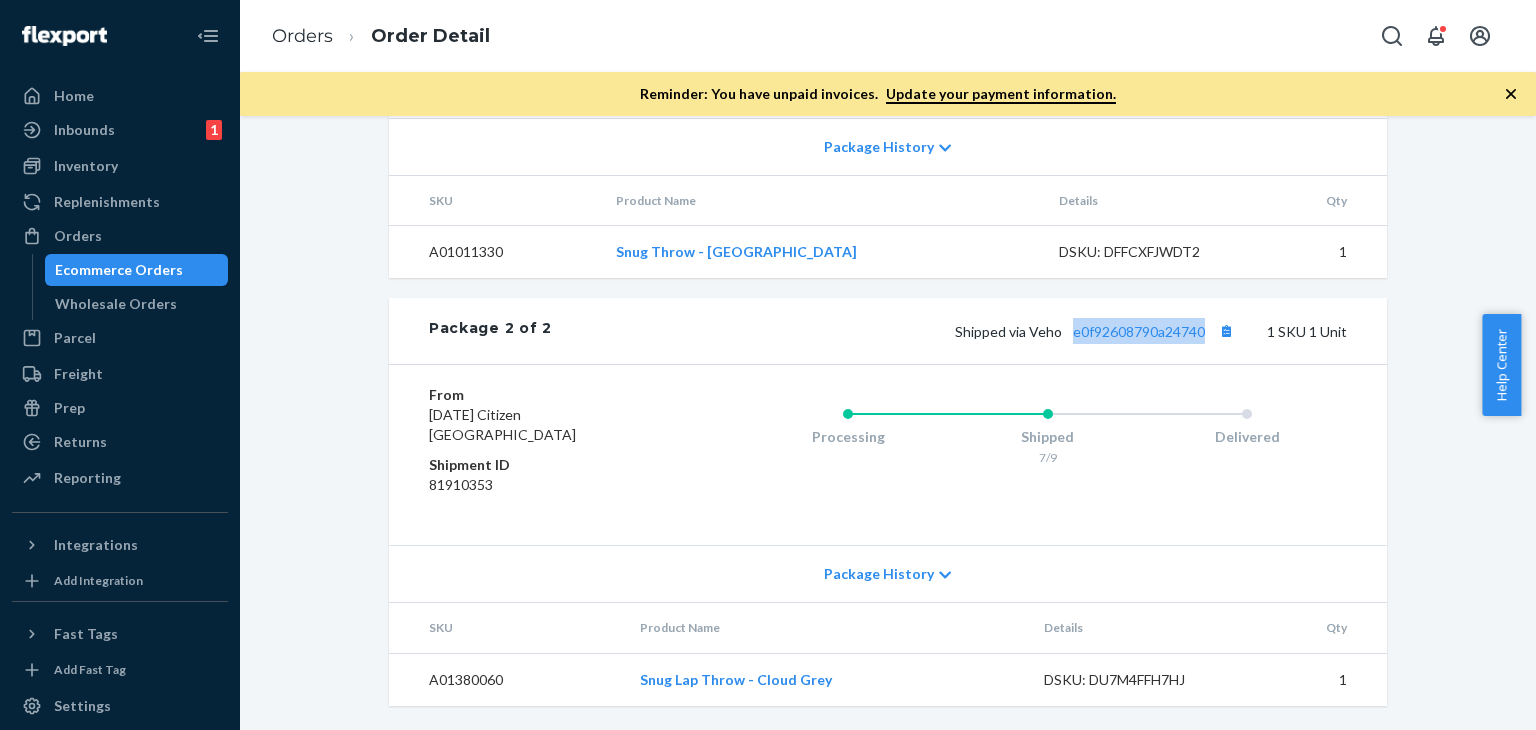 drag, startPoint x: 1057, startPoint y: 312, endPoint x: 1219, endPoint y: 312, distance: 162 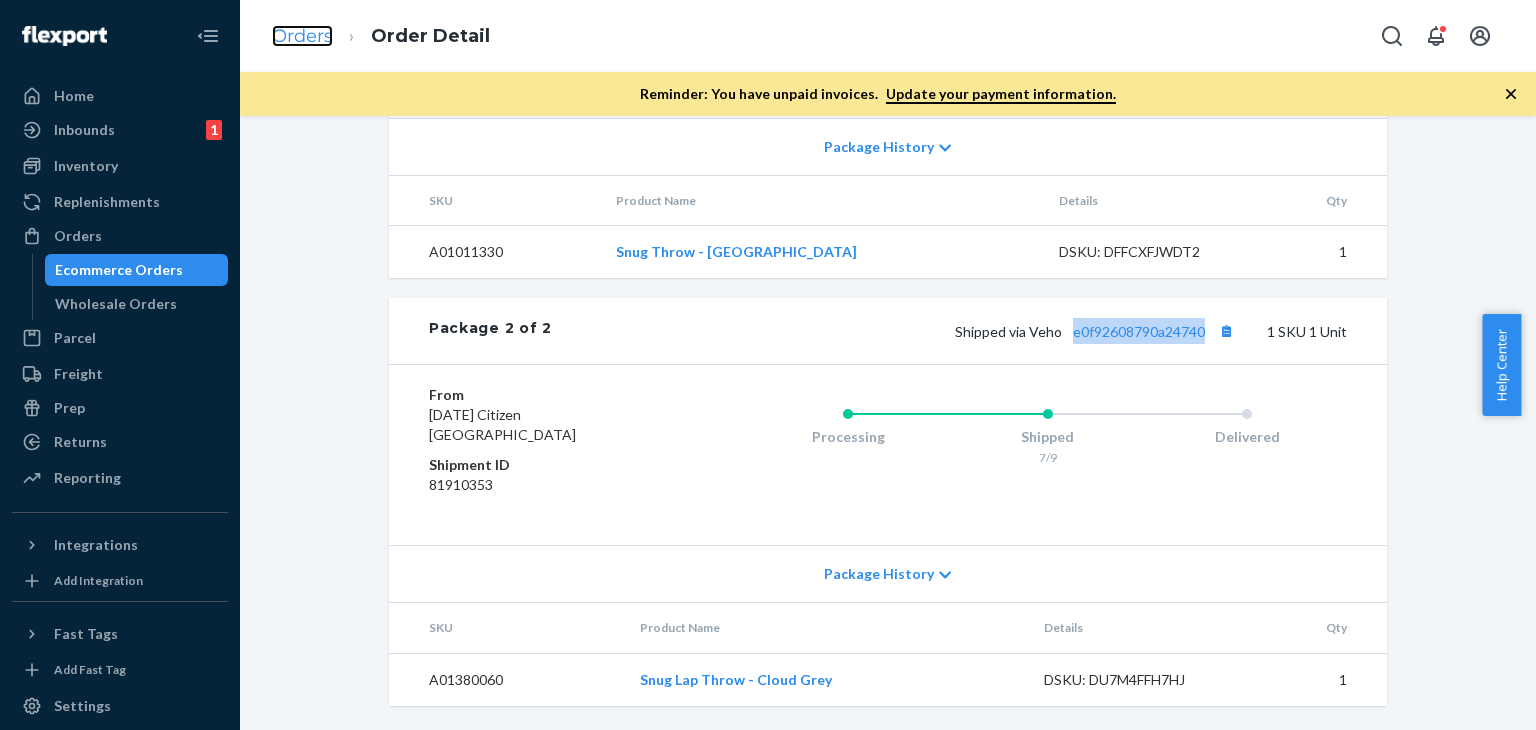 click on "Orders" at bounding box center [302, 36] 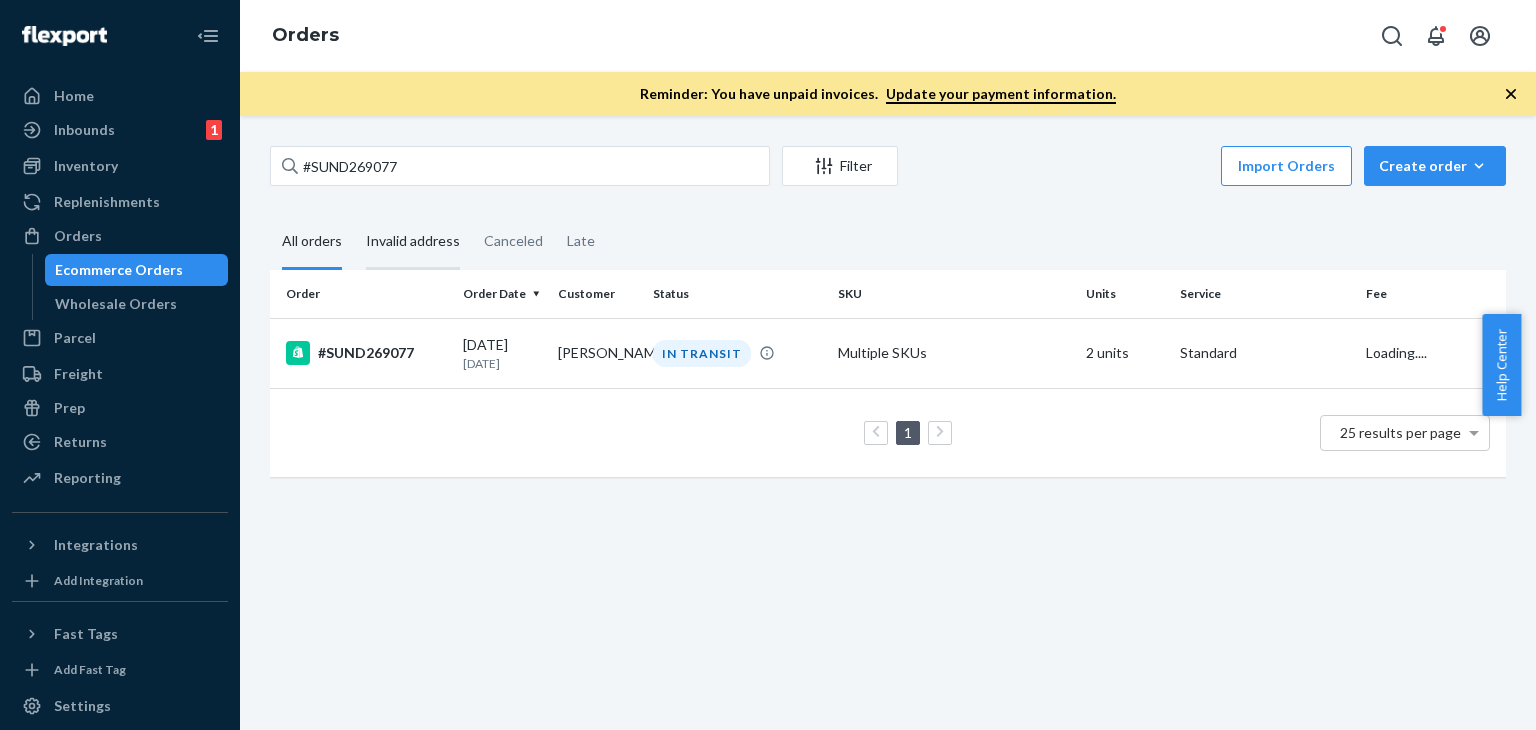 scroll, scrollTop: 0, scrollLeft: 0, axis: both 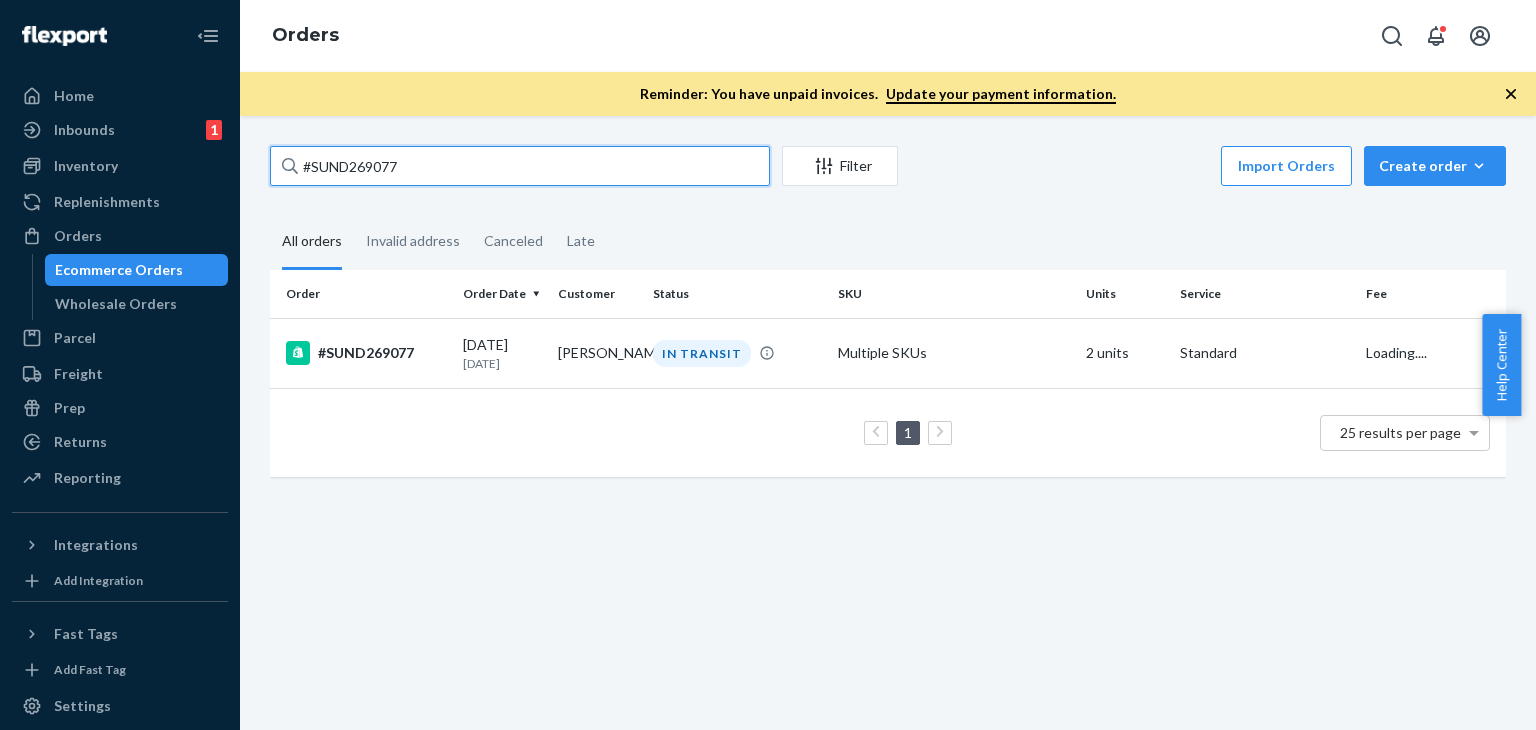 drag, startPoint x: 416, startPoint y: 156, endPoint x: 286, endPoint y: 157, distance: 130.00385 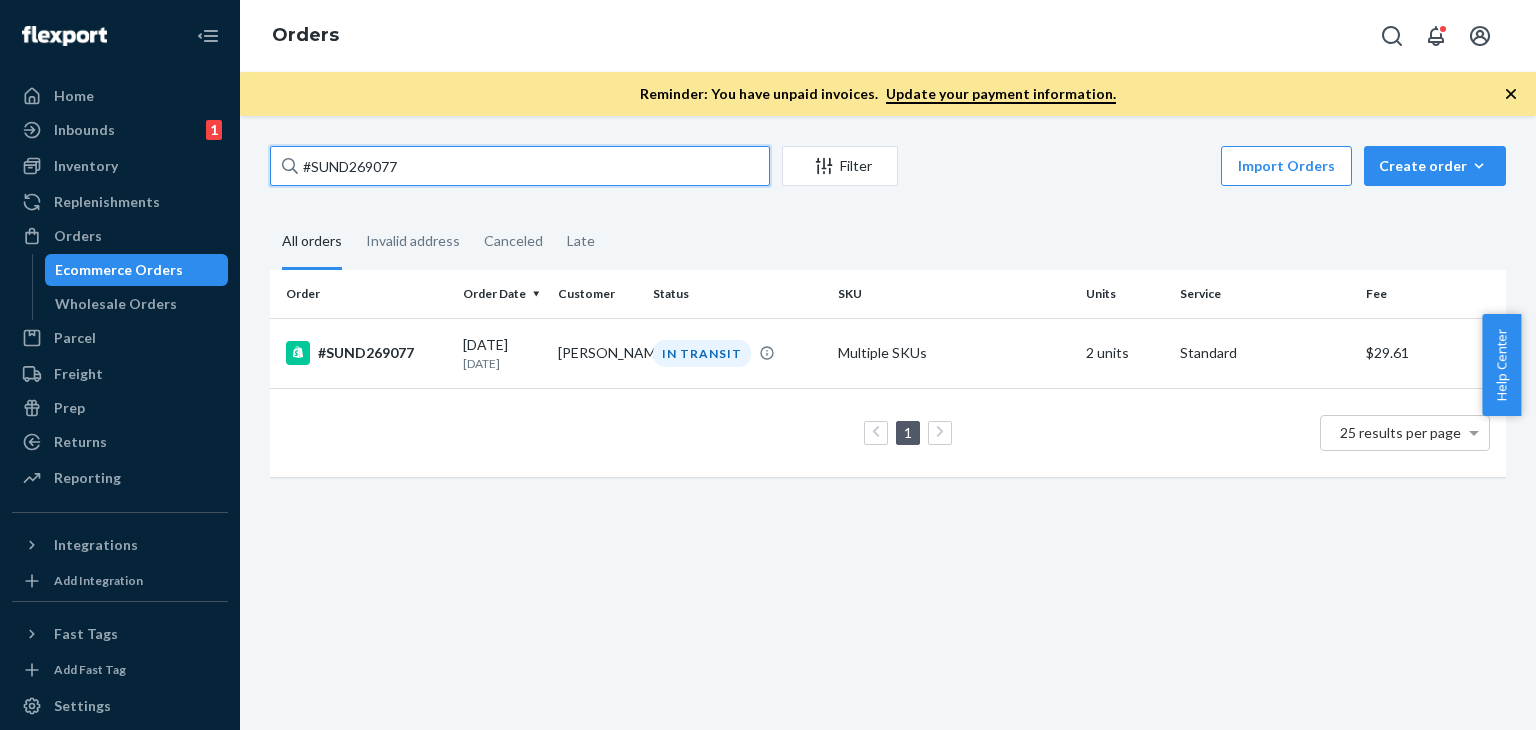 paste on "8705" 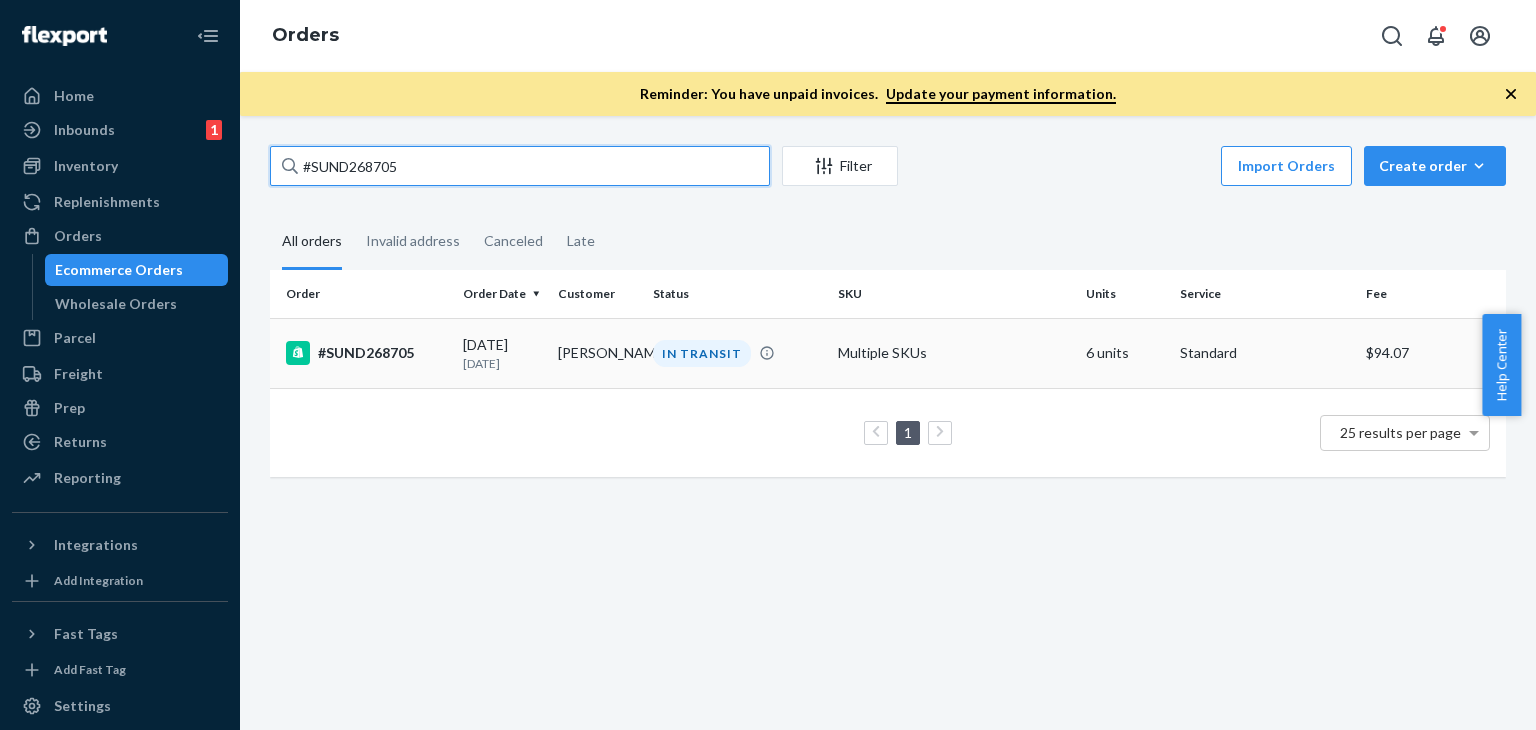type on "#SUND268705" 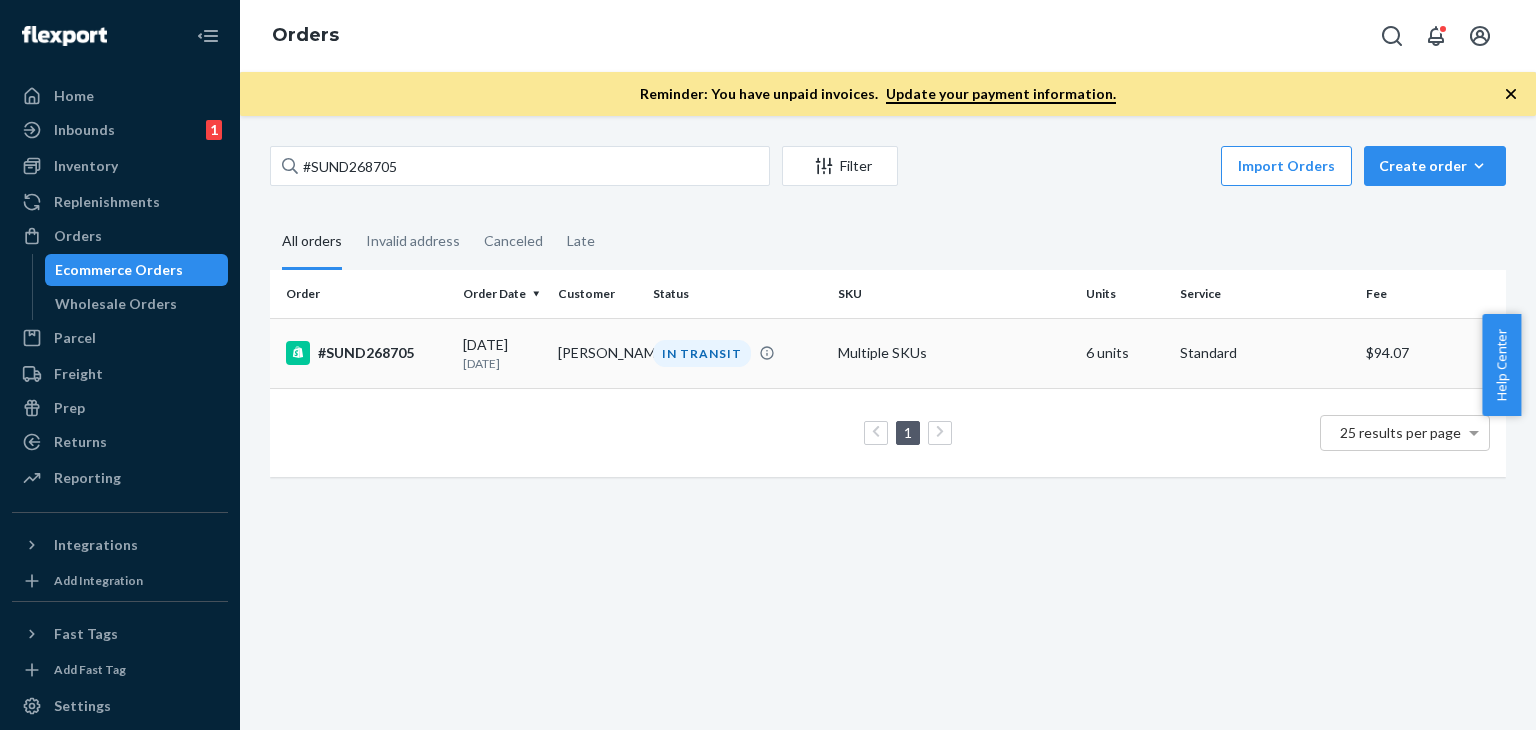 click on "IN TRANSIT" at bounding box center [702, 353] 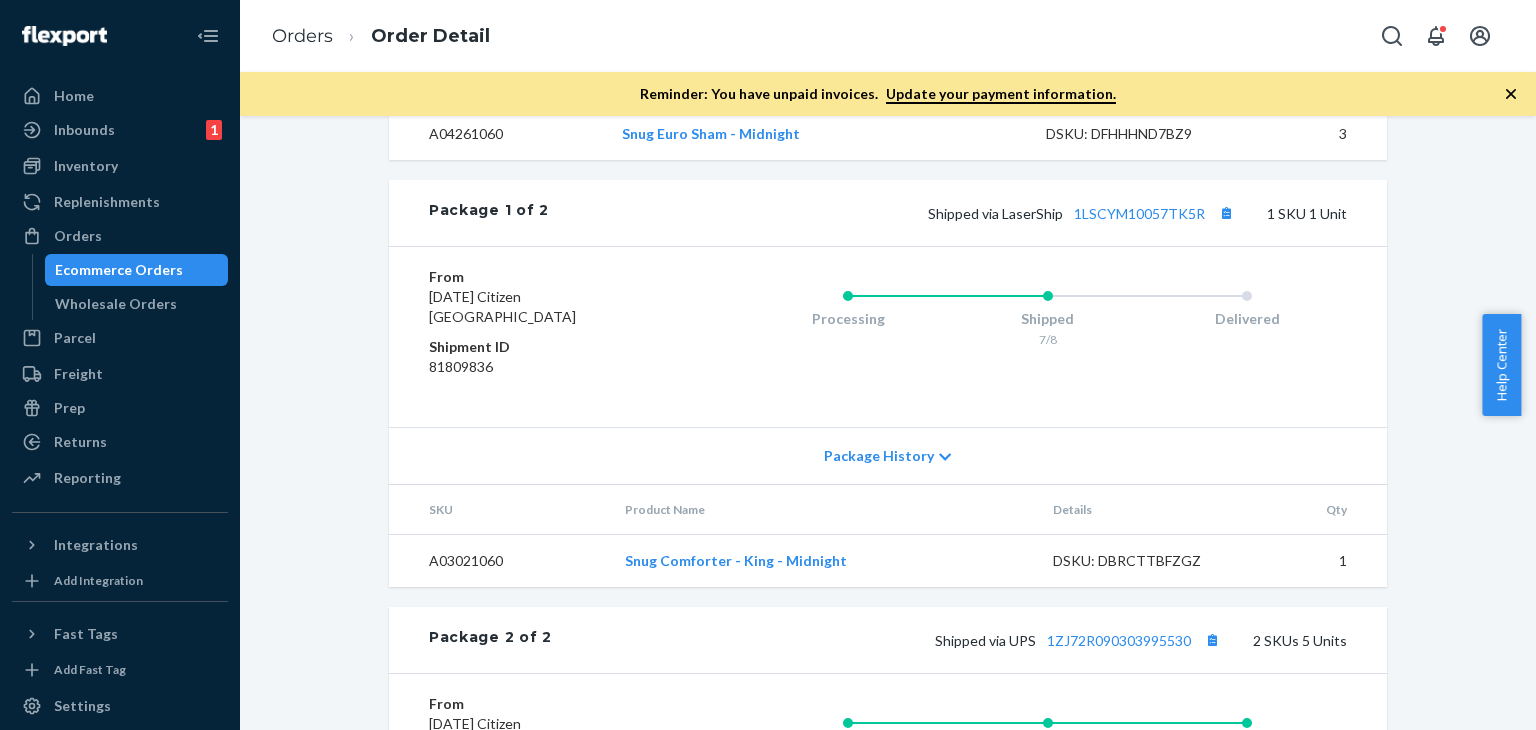 scroll, scrollTop: 900, scrollLeft: 0, axis: vertical 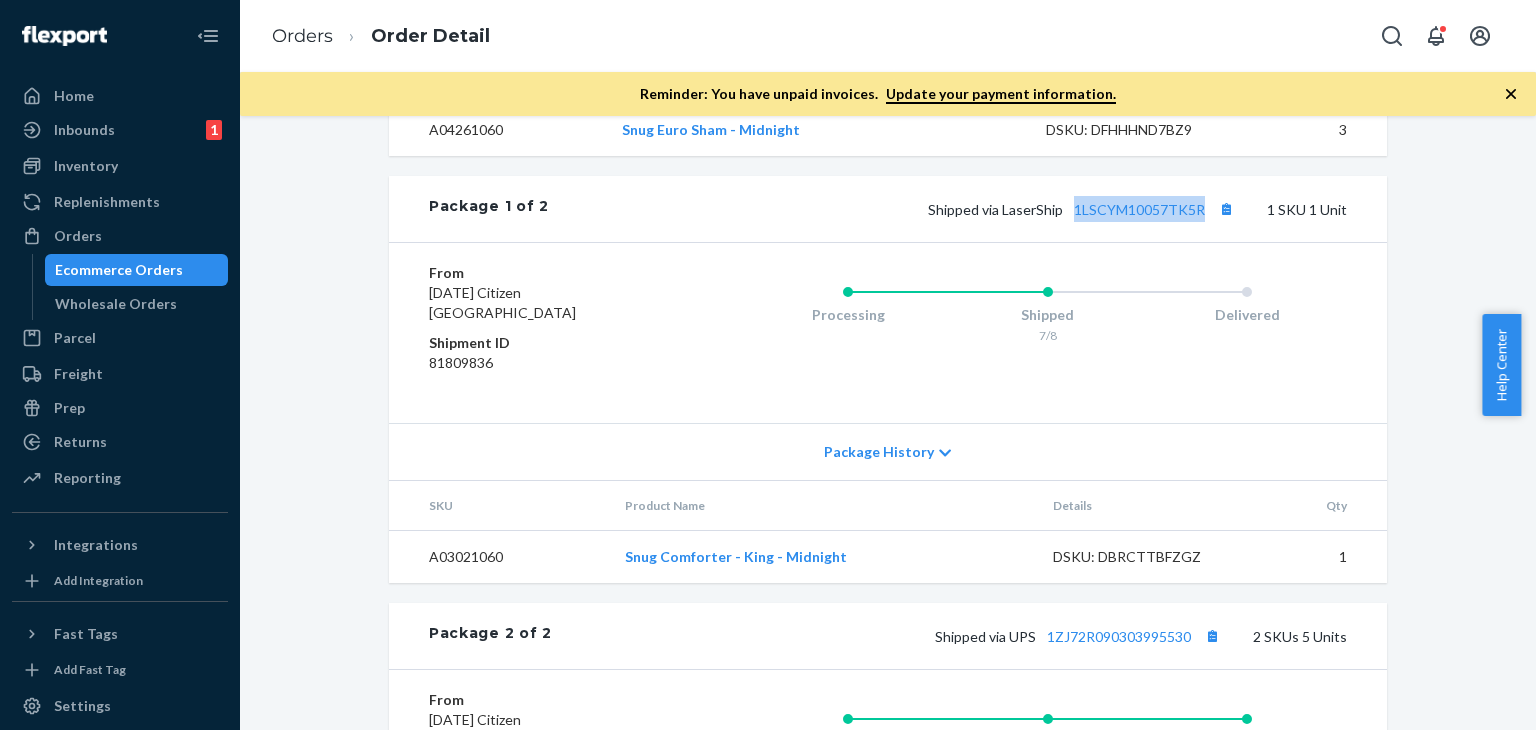 drag, startPoint x: 1070, startPoint y: 227, endPoint x: 1208, endPoint y: 229, distance: 138.0145 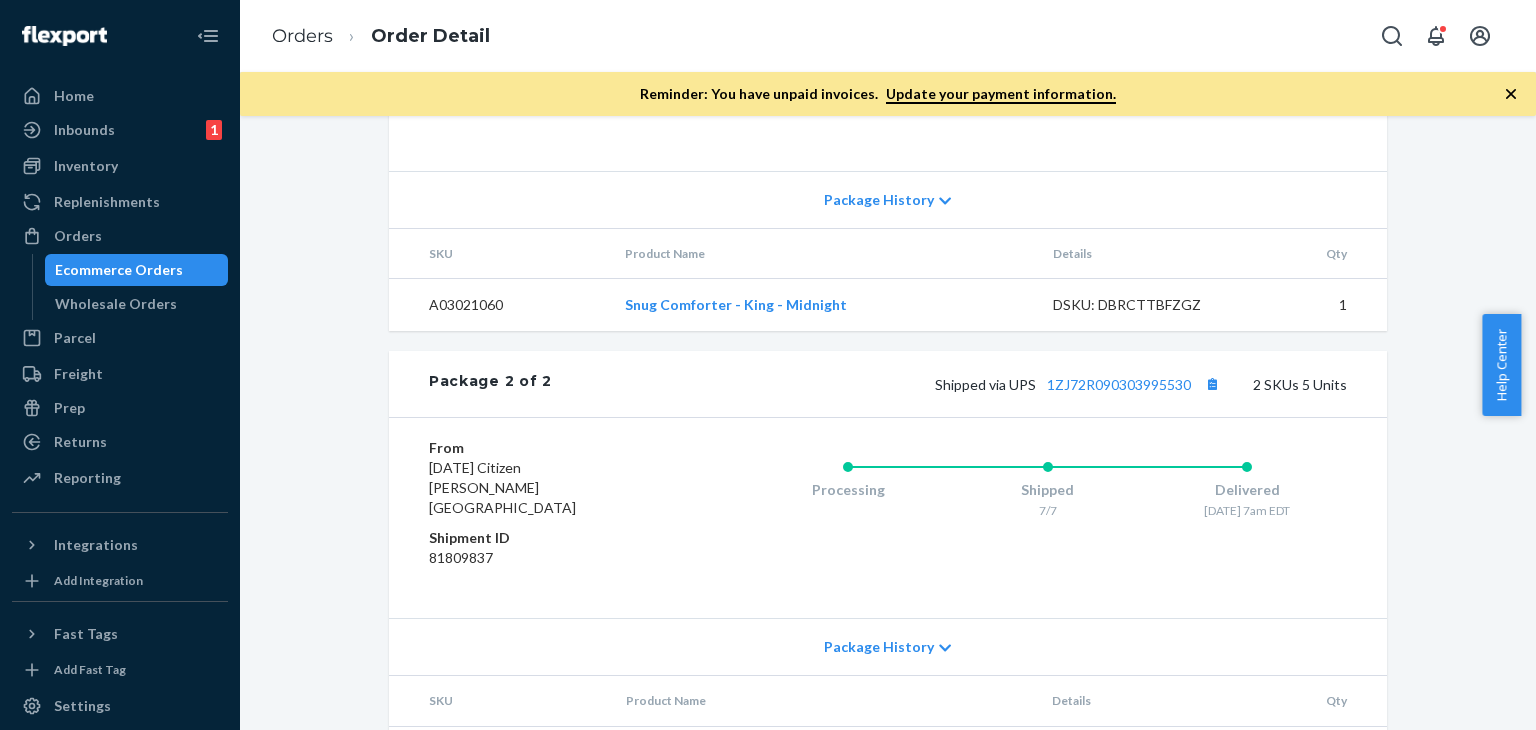 scroll, scrollTop: 994, scrollLeft: 0, axis: vertical 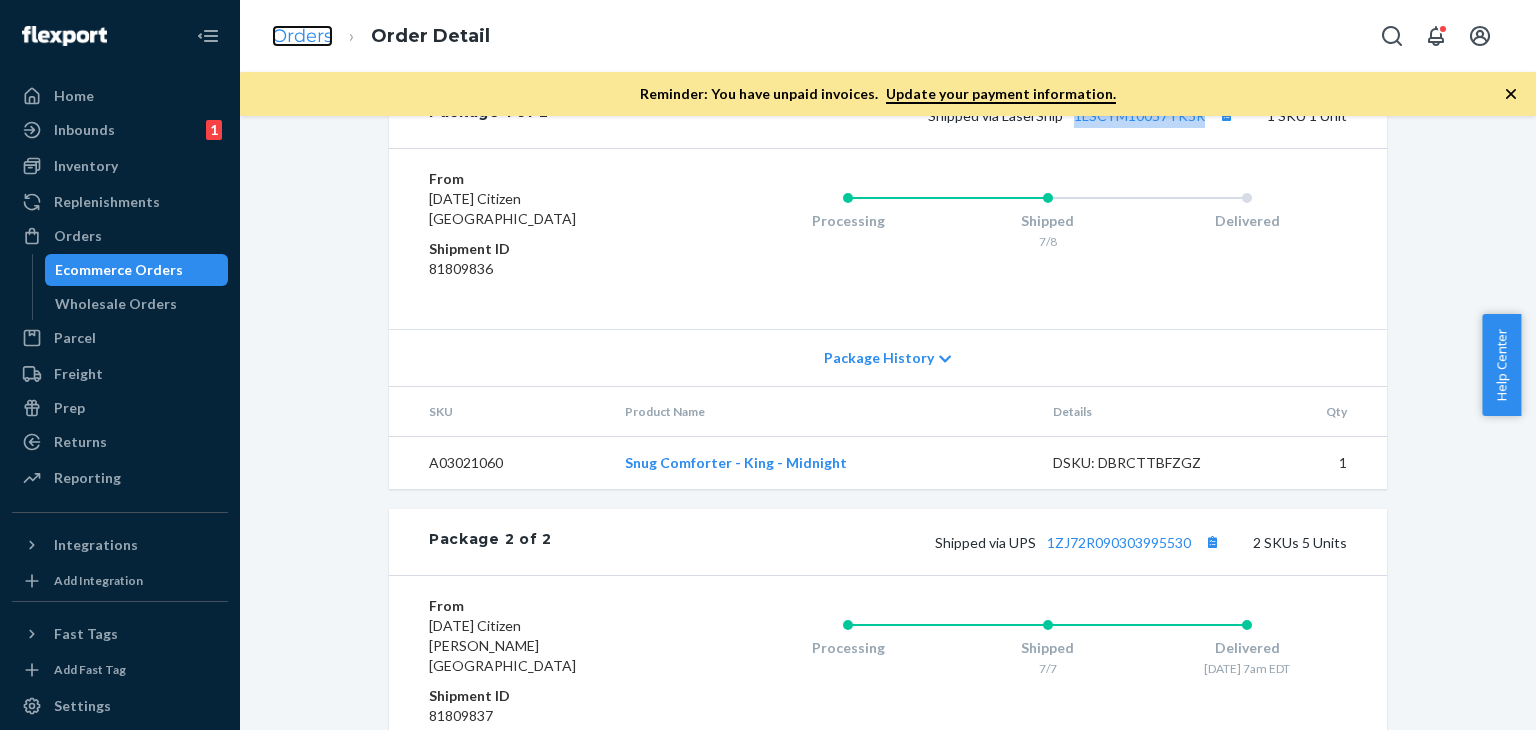 click on "Orders" at bounding box center (302, 36) 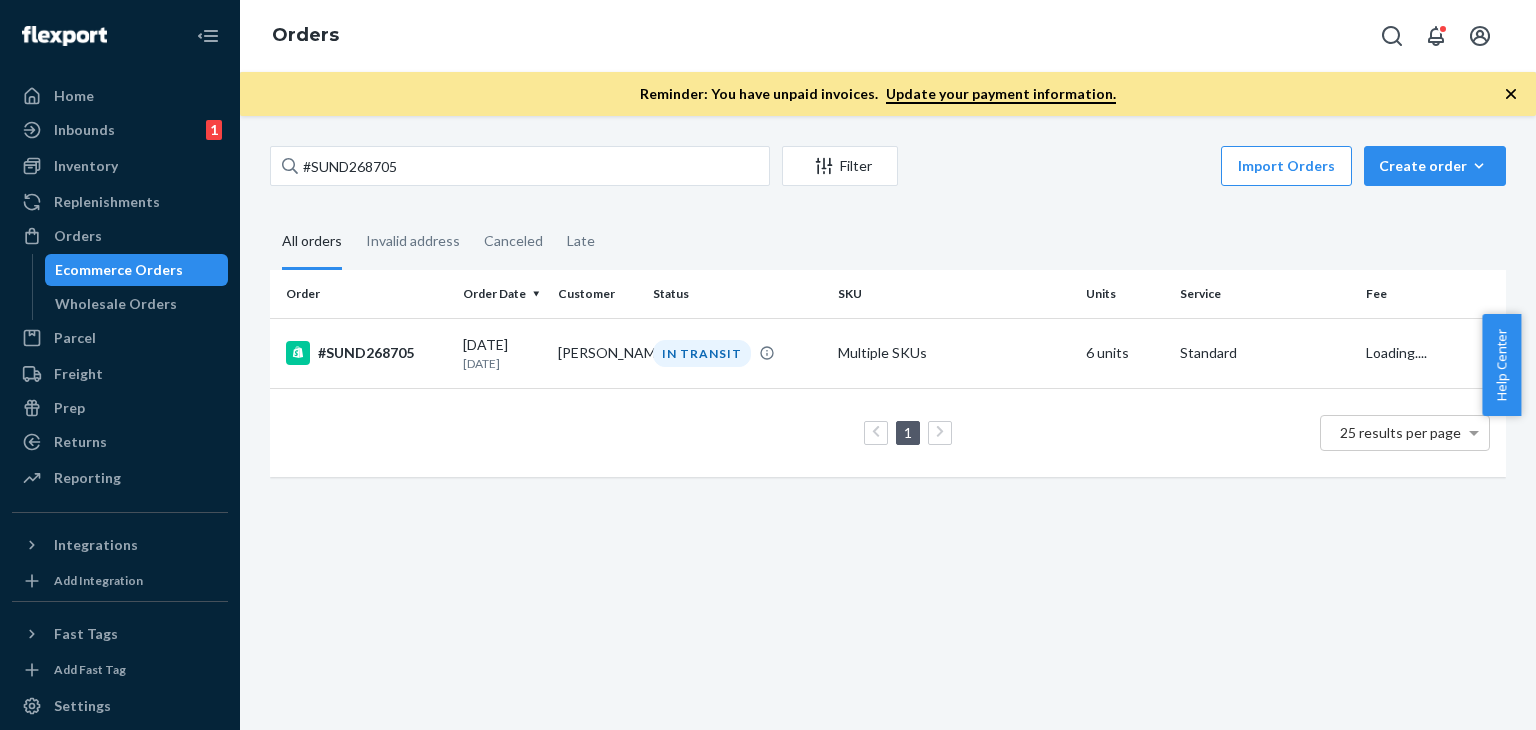 scroll, scrollTop: 0, scrollLeft: 0, axis: both 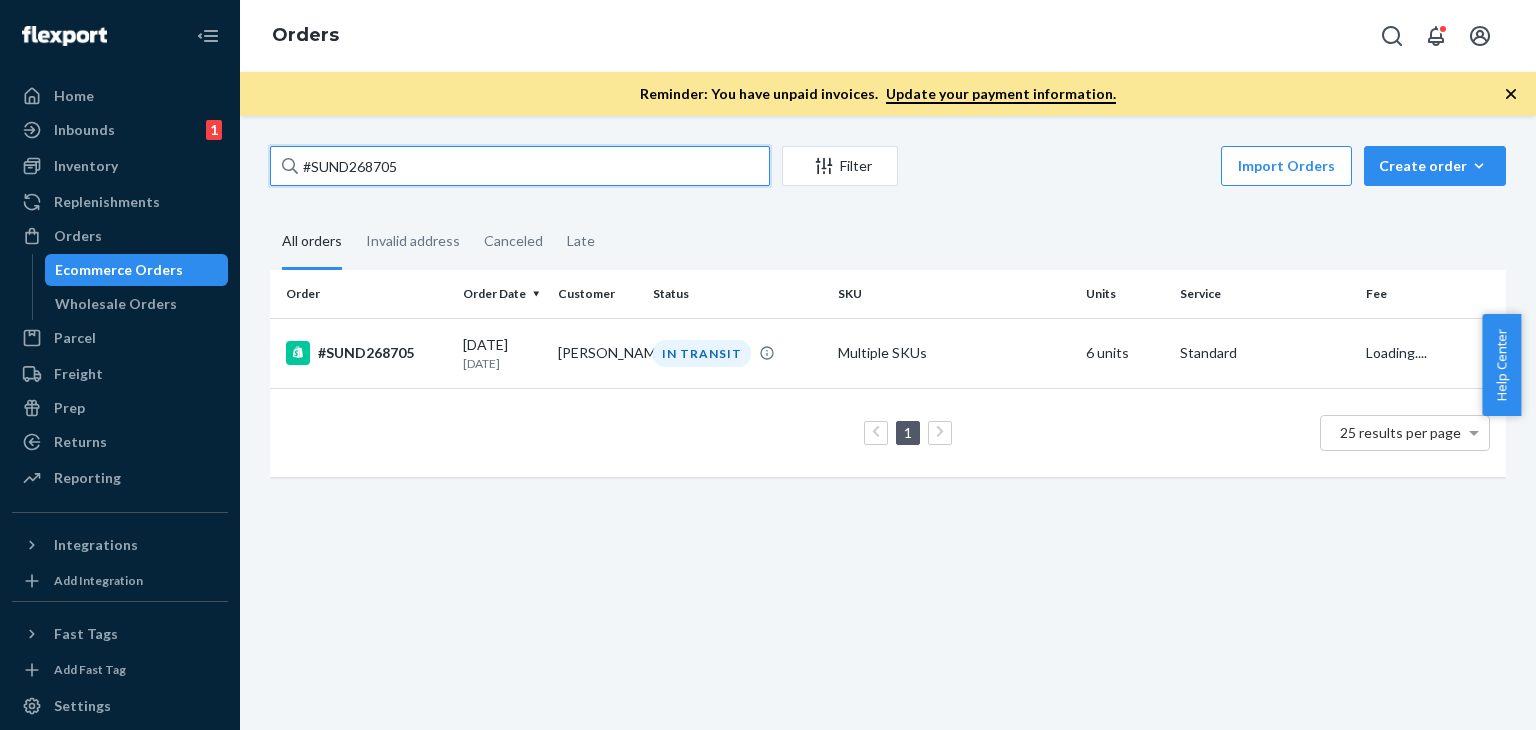 drag, startPoint x: 453, startPoint y: 181, endPoint x: 315, endPoint y: 167, distance: 138.70833 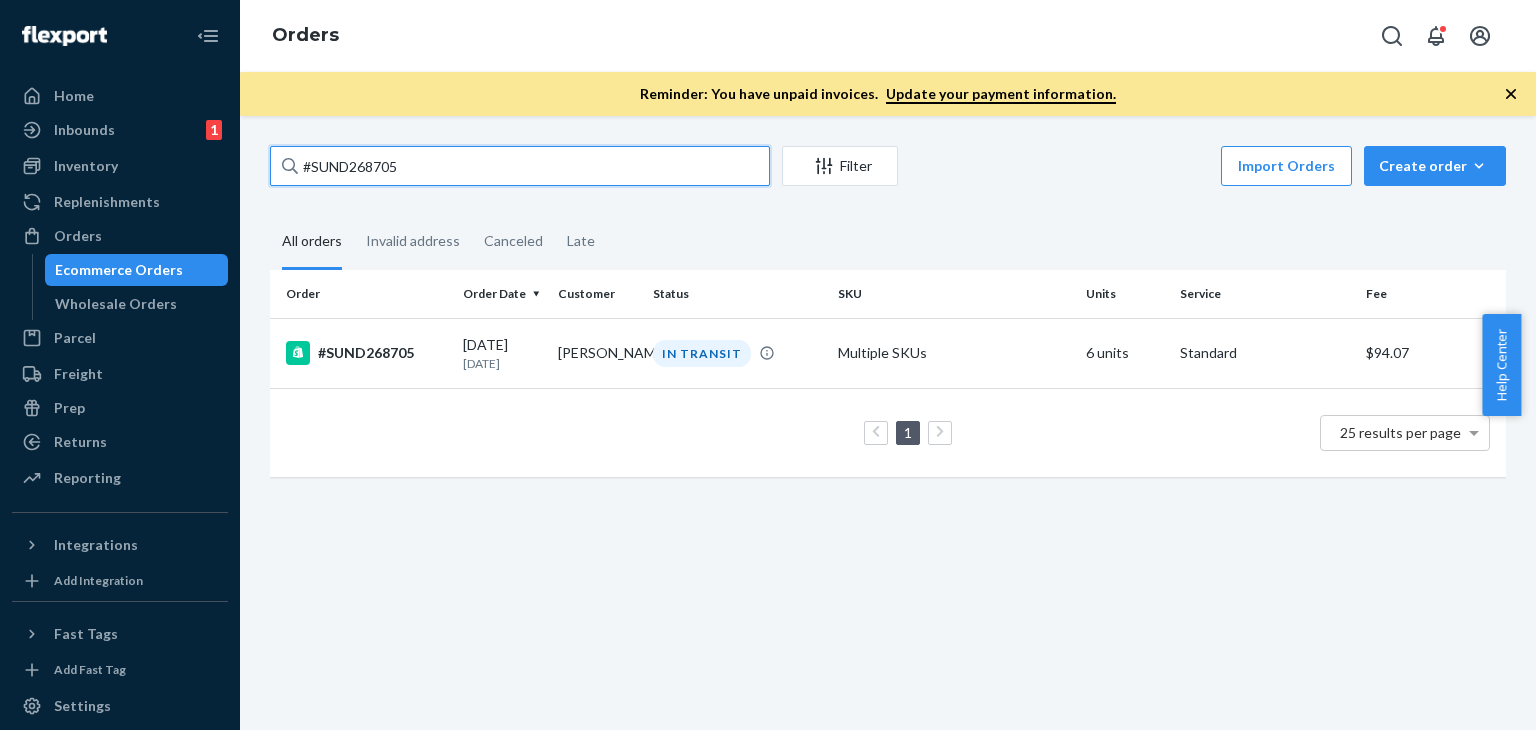 paste on "9008" 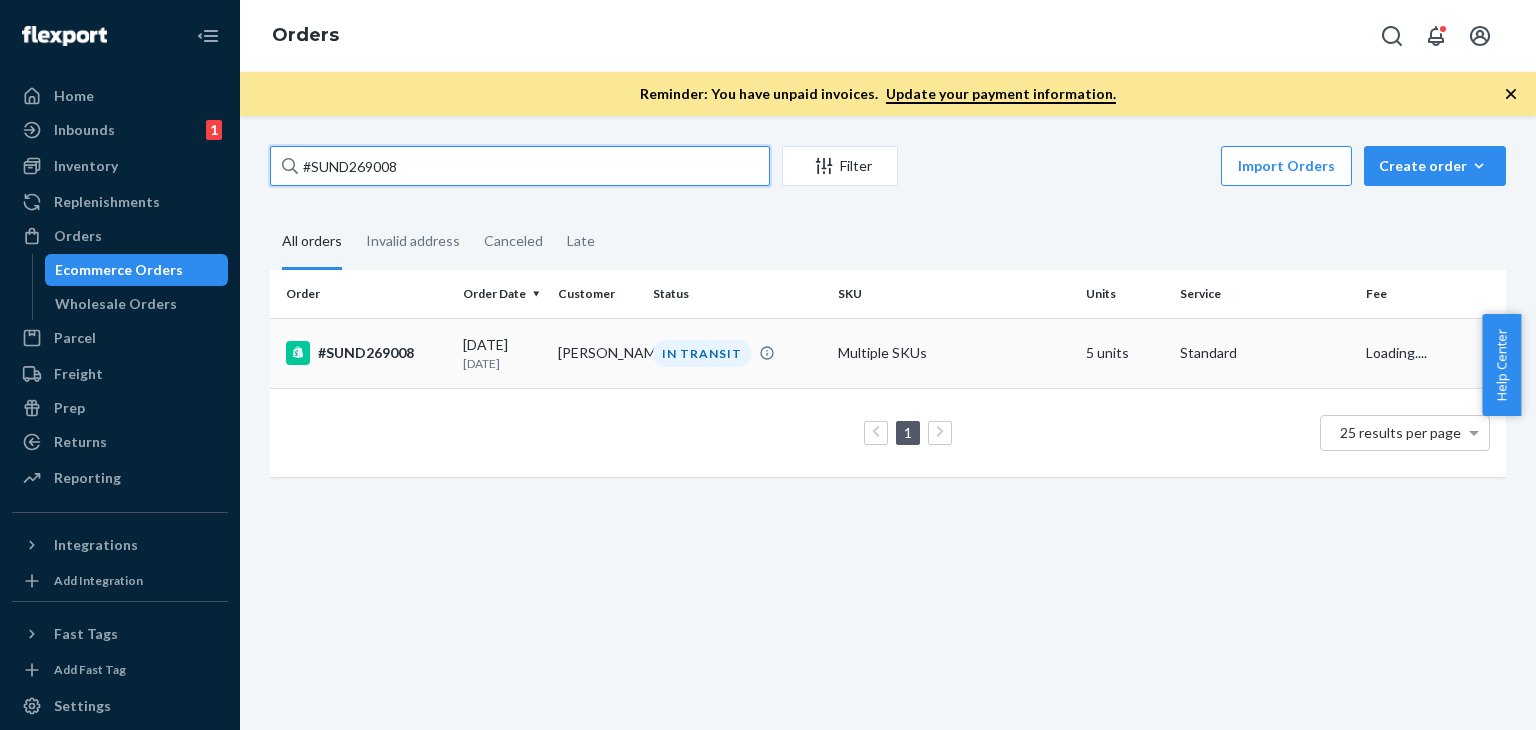 type on "#SUND269008" 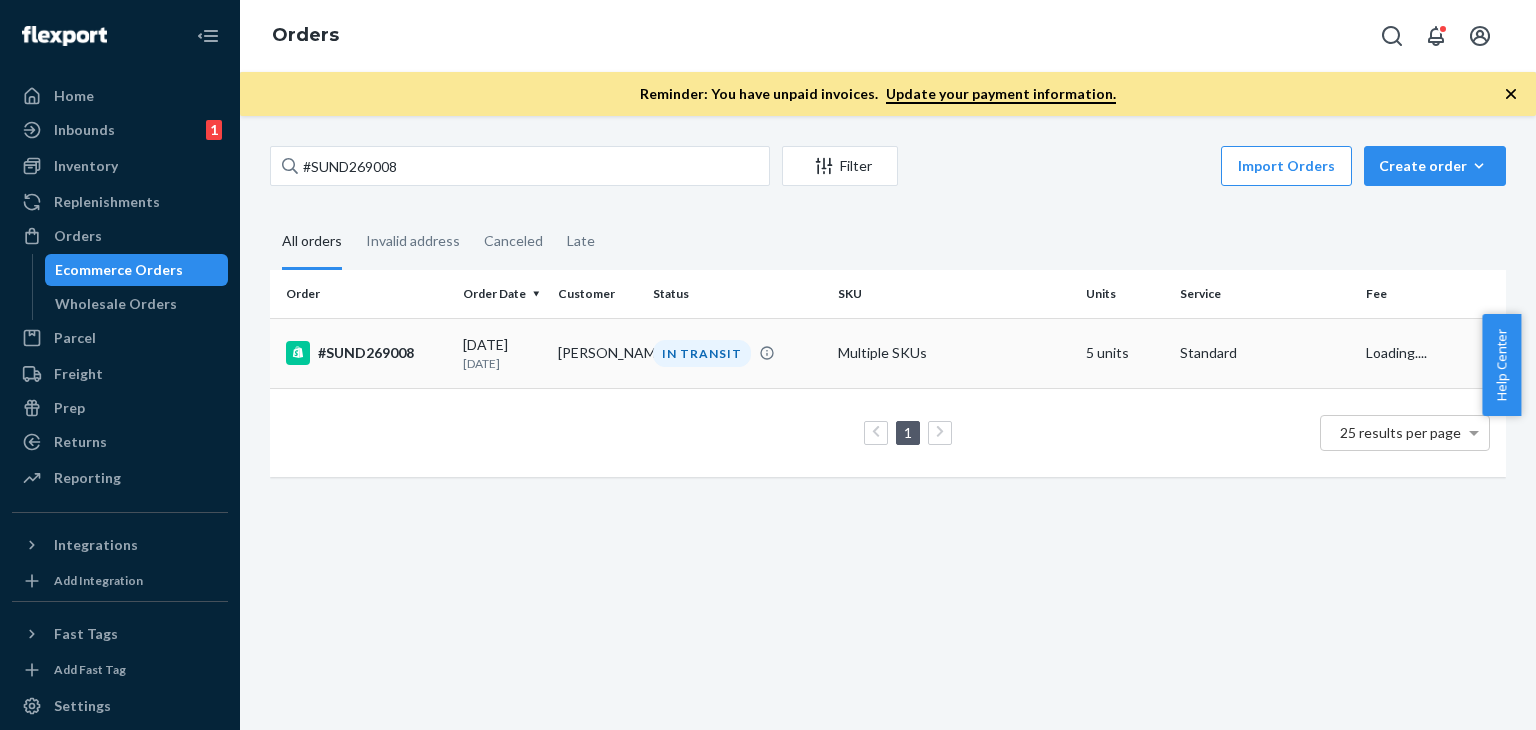 click on "[DATE]" at bounding box center (502, 363) 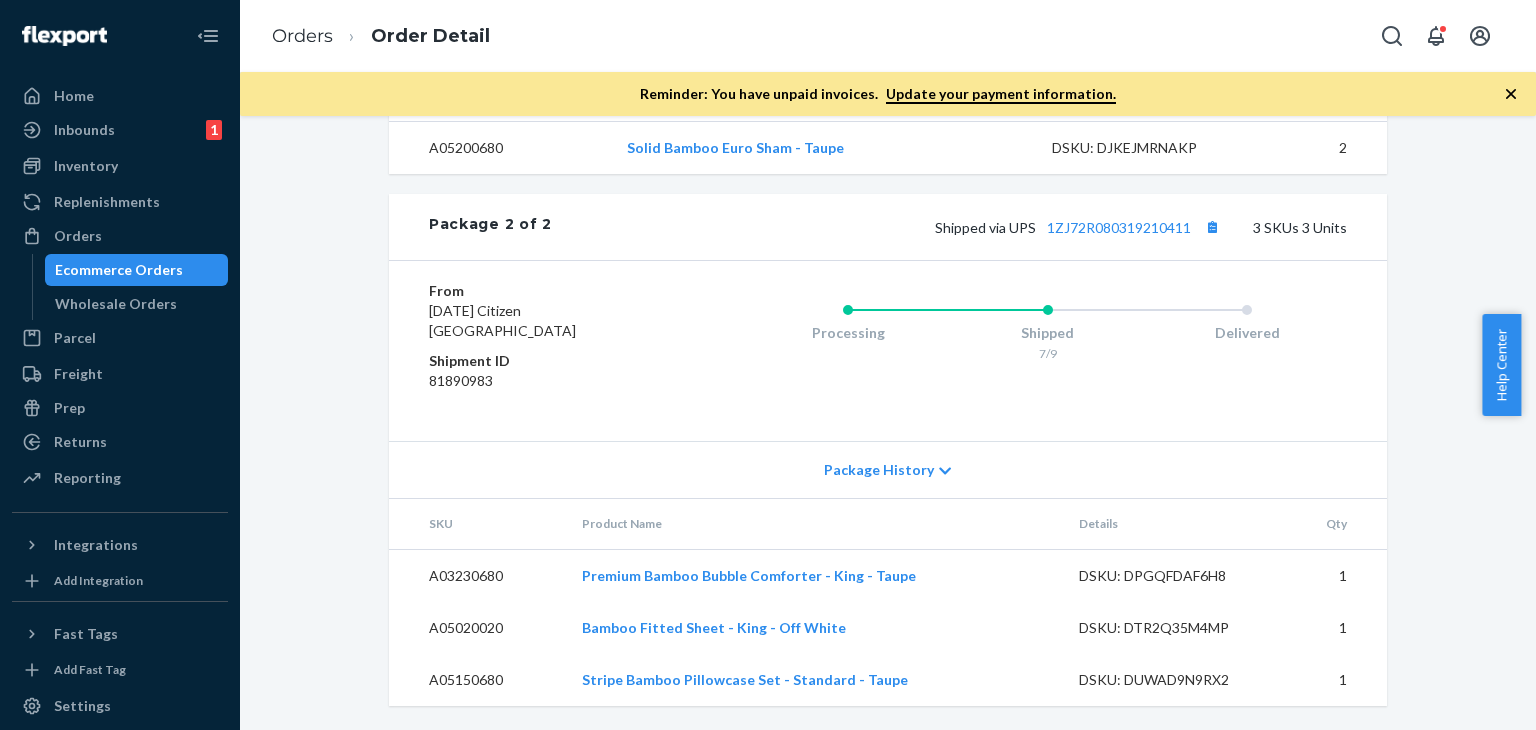 scroll, scrollTop: 1398, scrollLeft: 0, axis: vertical 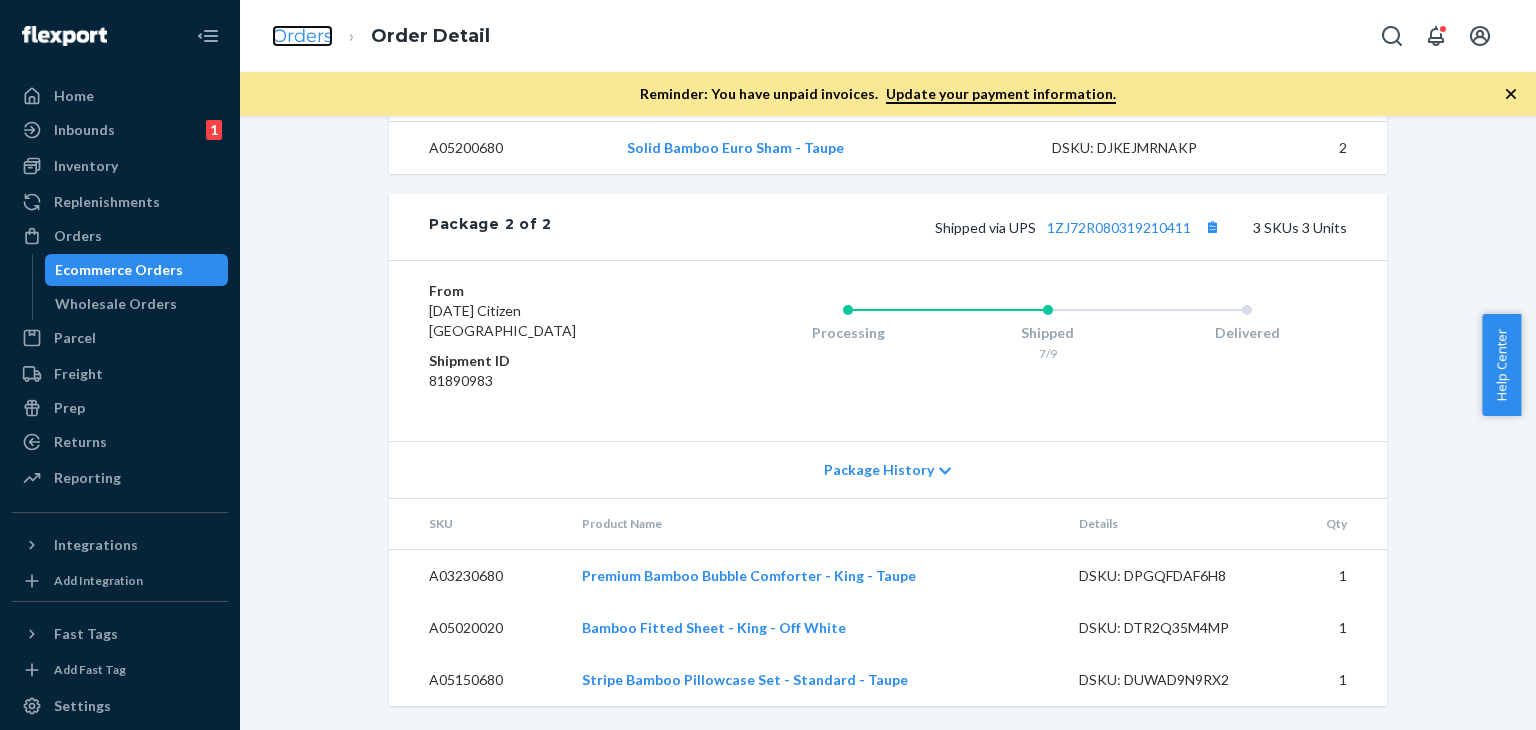 click on "Orders" at bounding box center (302, 36) 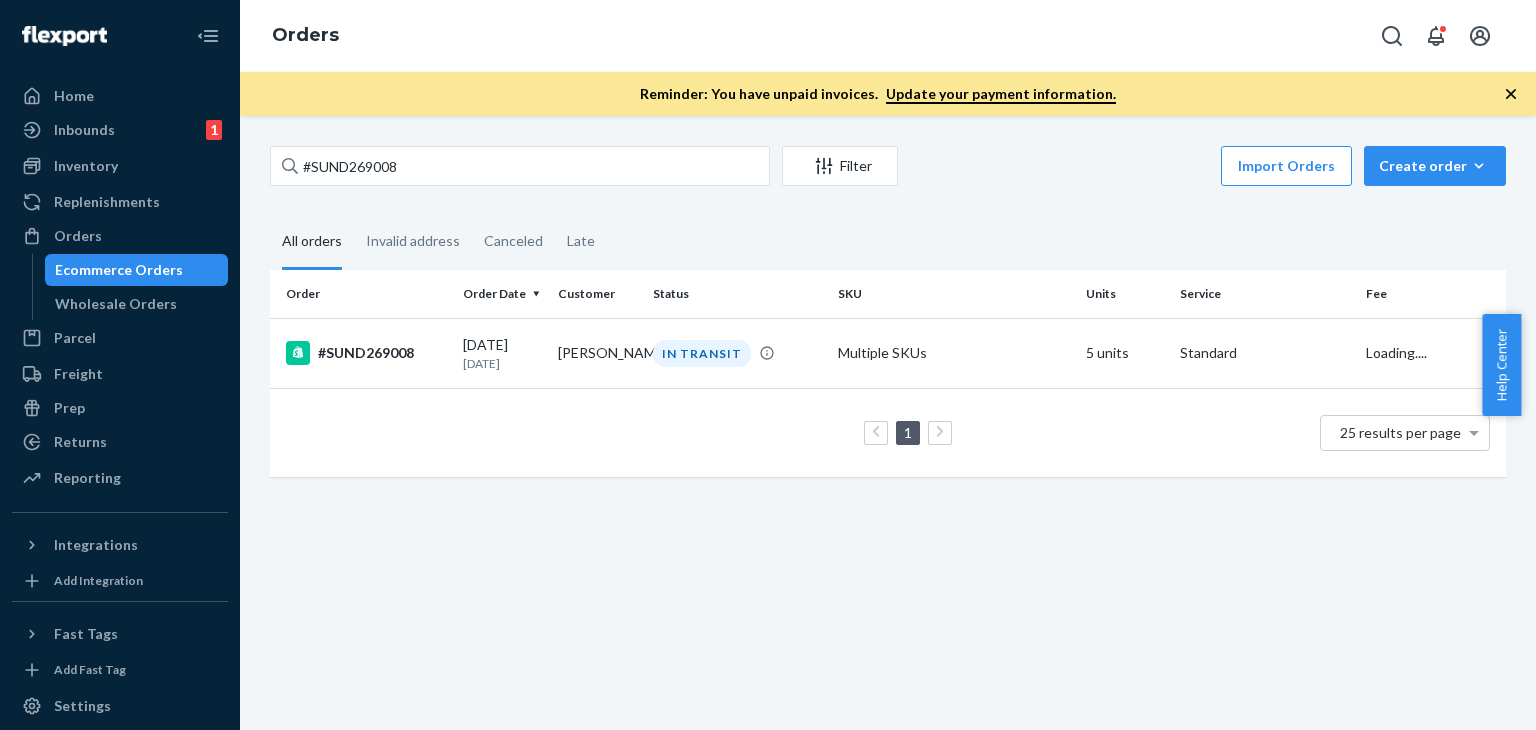 scroll, scrollTop: 0, scrollLeft: 0, axis: both 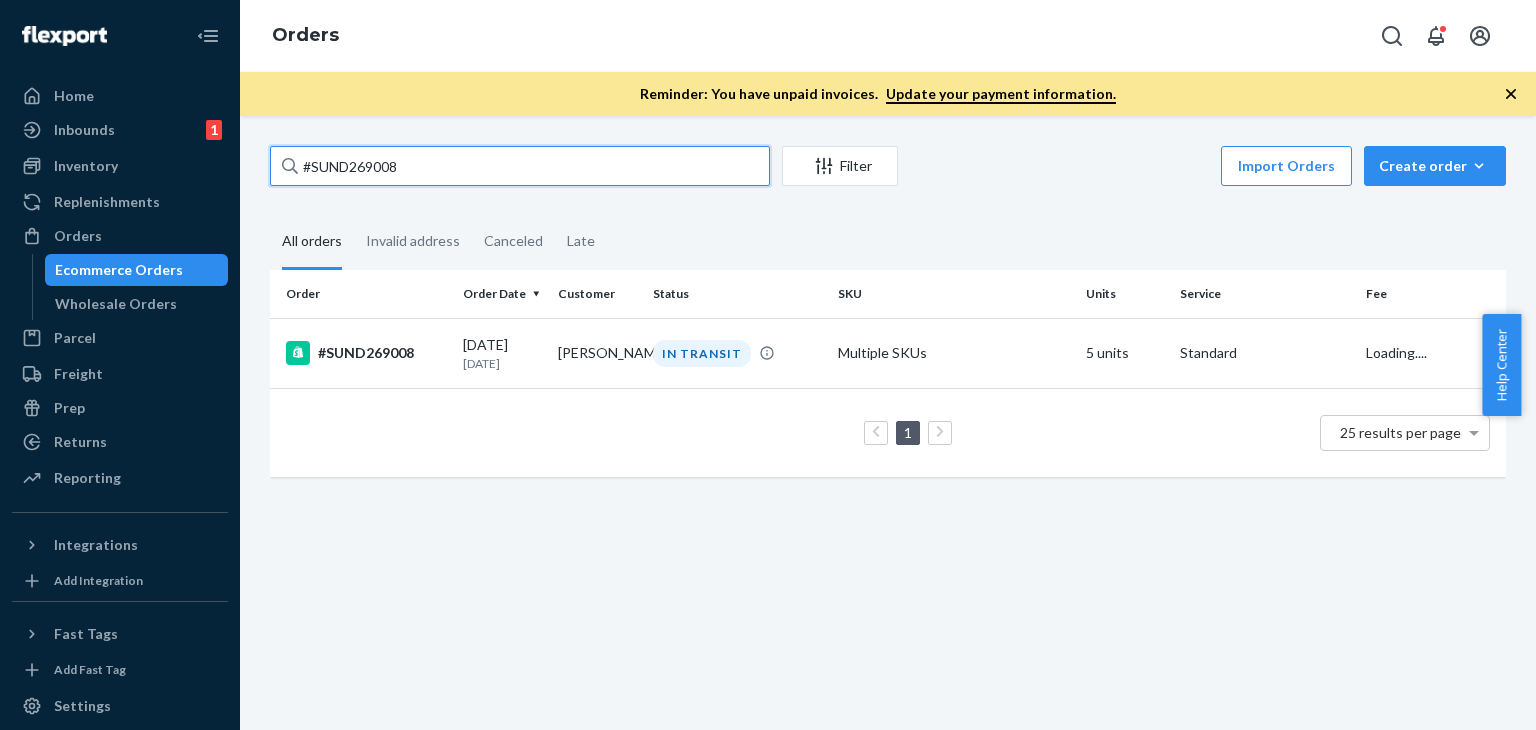 drag, startPoint x: 436, startPoint y: 166, endPoint x: 347, endPoint y: 166, distance: 89 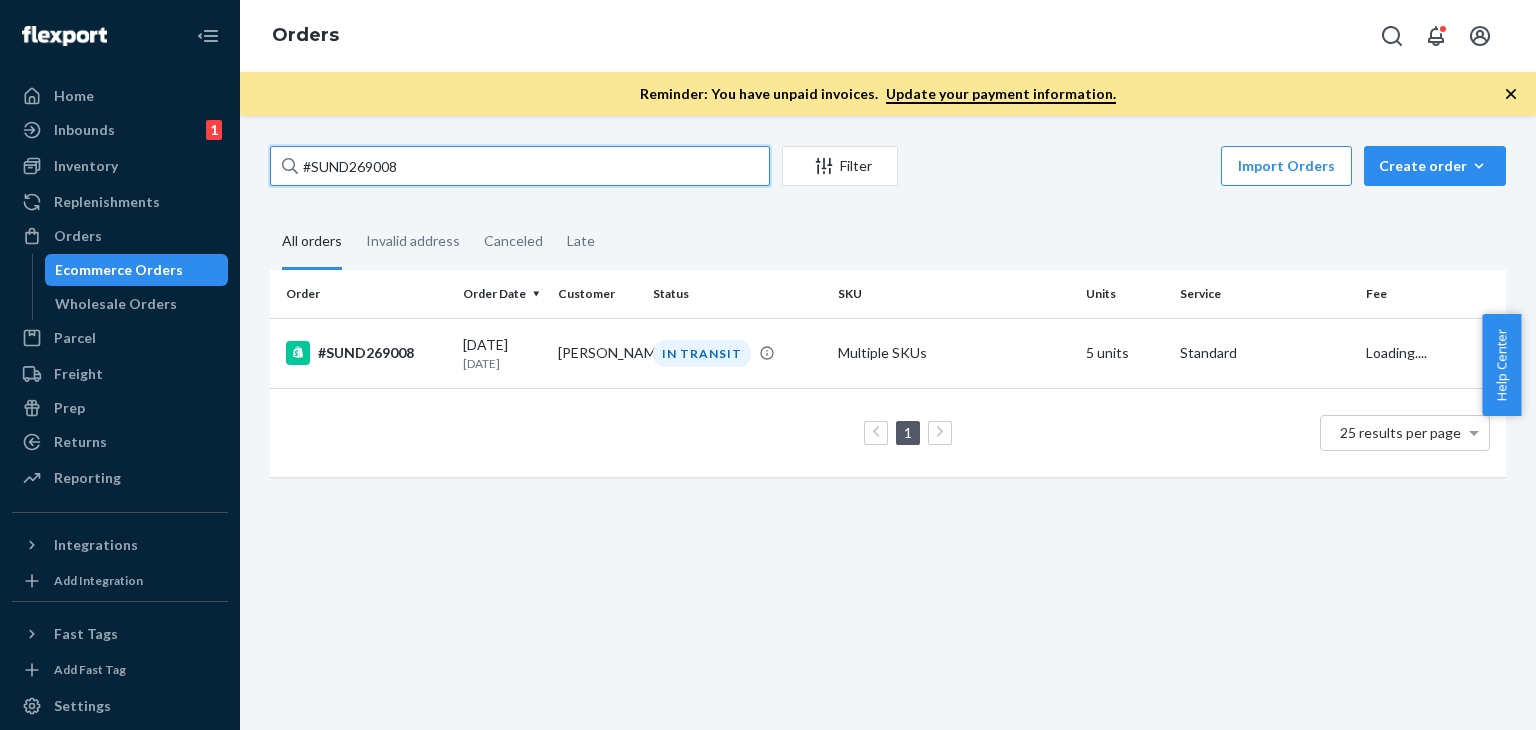 click on "Home Inbounds 1 Shipping Plans Problems 1 Inventory Products Replenishments Orders Ecommerce Orders Wholesale Orders Parcel Parcel orders Integrations Freight Prep Returns All Returns Settings Packages Reporting Reports Analytics Integrations Add Integration Fast Tags Add Fast Tag Settings Talk to Support Help Center Give Feedback Orders Reminder: You have unpaid invoices.  Update your payment information. #SUND269008 Filter Import Orders Create order Ecommerce order Removal order All orders Invalid address Canceled Late Order Order Date Customer Status SKU Units Service Fee #SUND269008 07/08/2025 5 days ago Karen Vitolo IN TRANSIT Multiple SKUs 5 units Standard Loading.... 1 25 results per page" at bounding box center [768, 365] 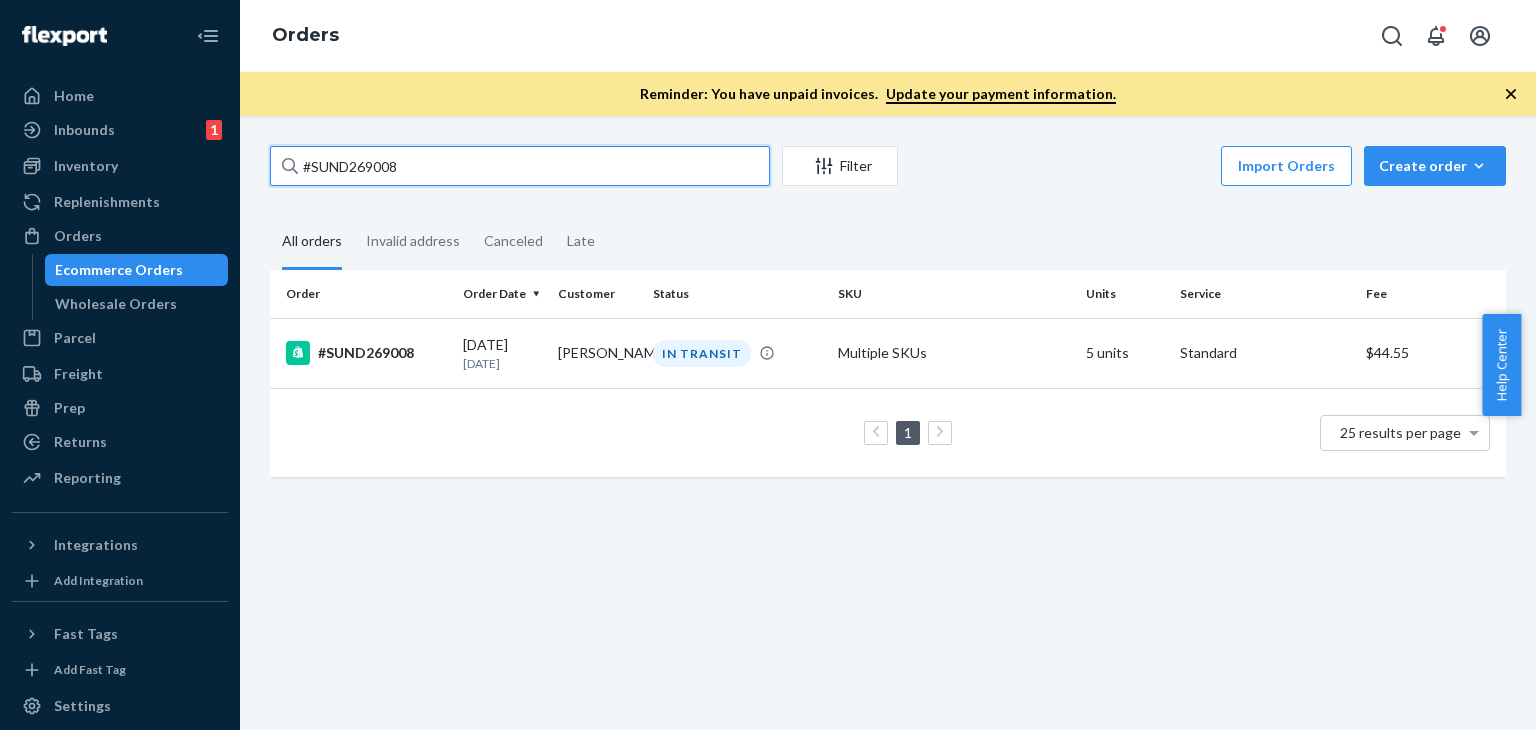 paste on "8815 Complete" 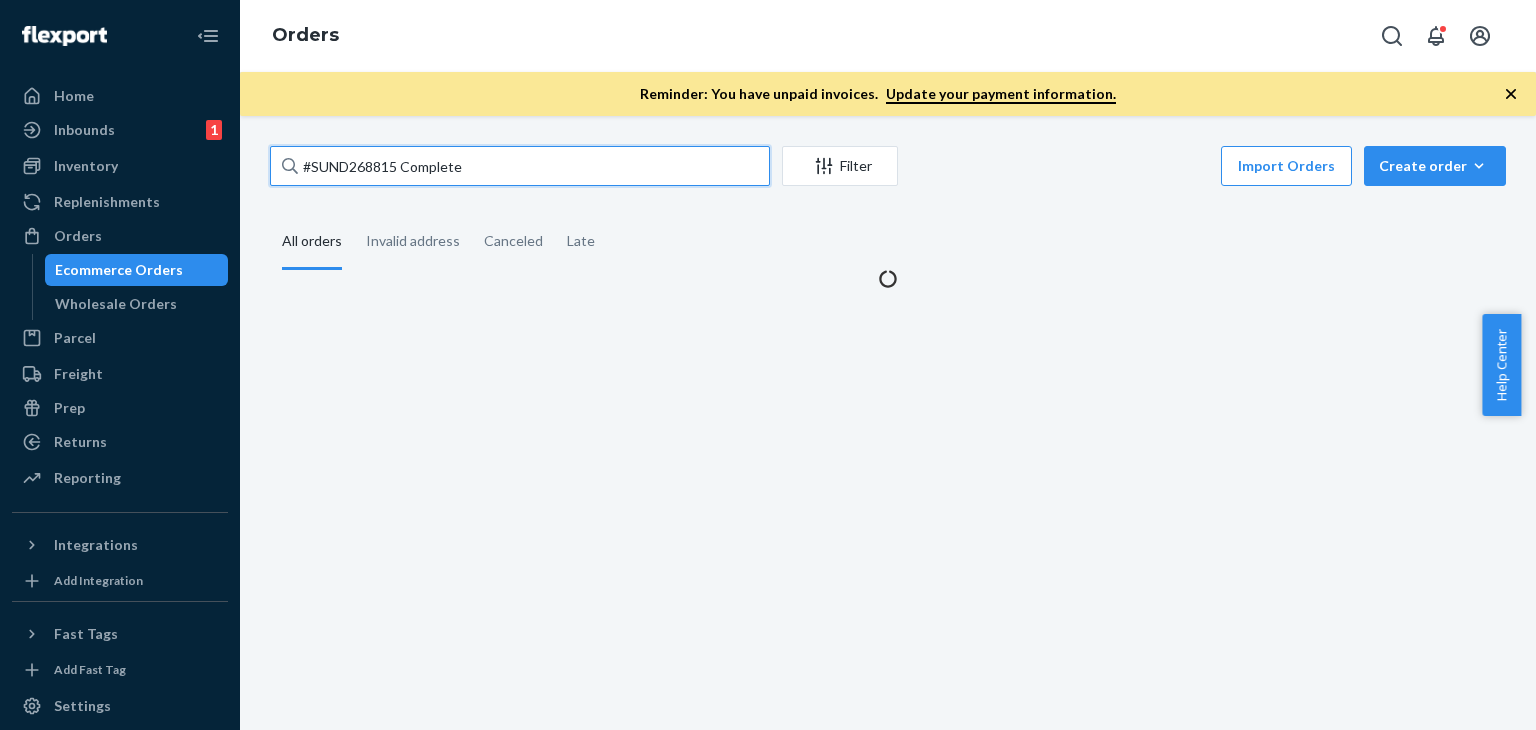 drag, startPoint x: 400, startPoint y: 162, endPoint x: 612, endPoint y: 165, distance: 212.02122 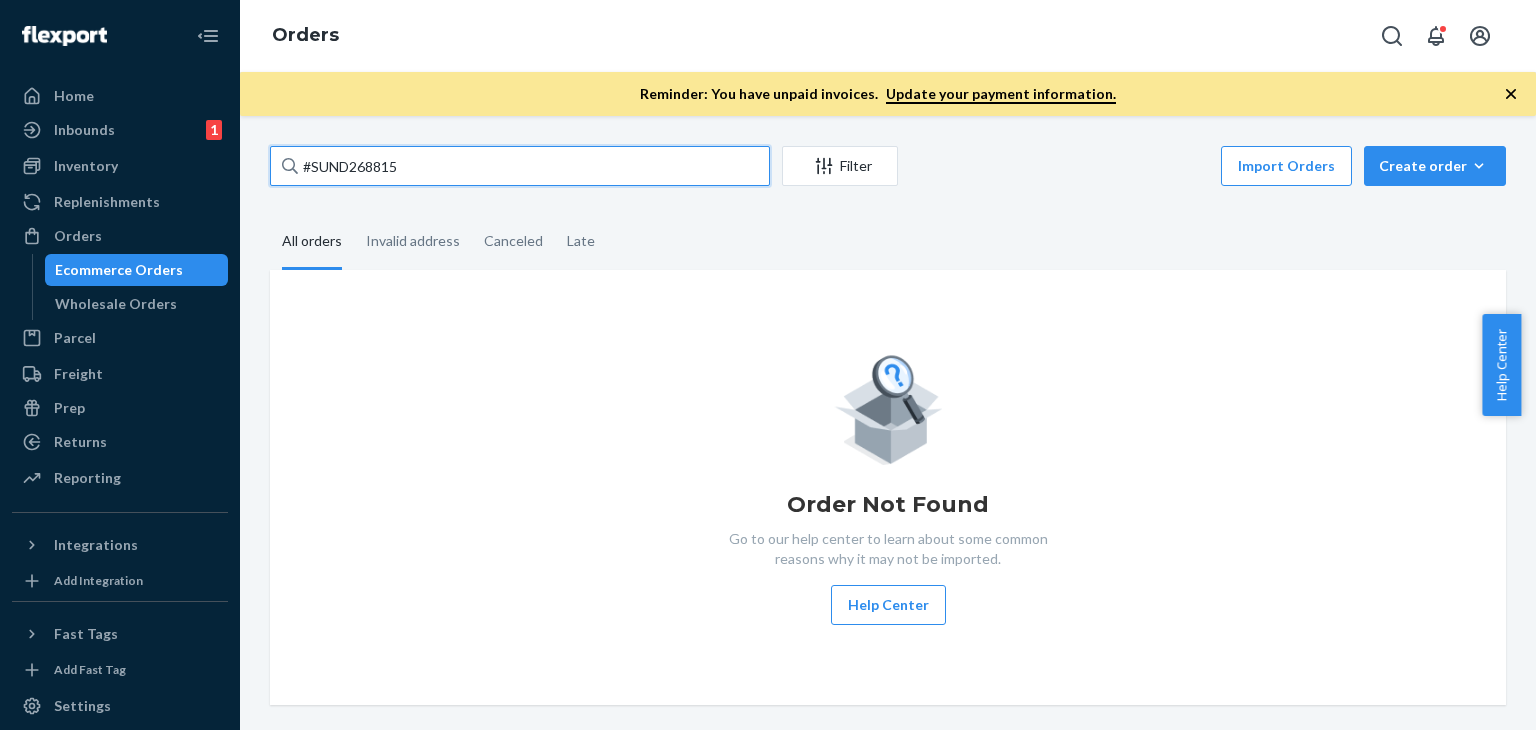 type on "#SUND268815" 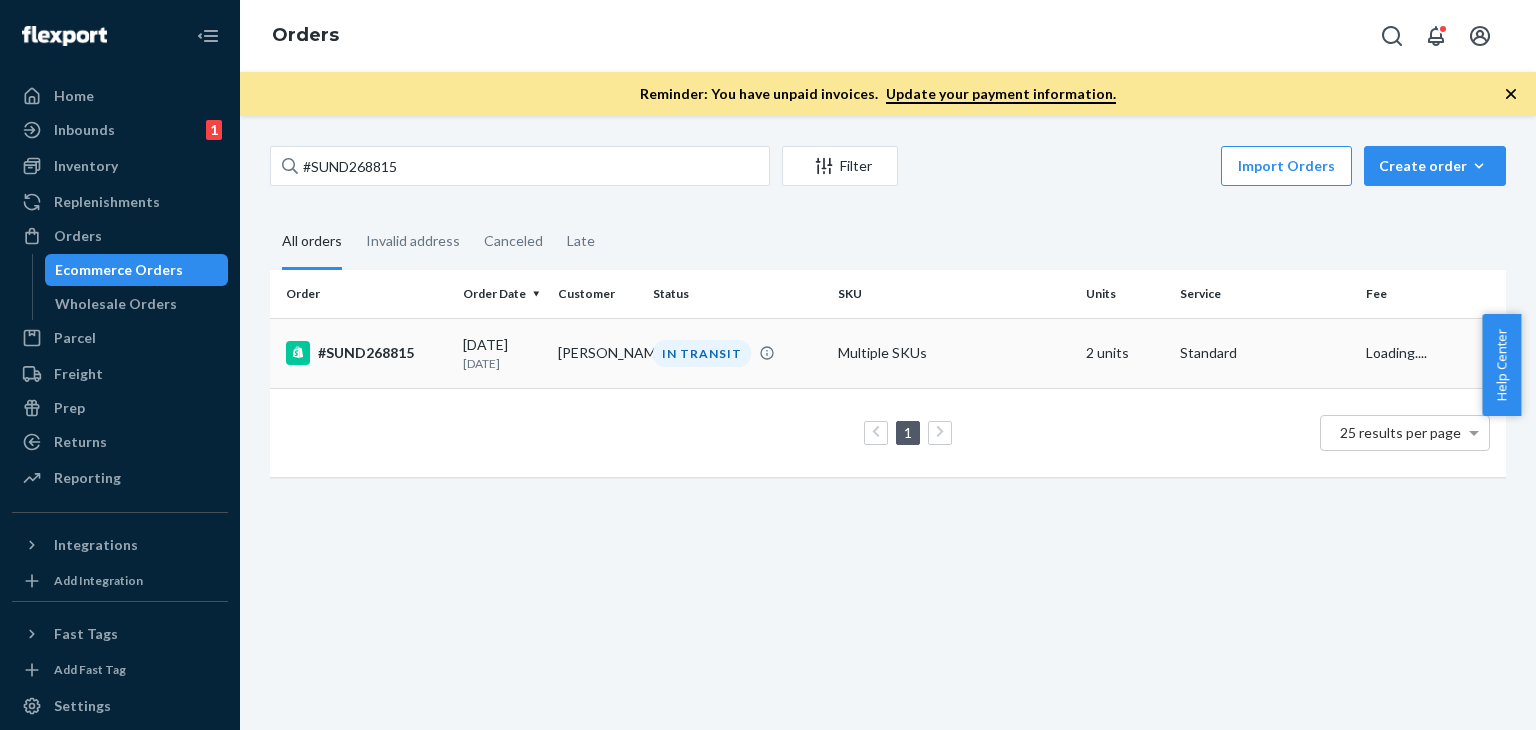 click on "David Rotstein" at bounding box center [597, 353] 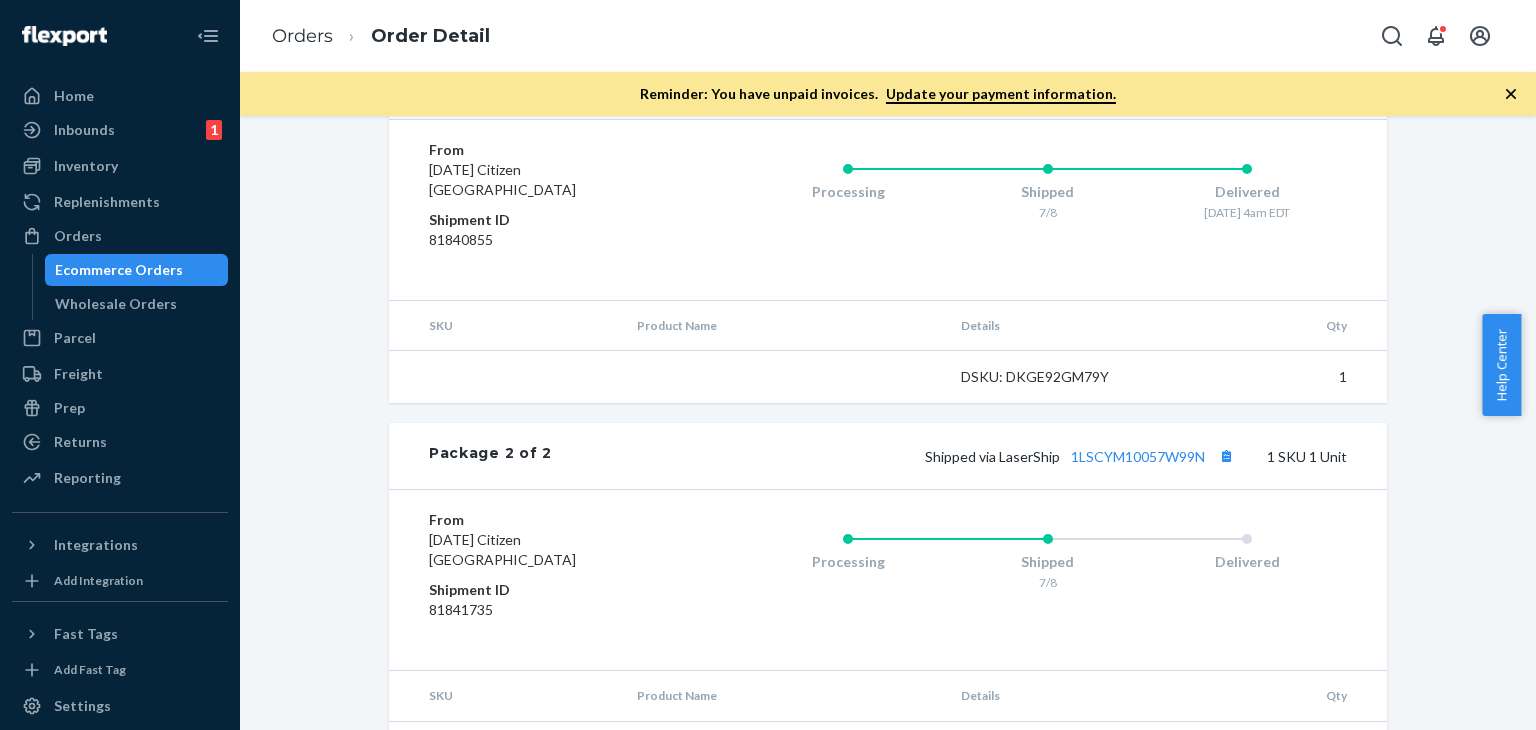 scroll, scrollTop: 1076, scrollLeft: 0, axis: vertical 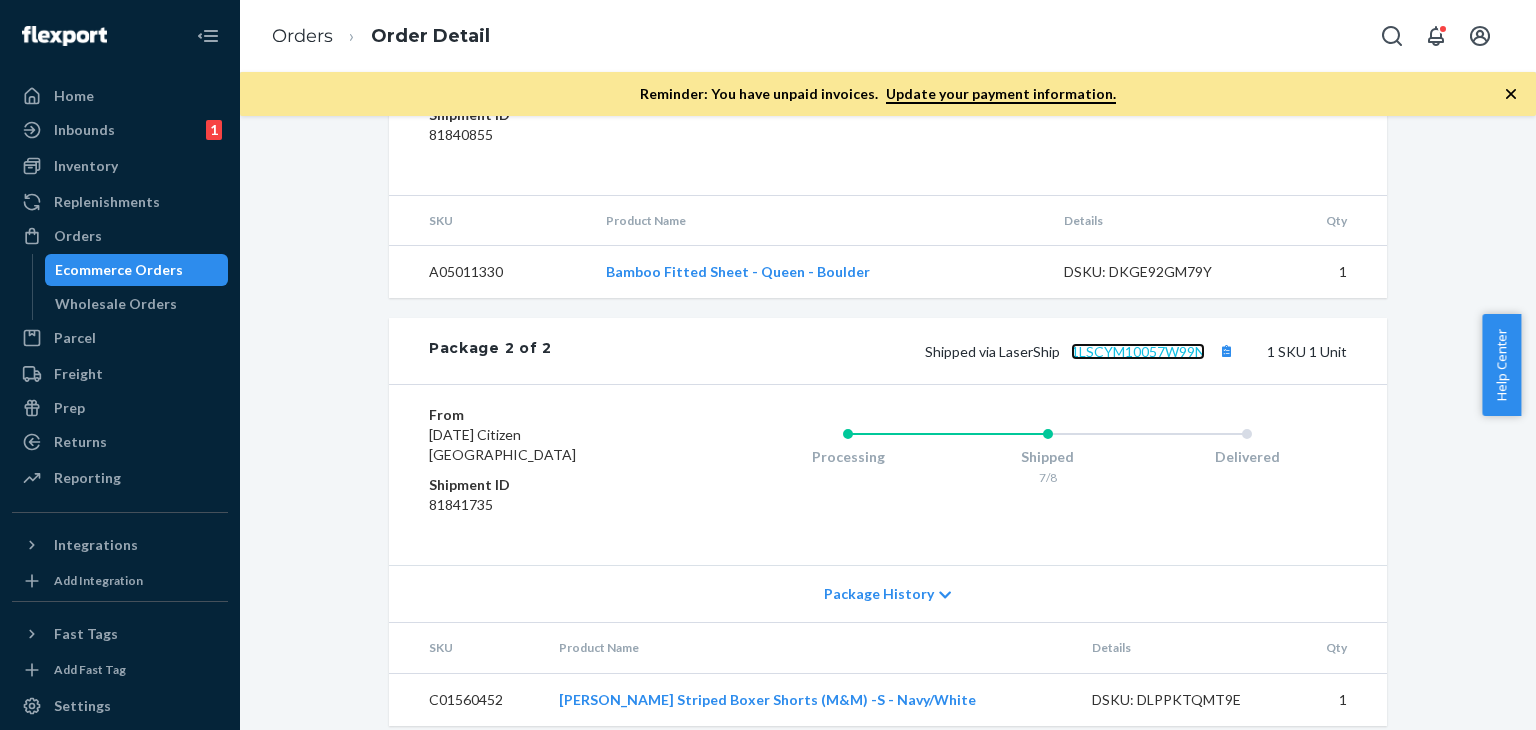 click on "1LSCYM10057W99N" at bounding box center [1138, 351] 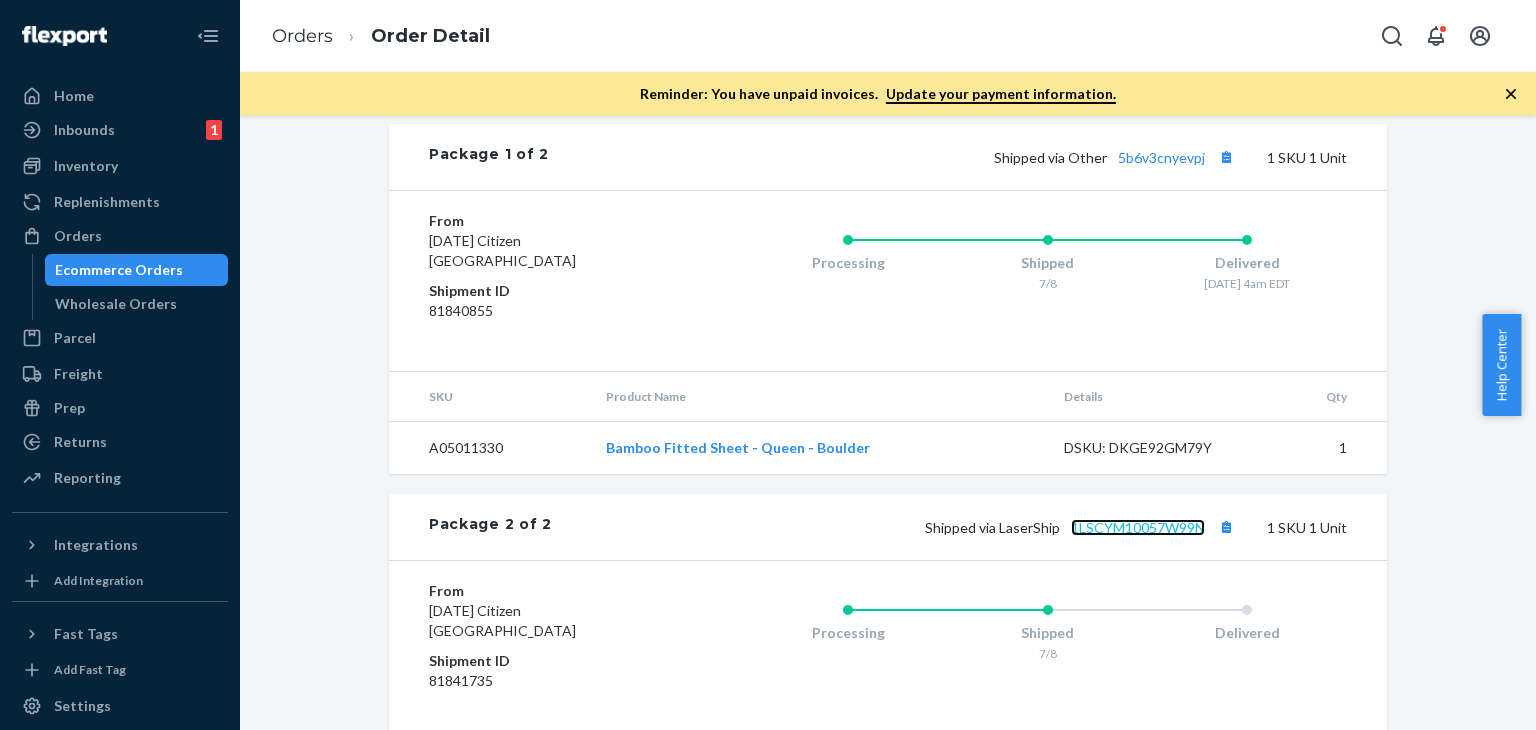 scroll, scrollTop: 1033, scrollLeft: 0, axis: vertical 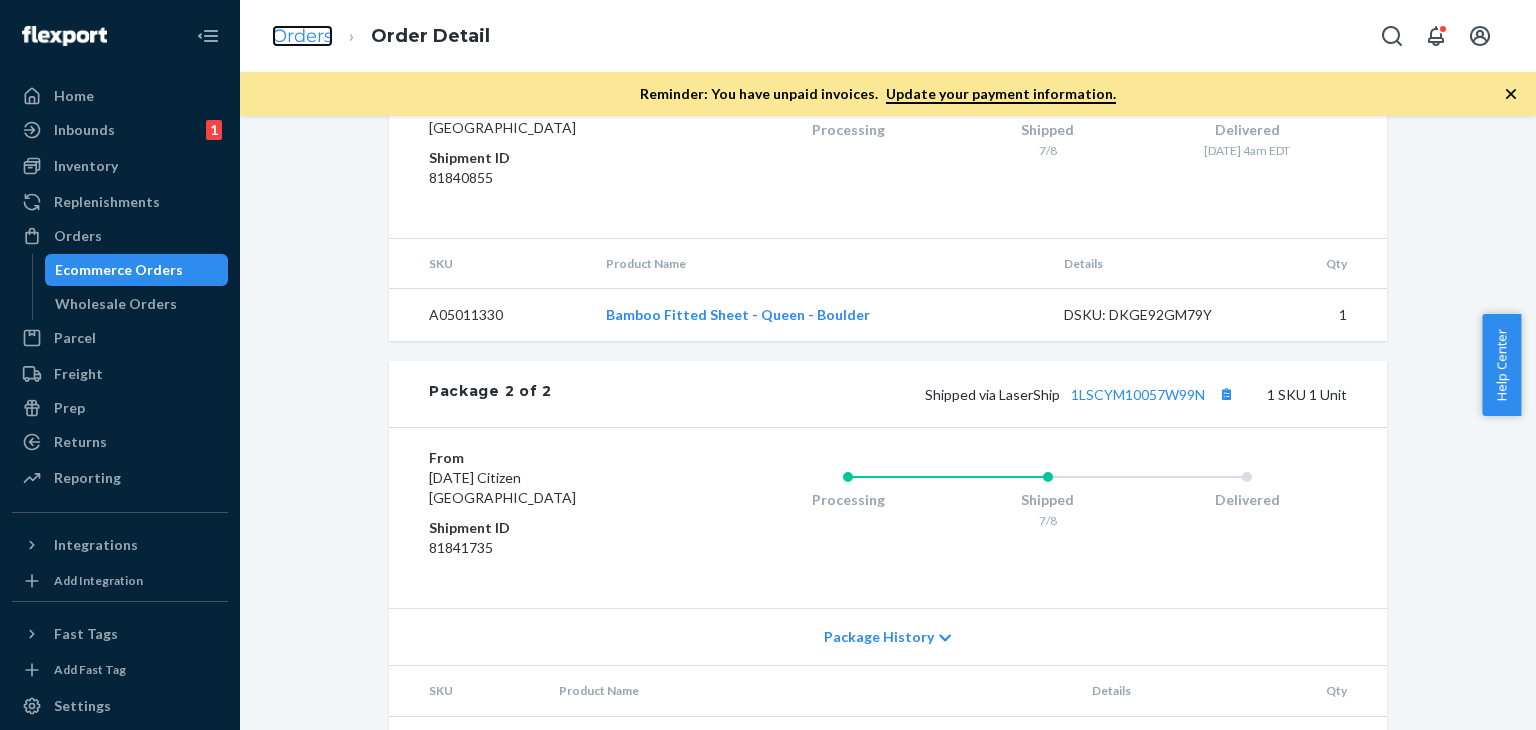 click on "Orders" at bounding box center (302, 36) 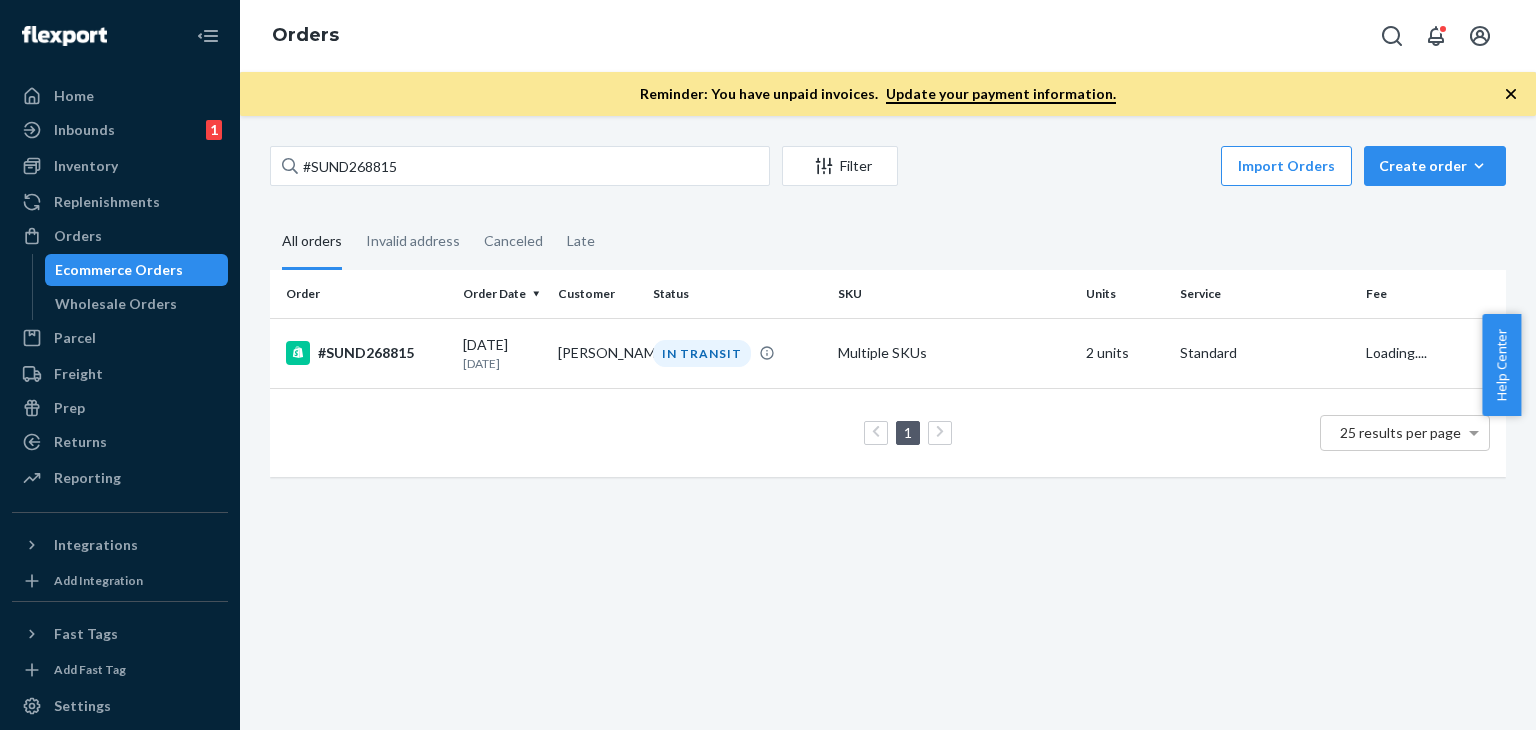scroll, scrollTop: 0, scrollLeft: 0, axis: both 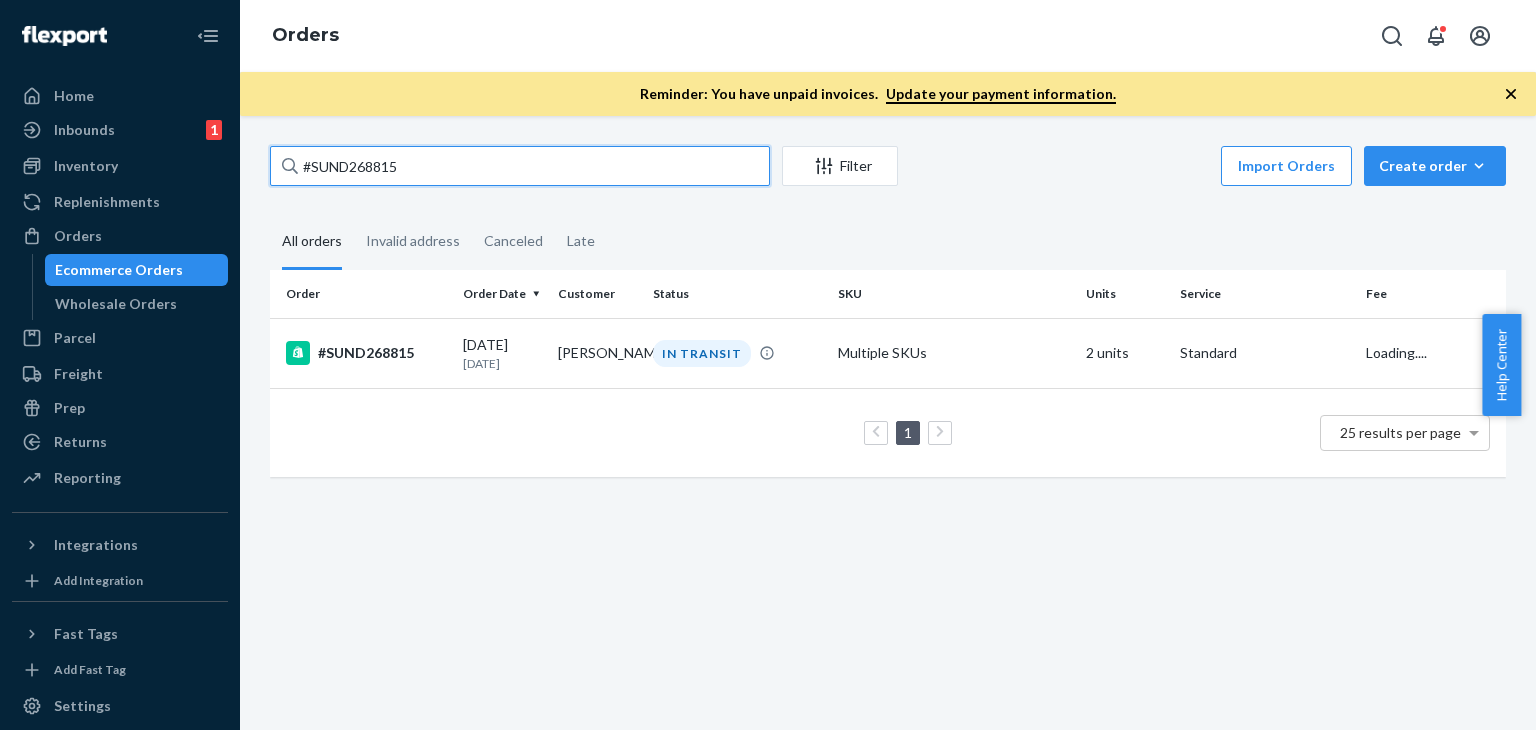 drag, startPoint x: 429, startPoint y: 174, endPoint x: 238, endPoint y: 173, distance: 191.00262 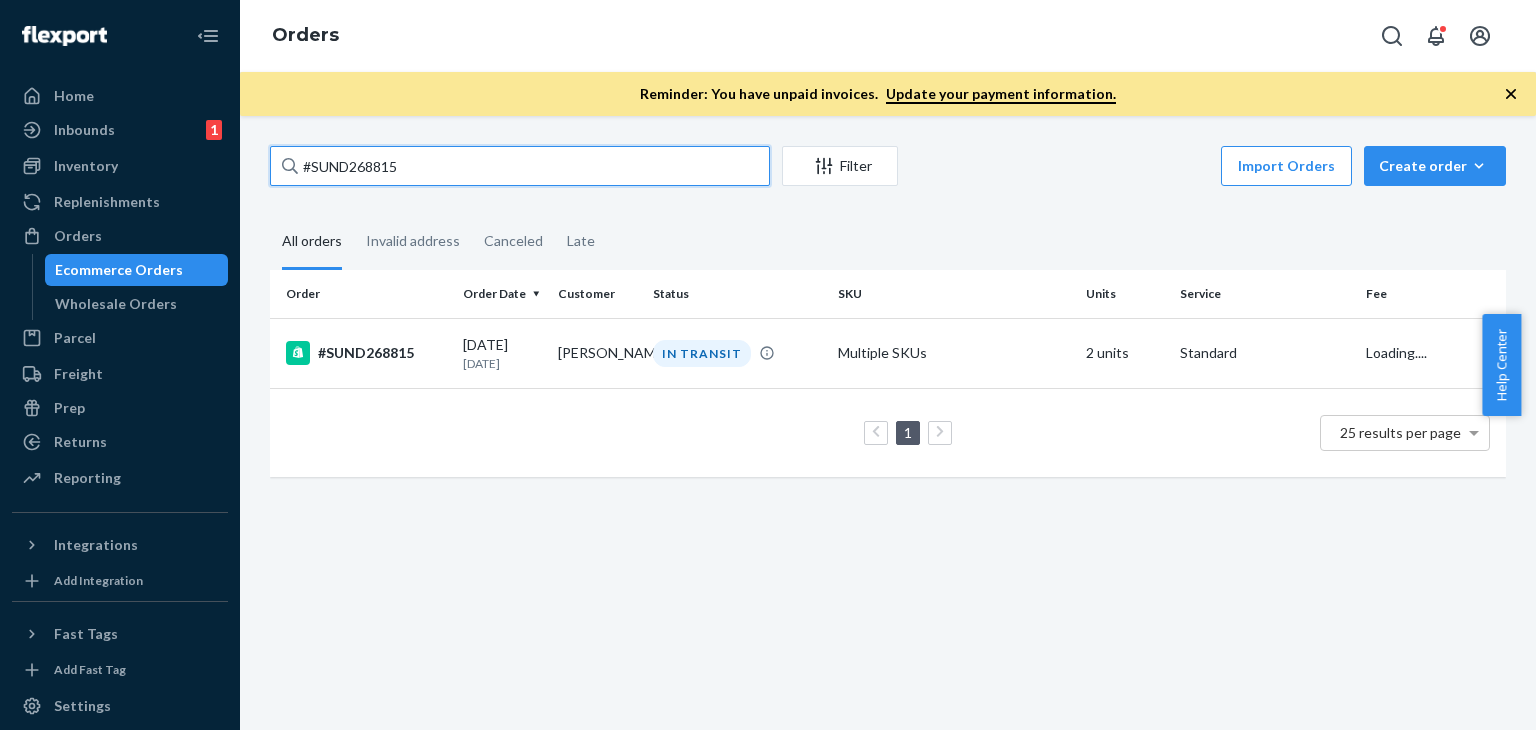 click on "Home Inbounds 1 Shipping Plans Problems 1 Inventory Products Replenishments Orders Ecommerce Orders Wholesale Orders Parcel Parcel orders Integrations Freight Prep Returns All Returns Settings Packages Reporting Reports Analytics Integrations Add Integration Fast Tags Add Fast Tag Settings Talk to Support Help Center Give Feedback Orders Reminder: You have unpaid invoices.  Update your payment information. #SUND268815 Filter Import Orders Create order Ecommerce order Removal order All orders Invalid address Canceled Late Order Order Date Customer Status SKU Units Service Fee #SUND268815 07/08/2025 5 days ago David Rotstein IN TRANSIT Multiple SKUs 2 units Standard Loading.... 1 25 results per page" at bounding box center (768, 365) 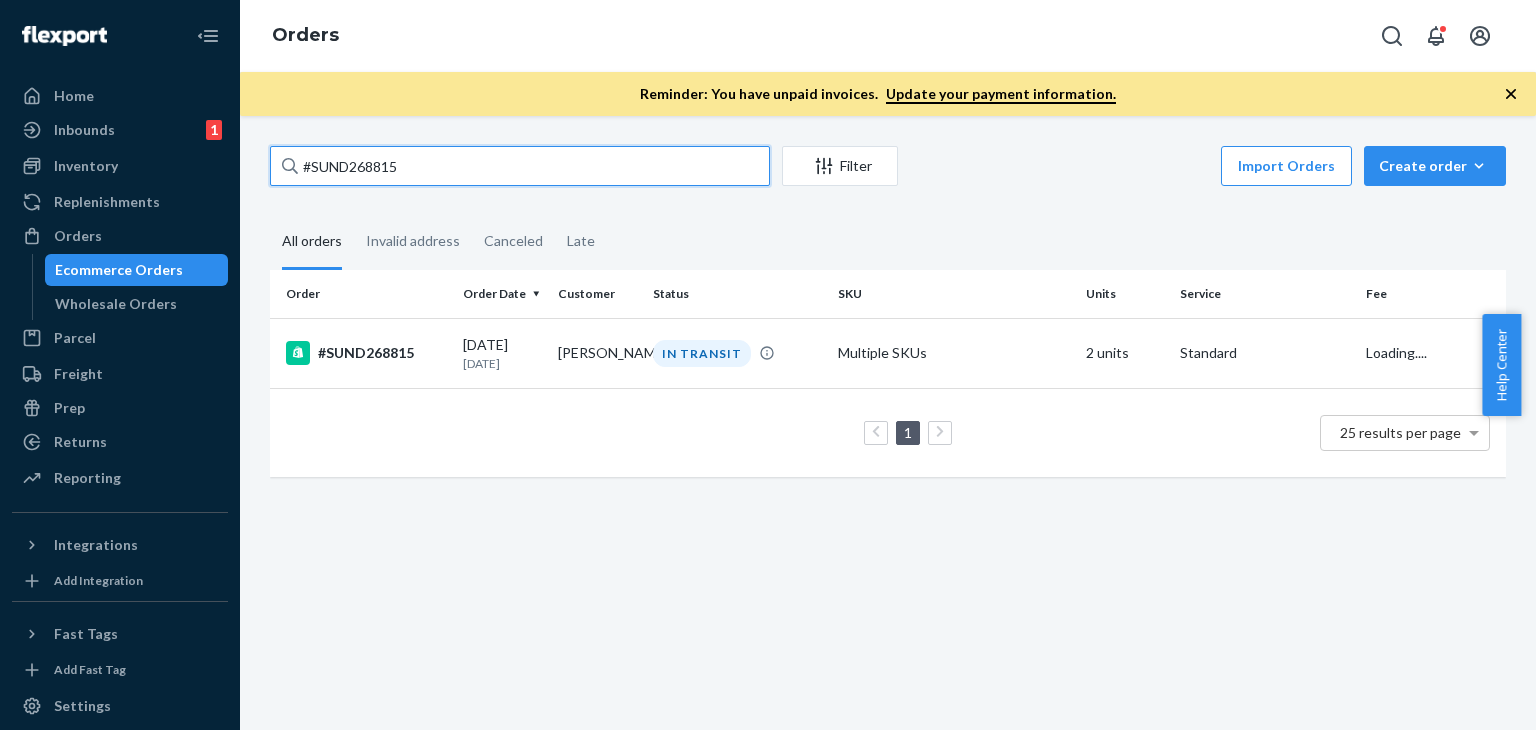 paste on "9472" 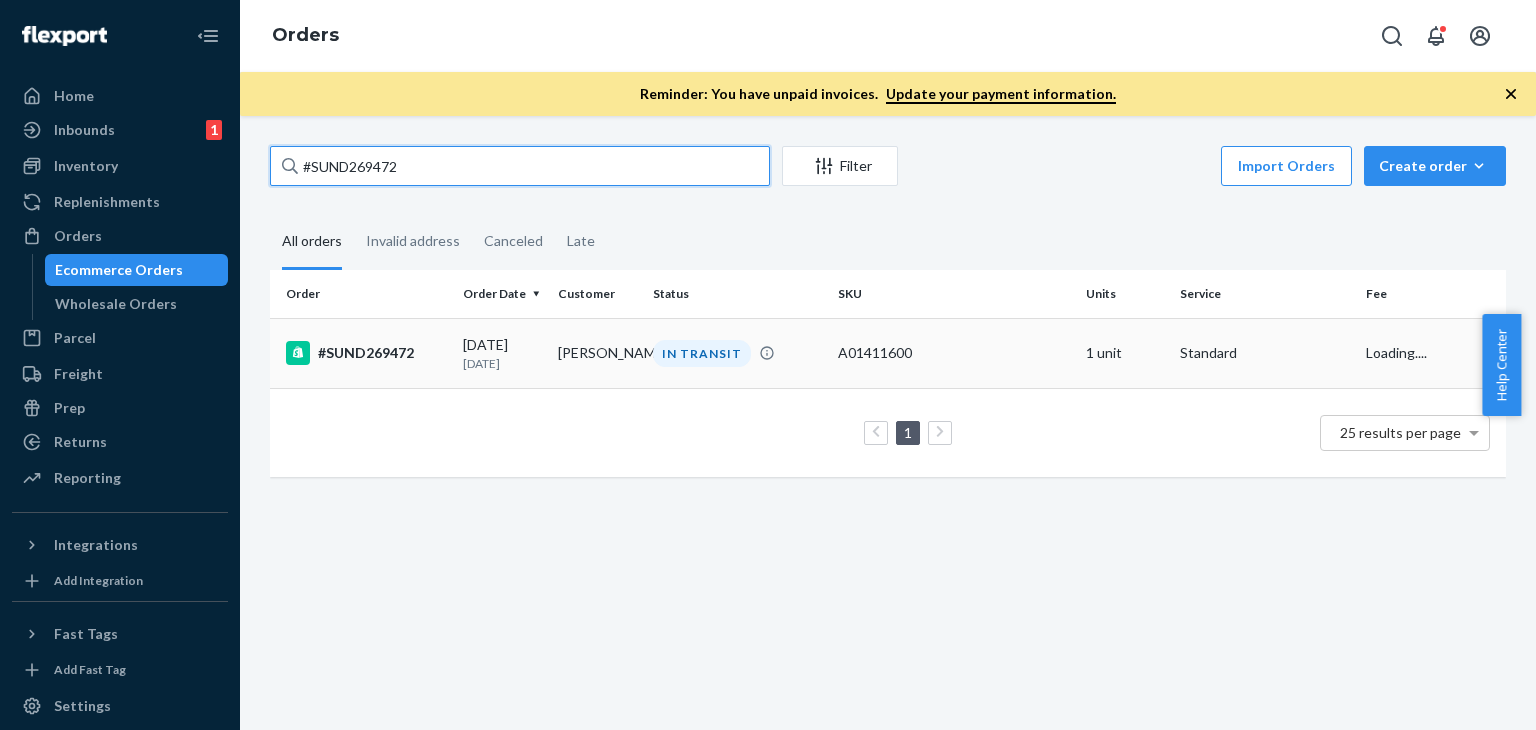 type on "#SUND269472" 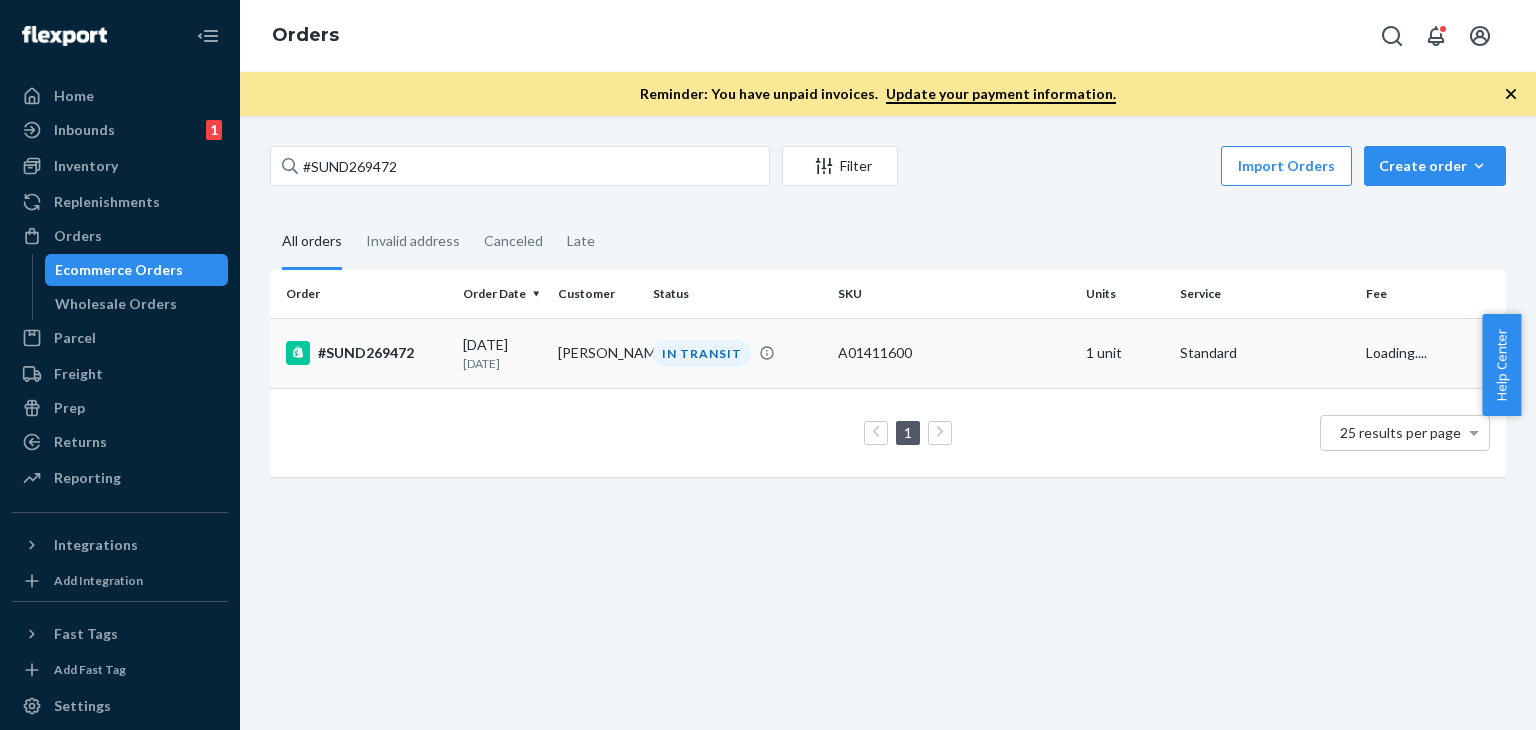 click on "07/12/2025 1 day ago" at bounding box center (502, 353) 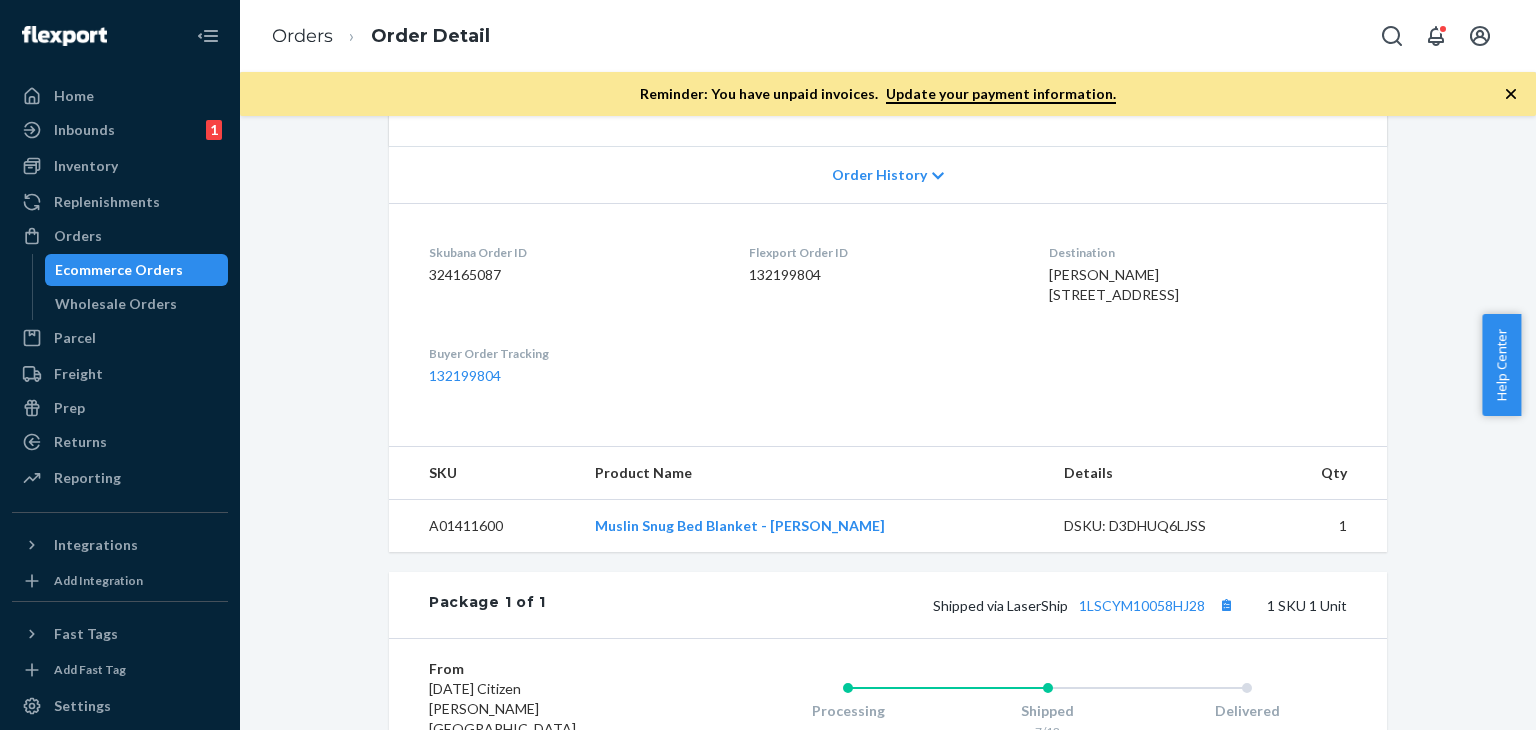 scroll, scrollTop: 600, scrollLeft: 0, axis: vertical 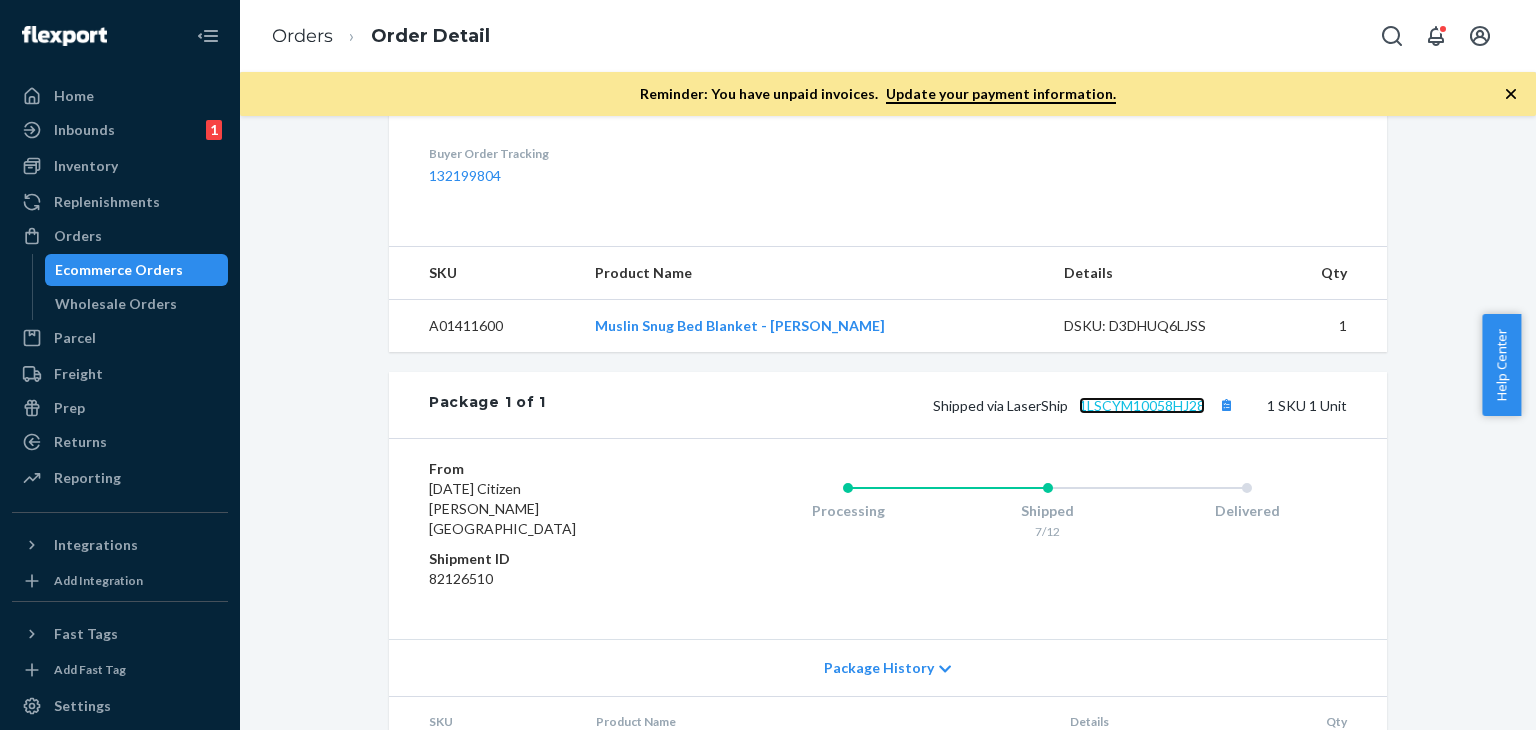 click on "1LSCYM10058HJ28" at bounding box center (1142, 405) 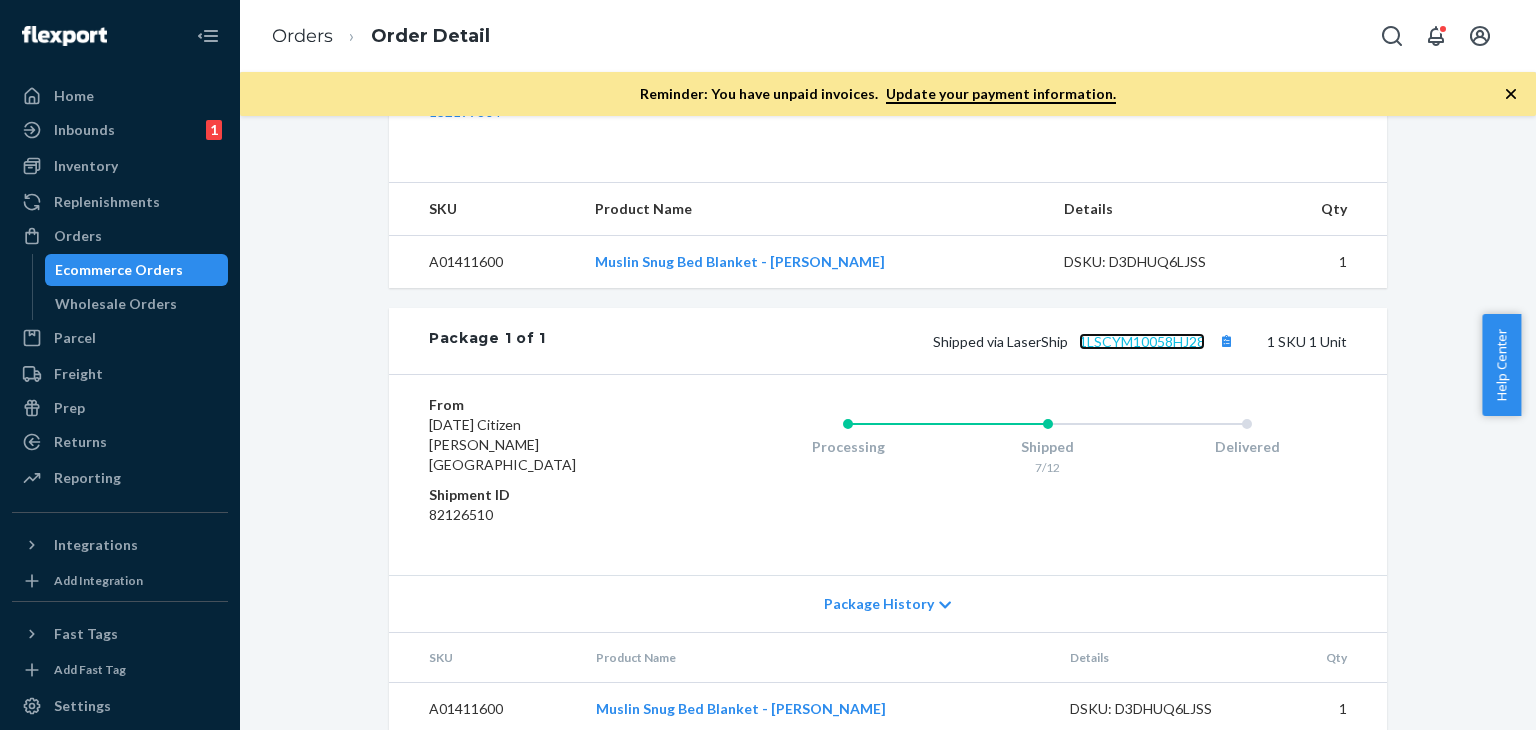 scroll, scrollTop: 712, scrollLeft: 0, axis: vertical 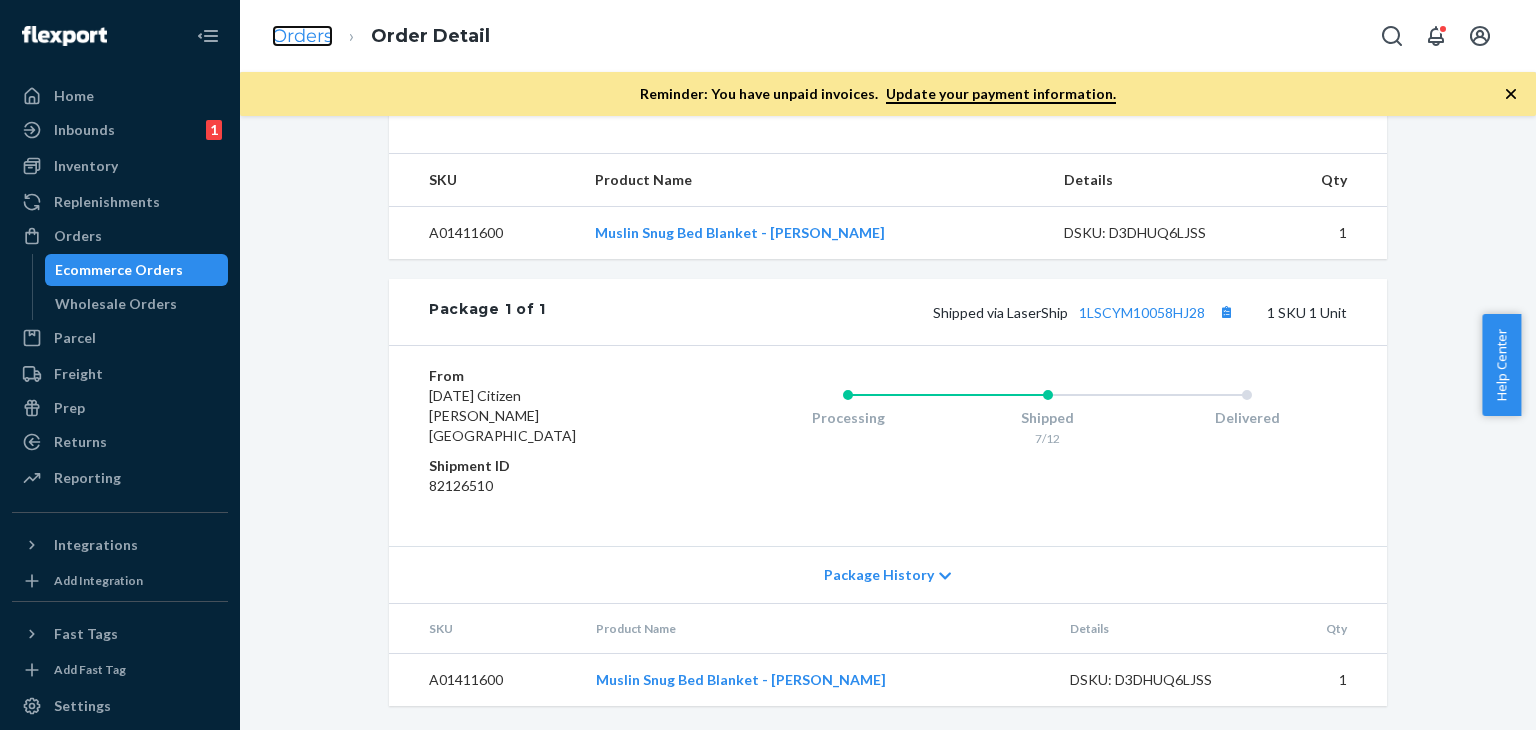 click on "Orders" at bounding box center (302, 36) 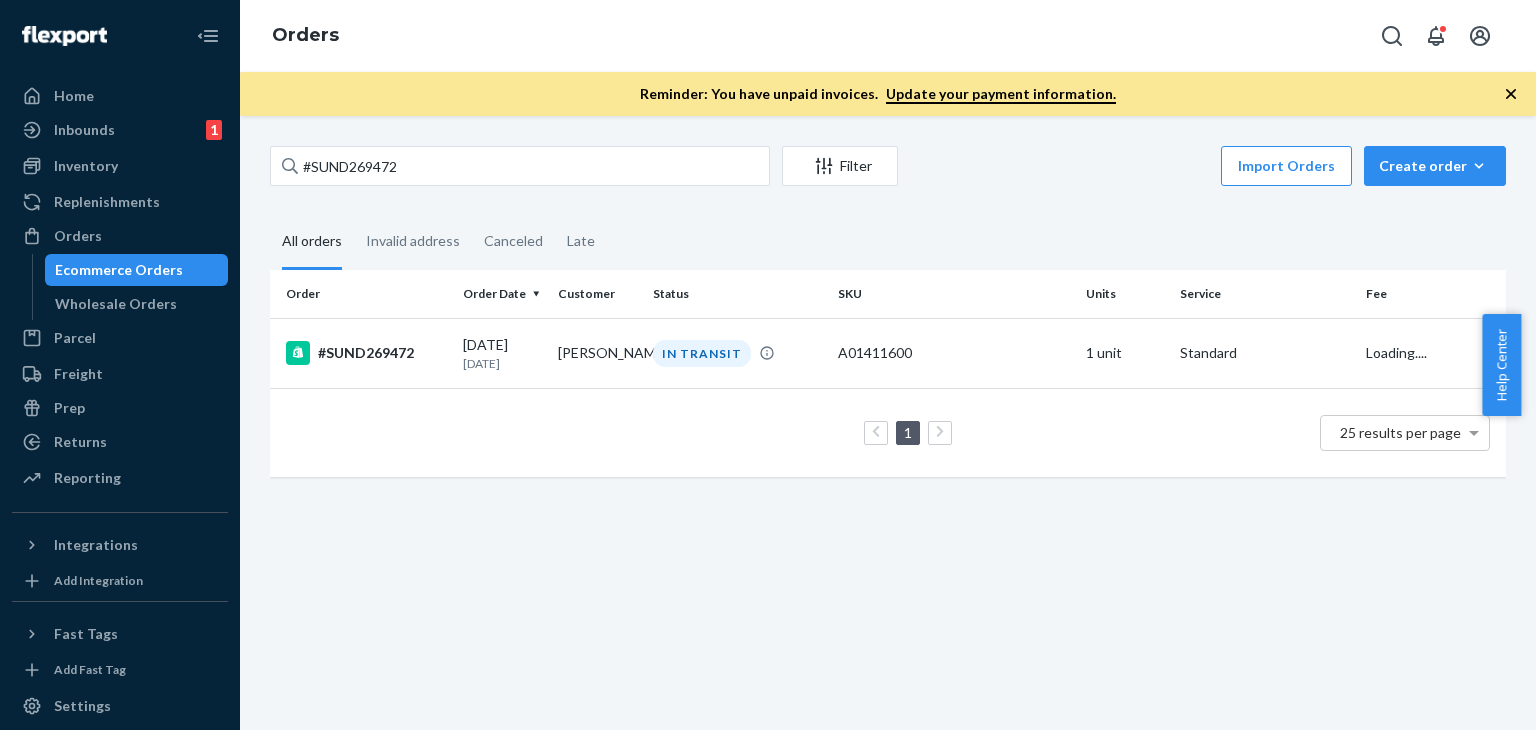 scroll, scrollTop: 0, scrollLeft: 0, axis: both 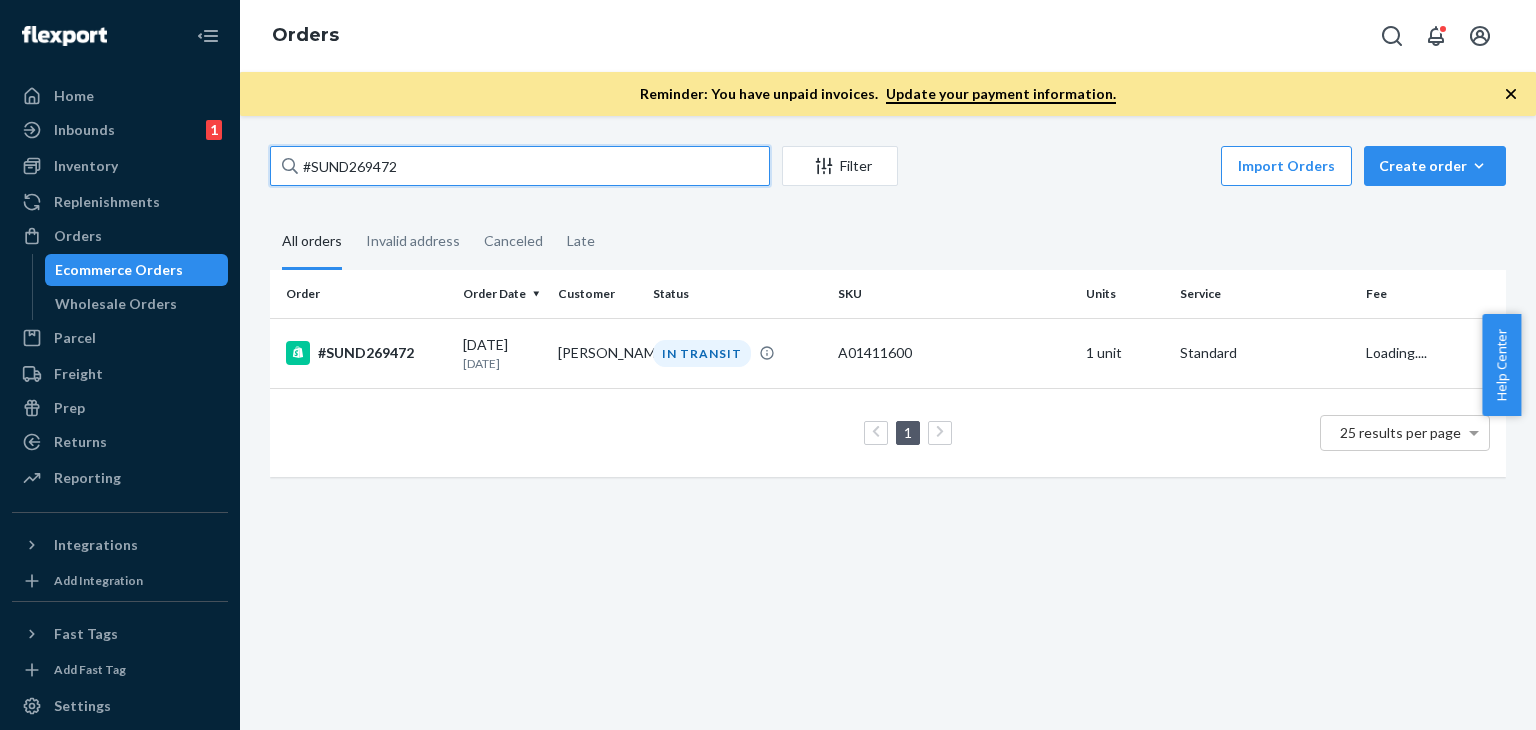 drag, startPoint x: 432, startPoint y: 168, endPoint x: 260, endPoint y: 170, distance: 172.01163 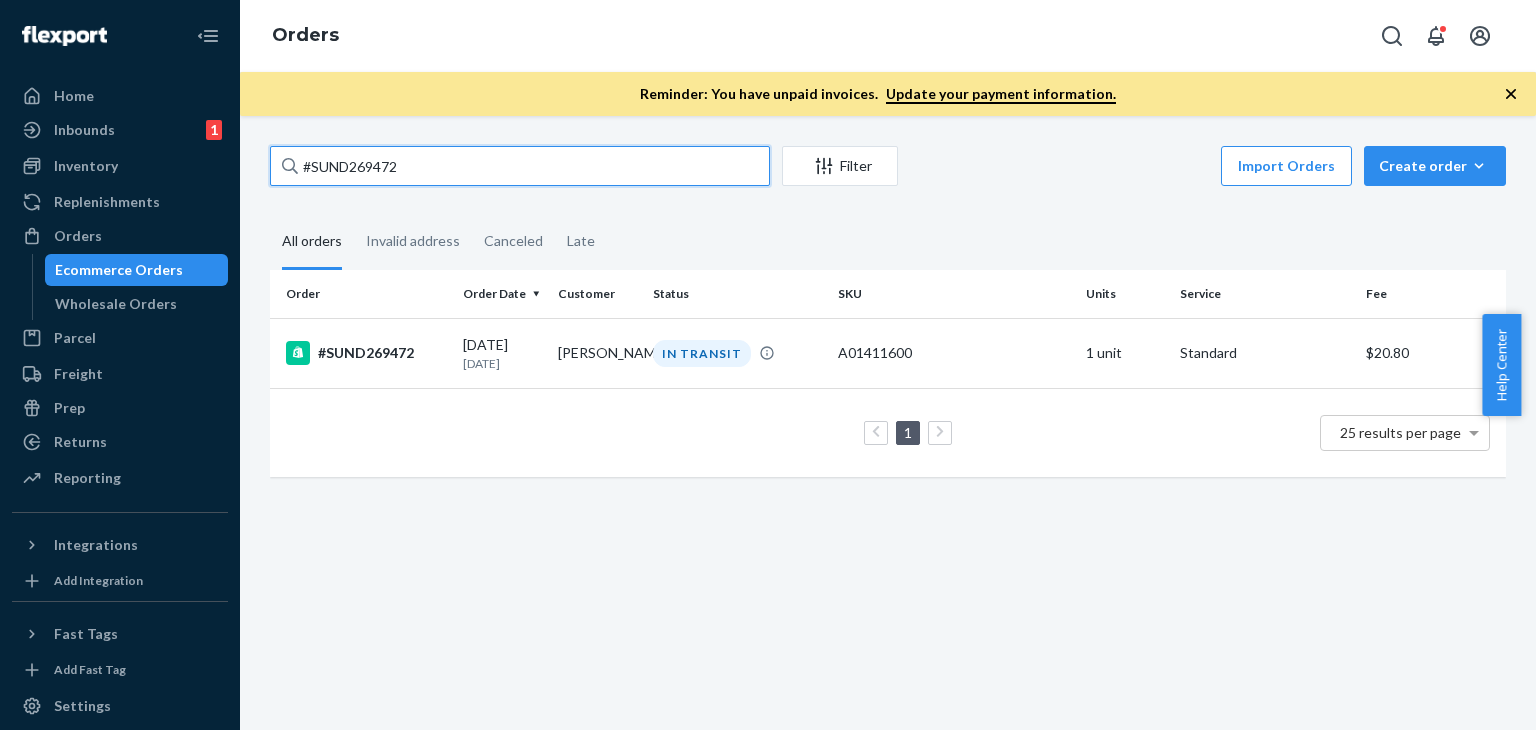 drag, startPoint x: 402, startPoint y: 145, endPoint x: 391, endPoint y: 159, distance: 17.804493 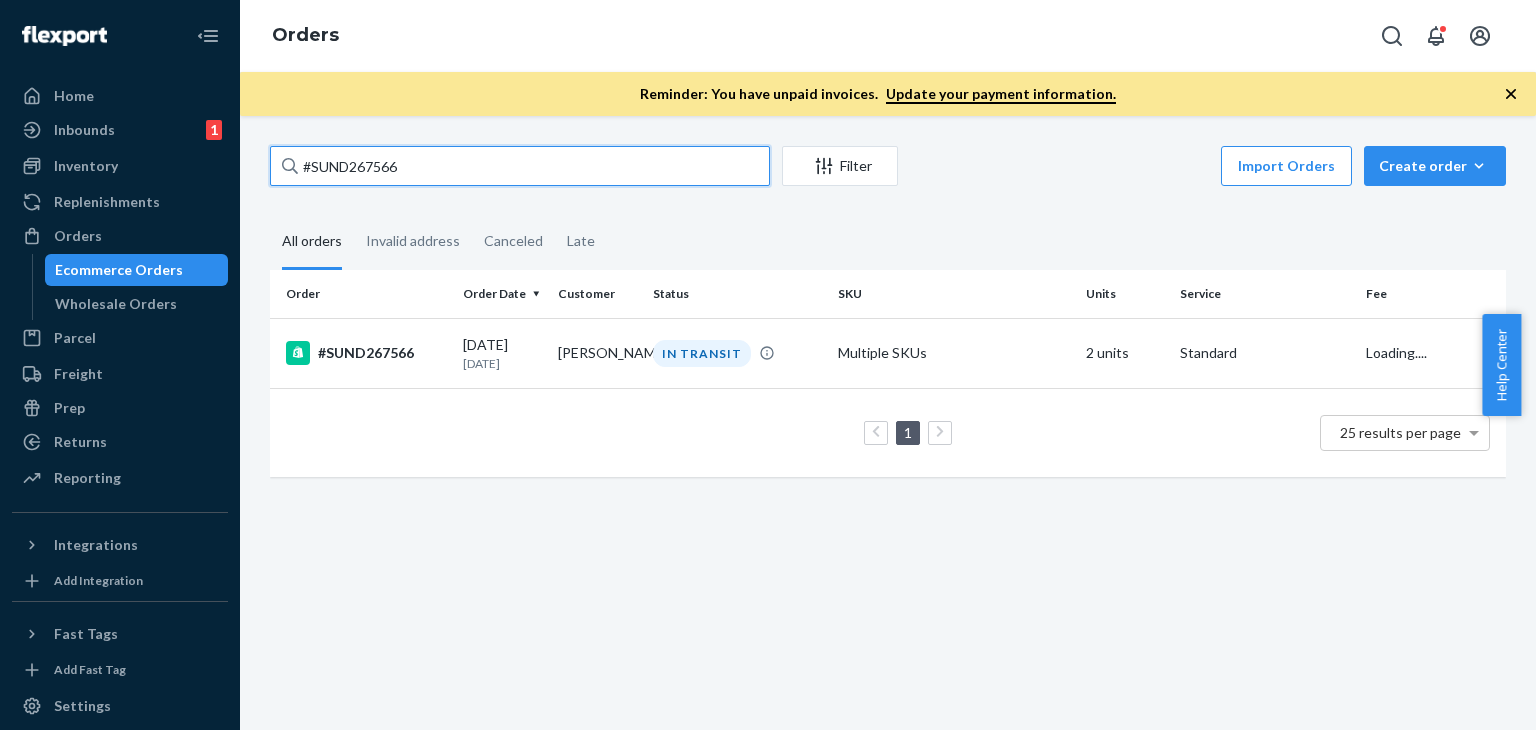 type on "#SUND267566" 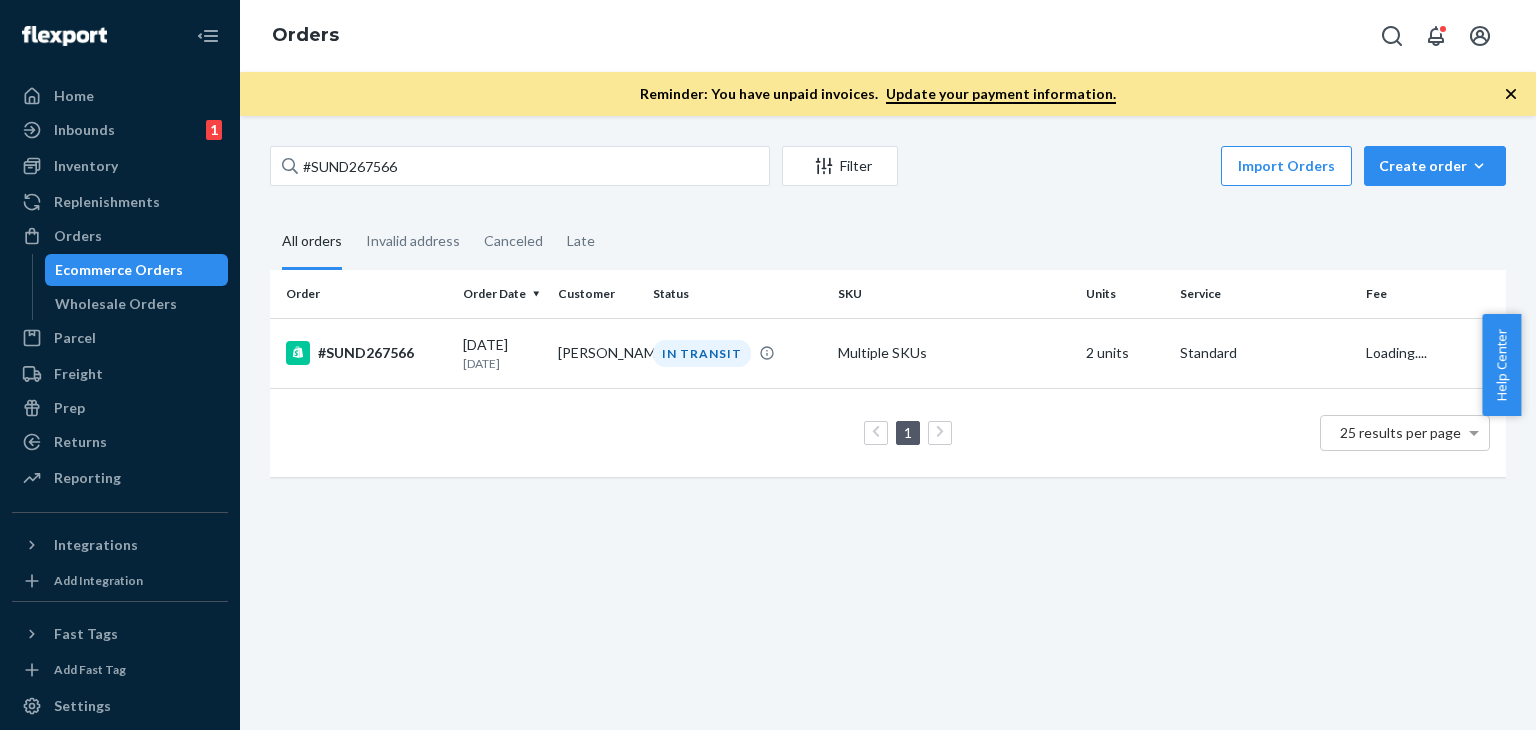 click on "Order Date" at bounding box center (502, 294) 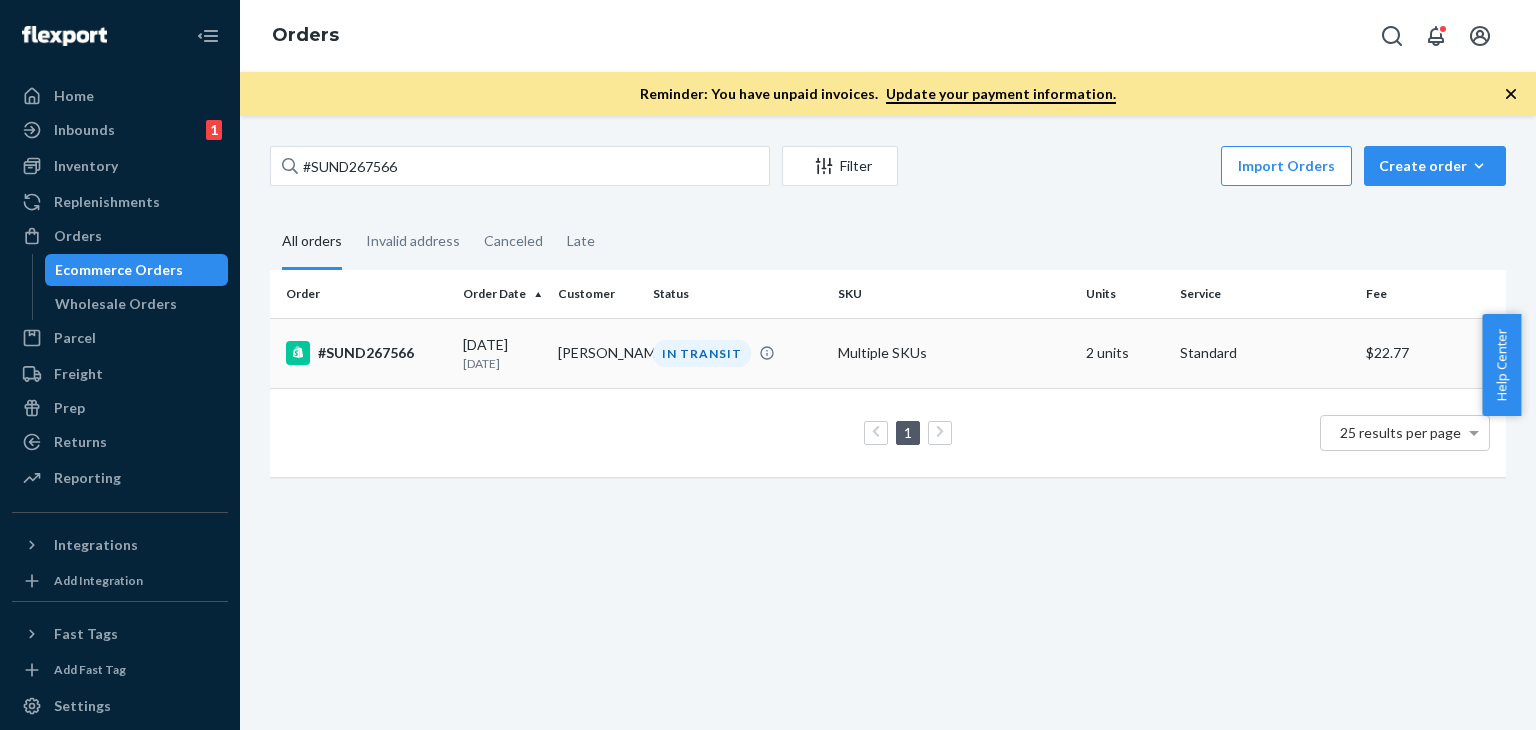 click on "[PERSON_NAME]" at bounding box center (597, 353) 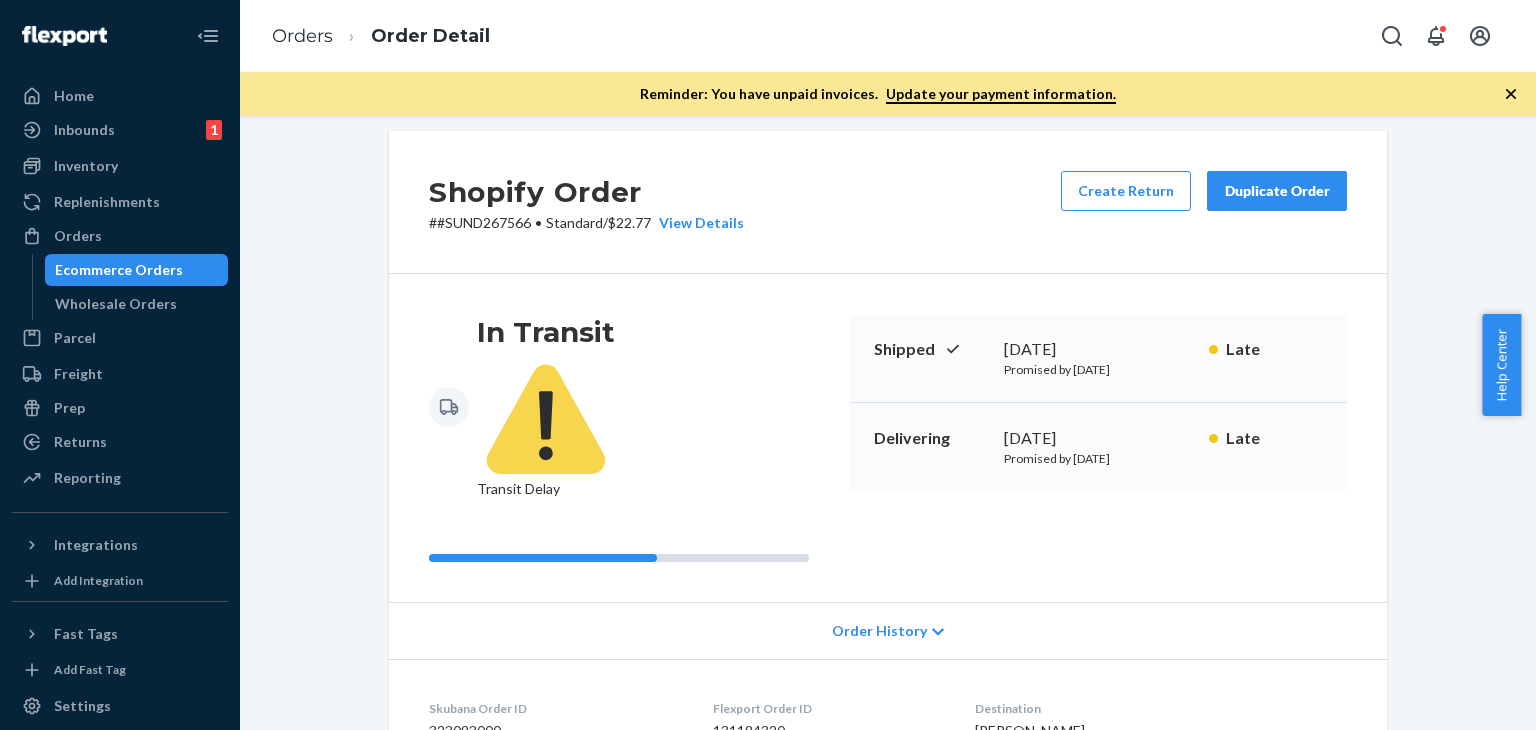 scroll, scrollTop: 0, scrollLeft: 0, axis: both 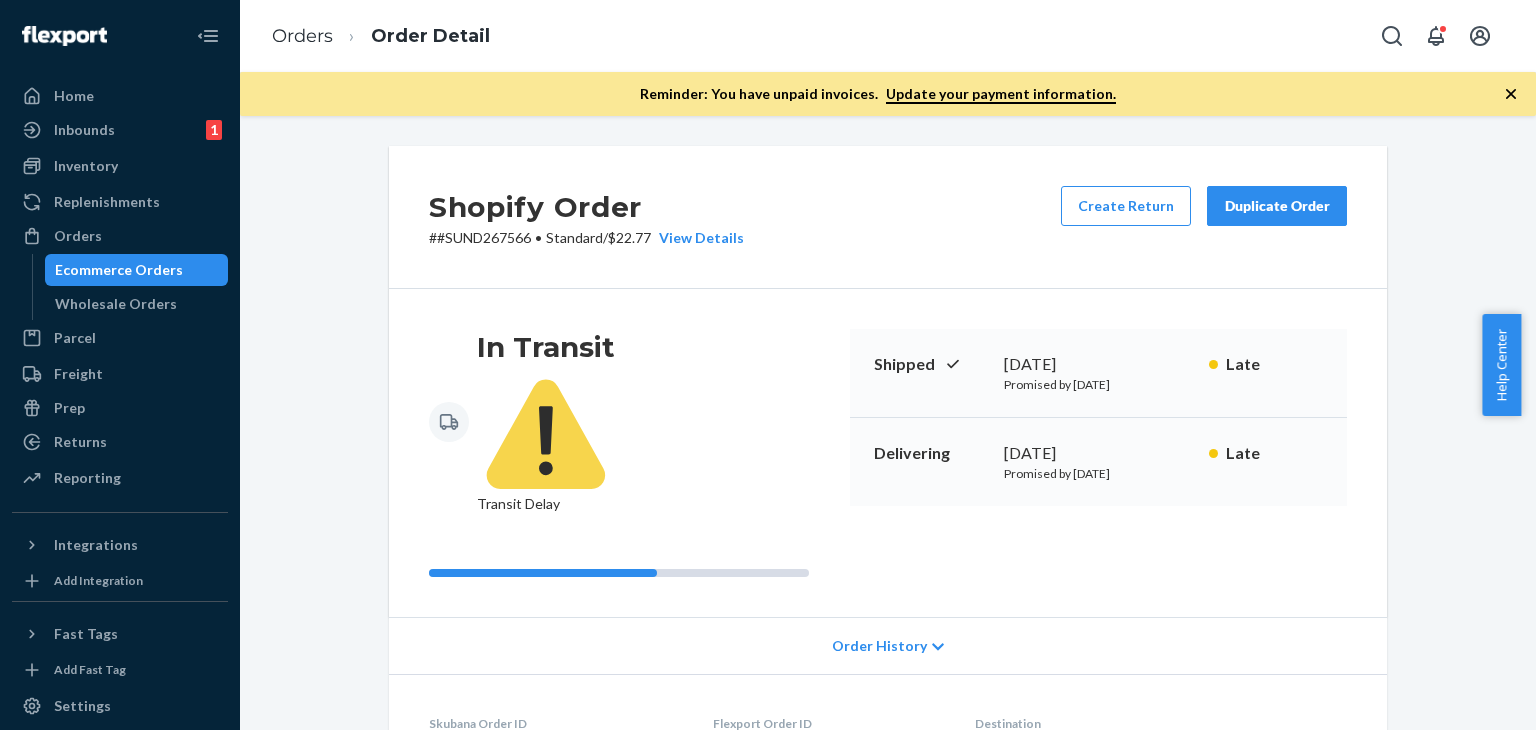 click on "Duplicate Order" at bounding box center [1277, 206] 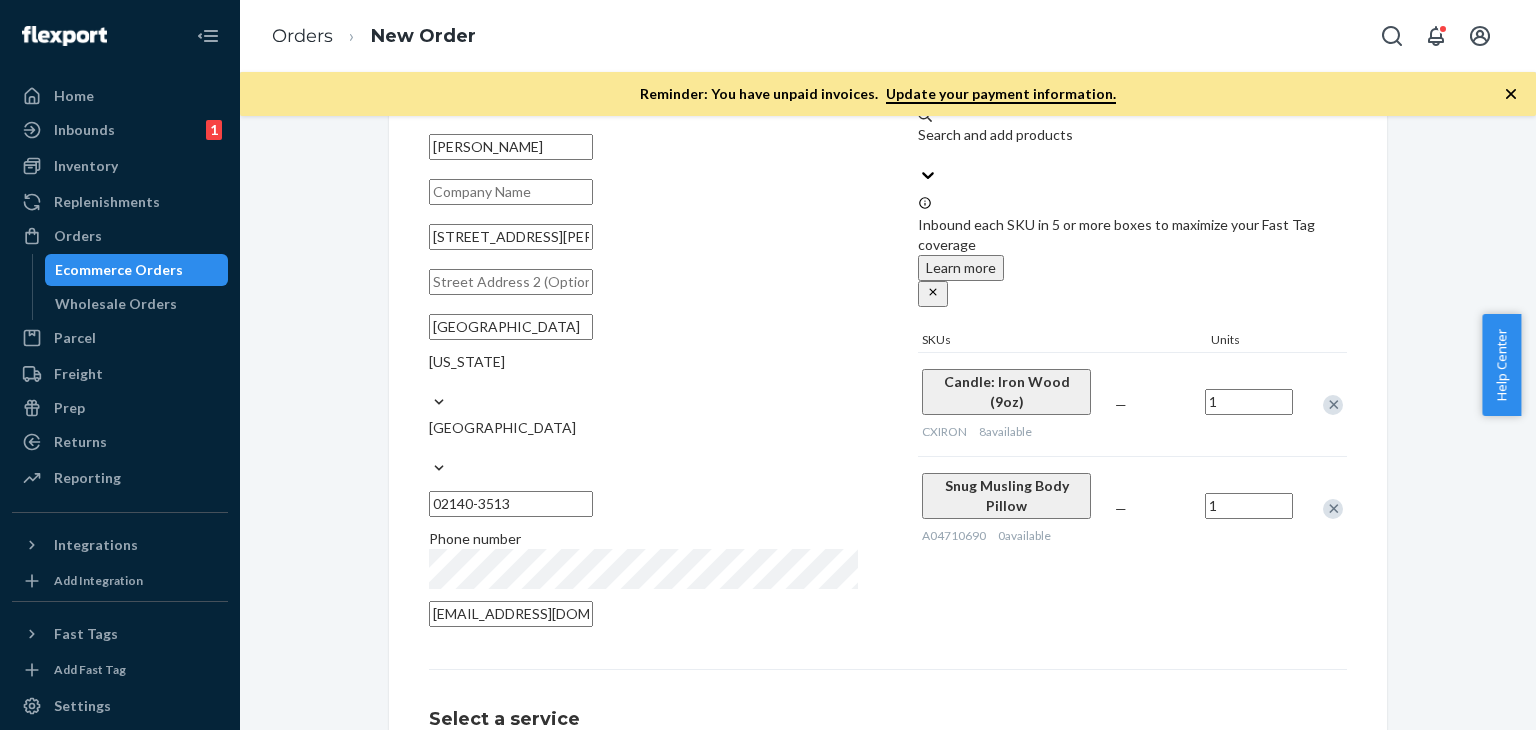 scroll, scrollTop: 100, scrollLeft: 0, axis: vertical 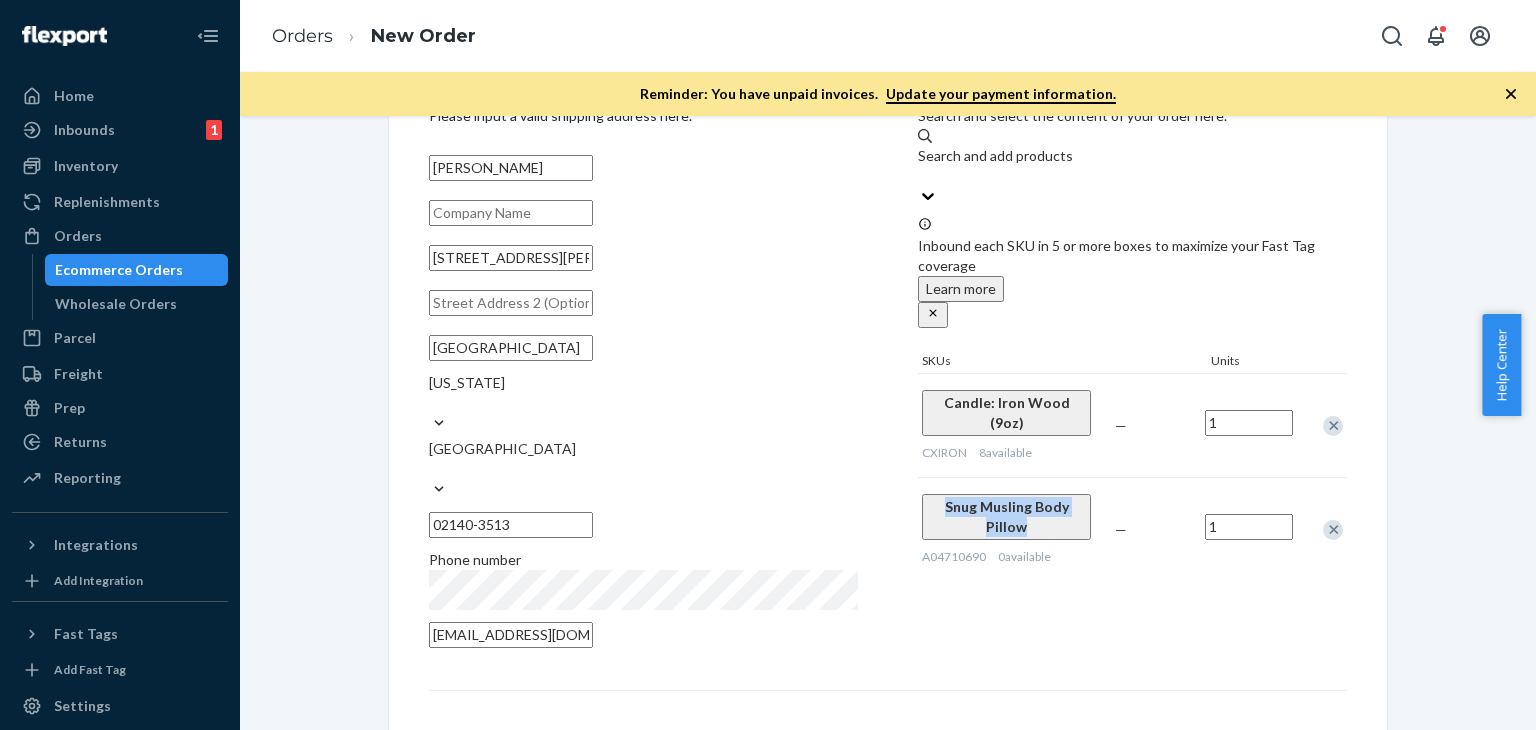 drag, startPoint x: 911, startPoint y: 416, endPoint x: 1098, endPoint y: 414, distance: 187.0107 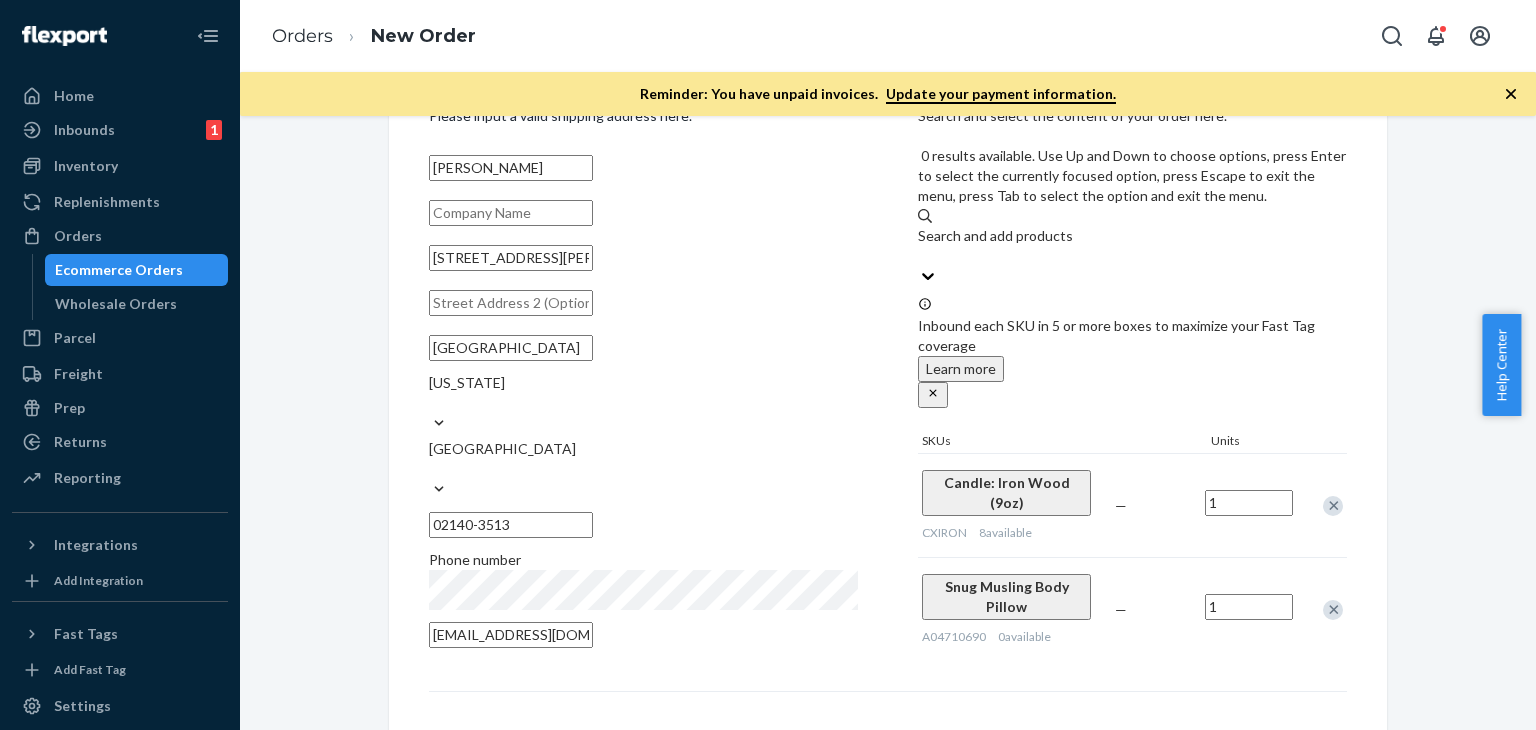click on "Search and add products" at bounding box center (1132, 236) 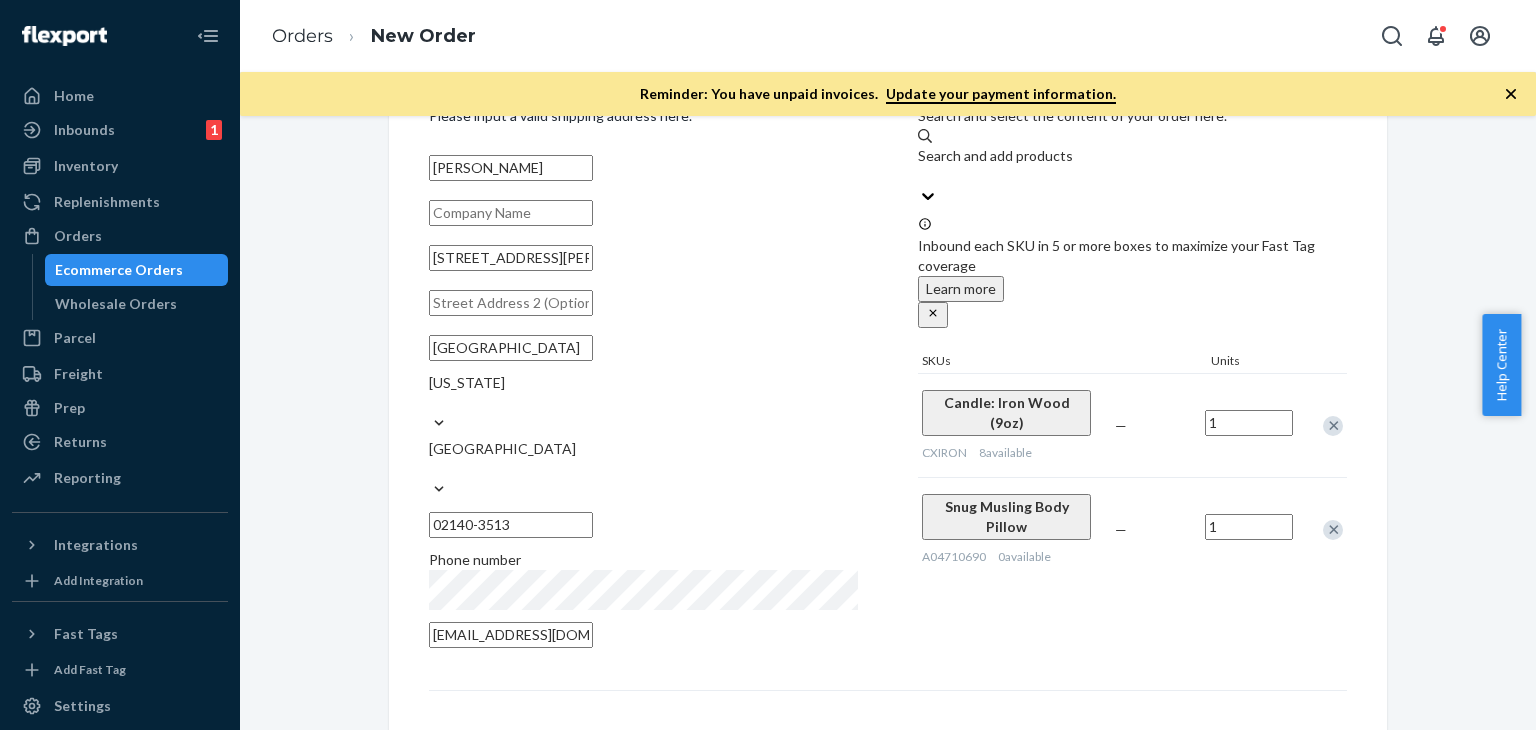 paste on "Snug Musling Body Pillow" 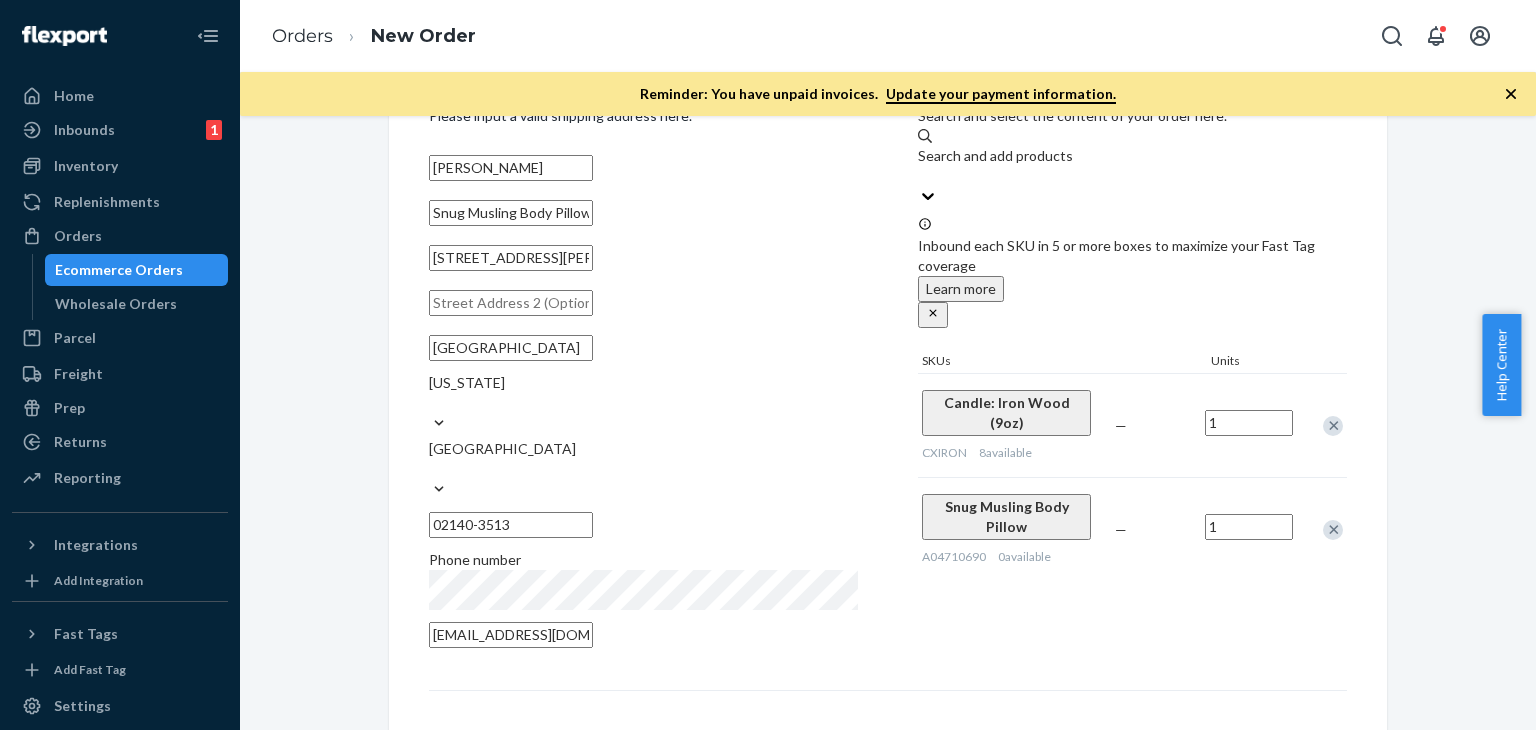 click on "Snug Musling Body Pillow" at bounding box center [511, 213] 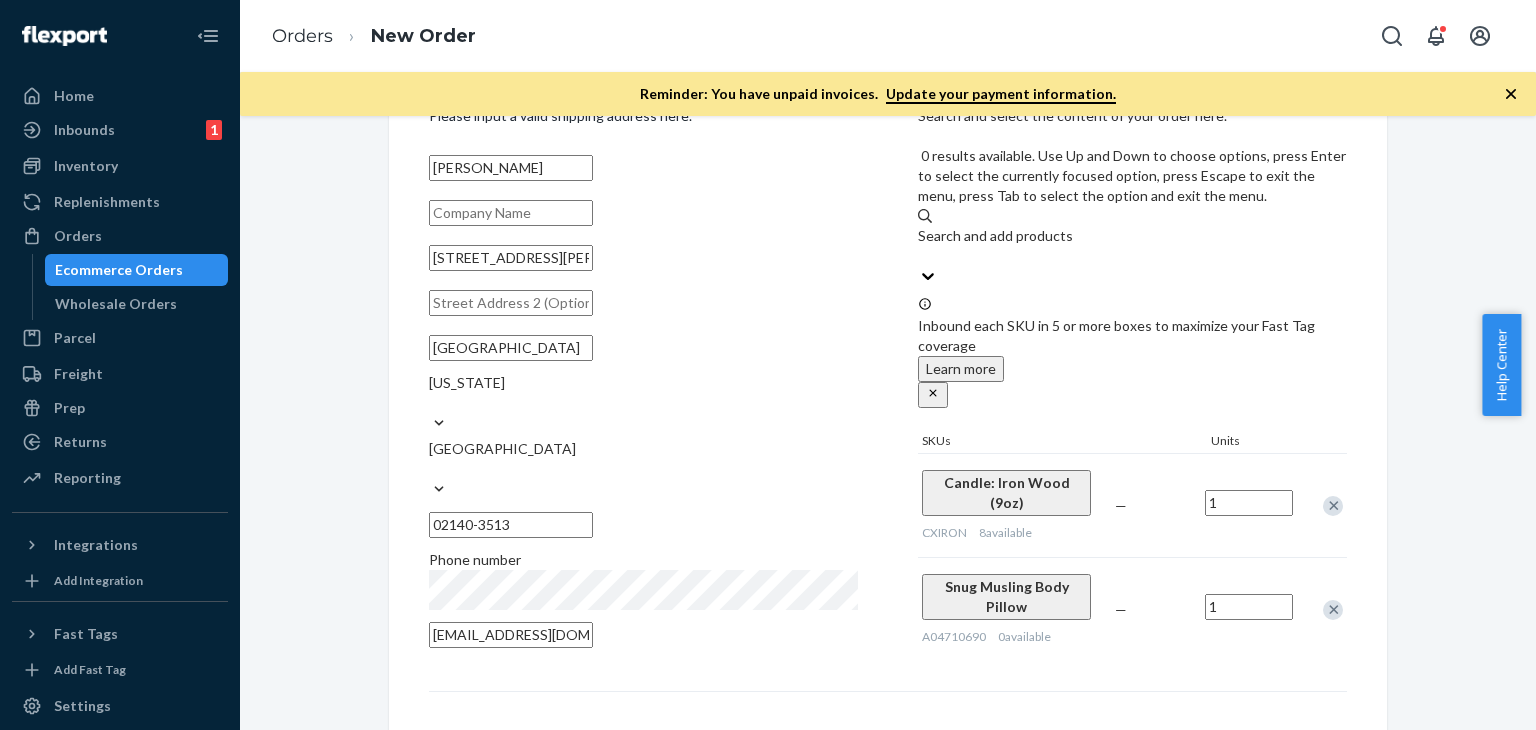 click on "Search and add products" at bounding box center (1132, 236) 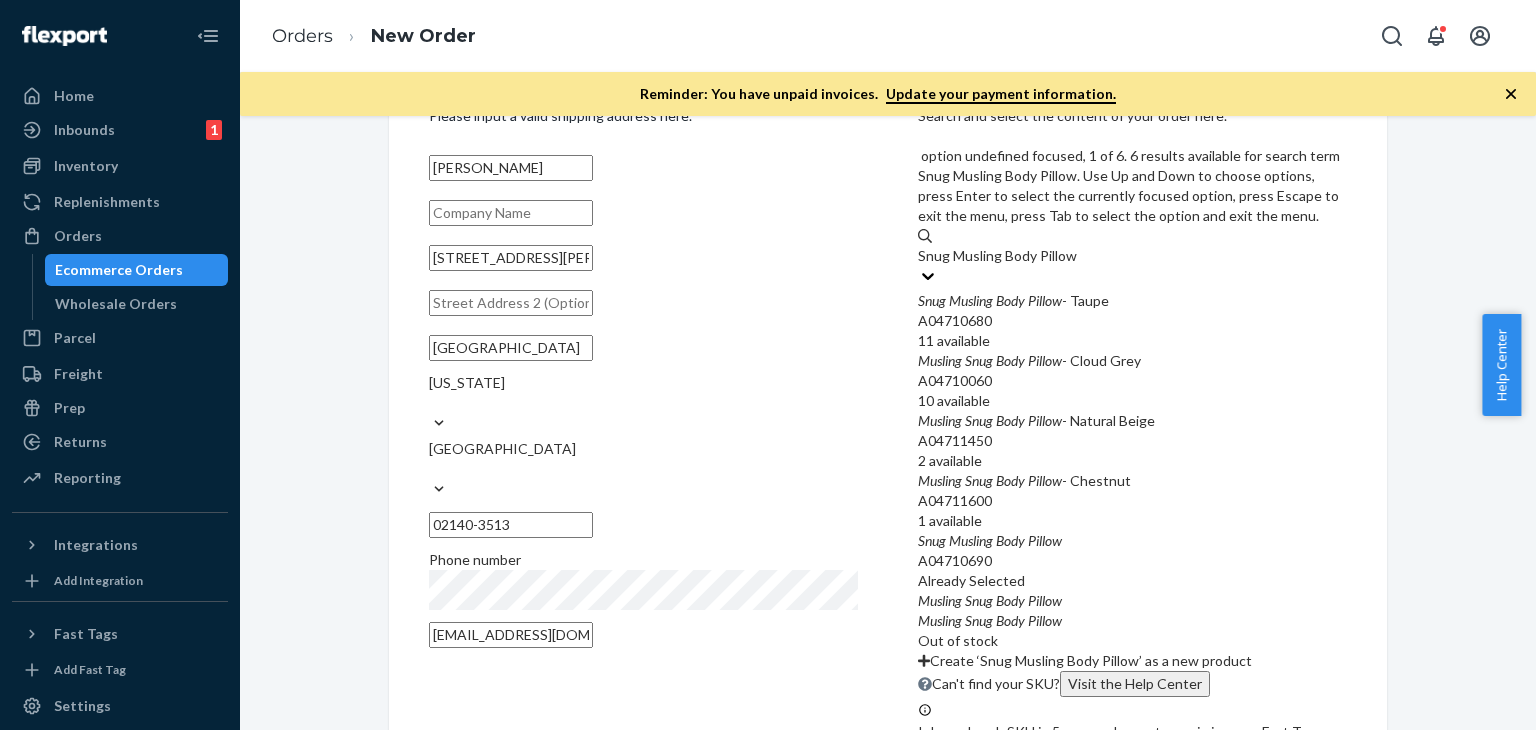 click on "Pillow" at bounding box center (1045, 300) 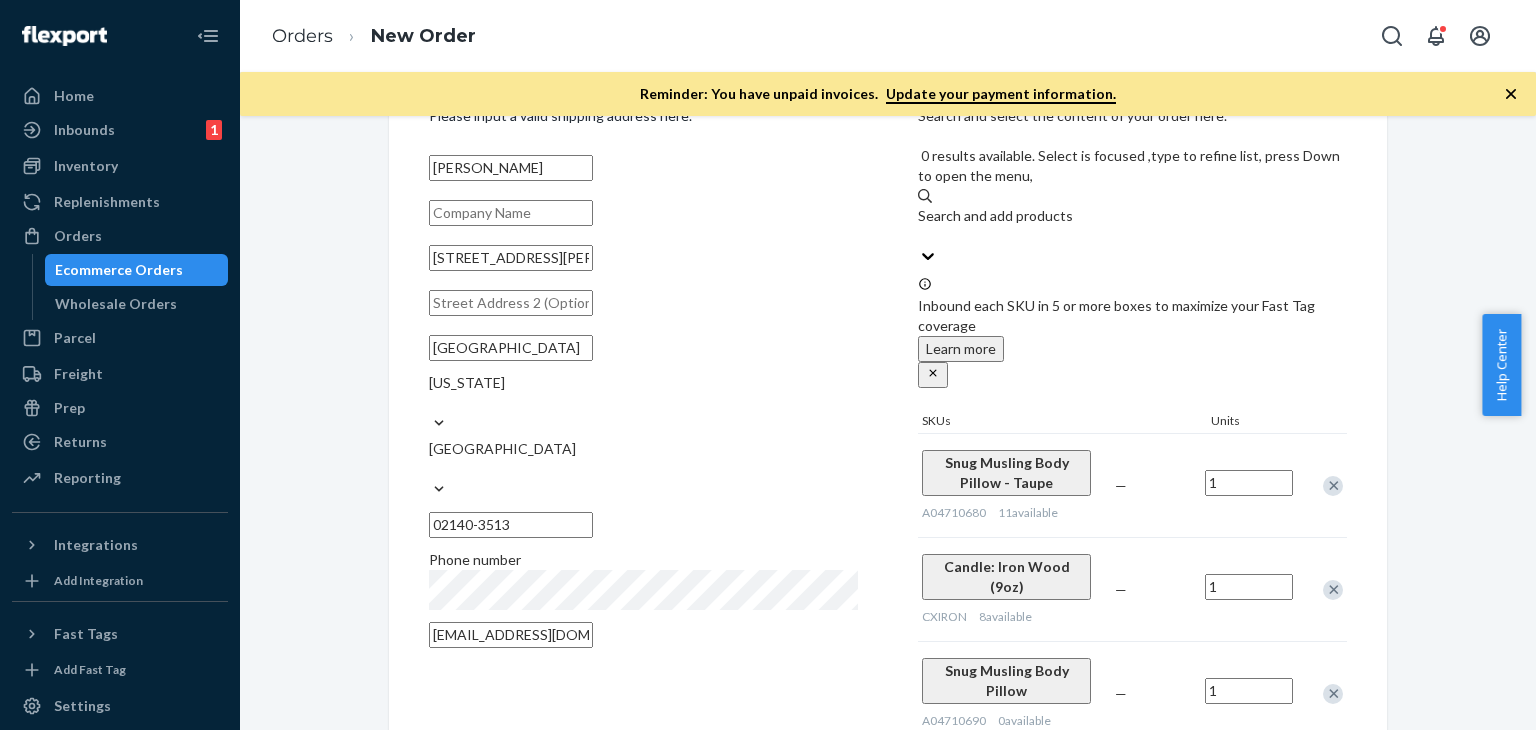 click at bounding box center [1333, 590] 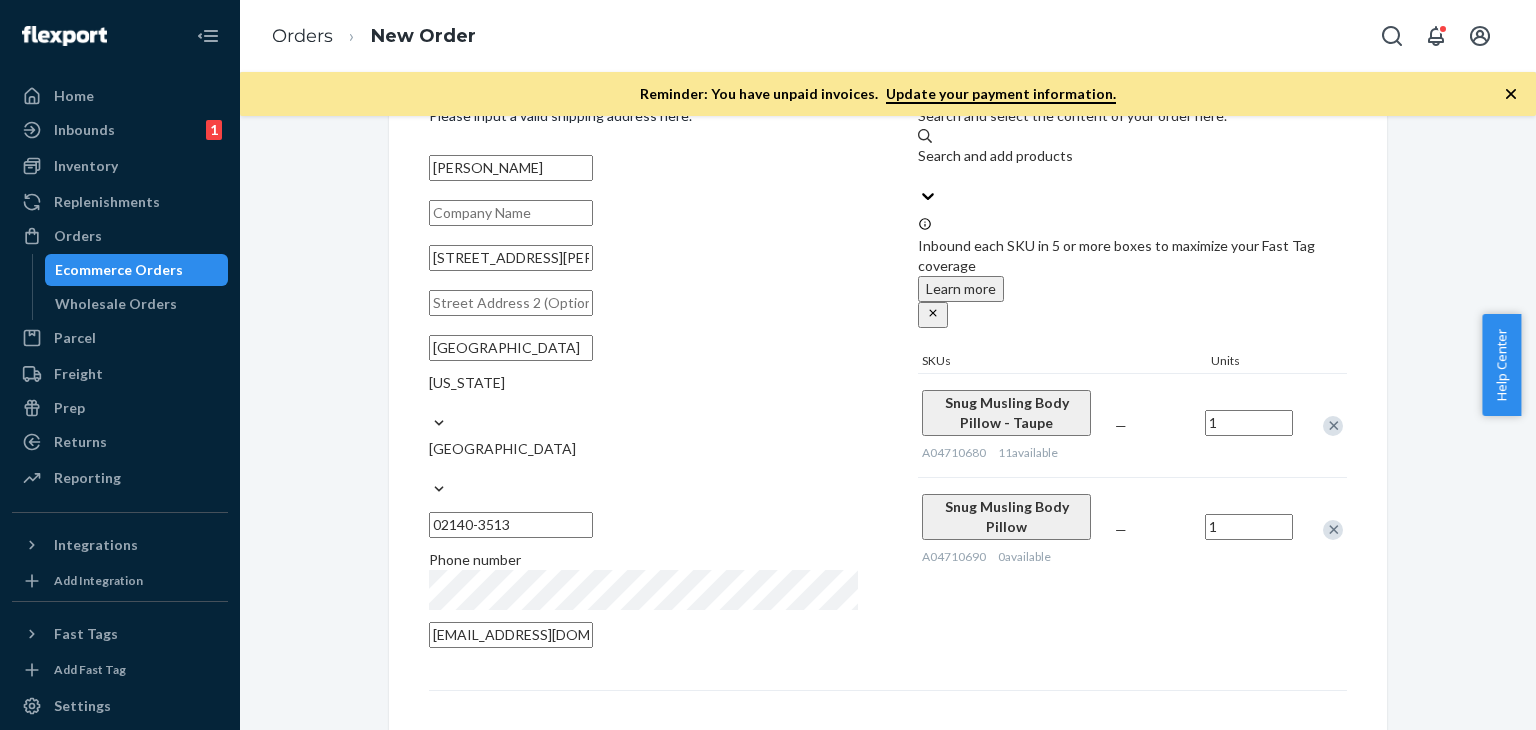 click at bounding box center (1333, 530) 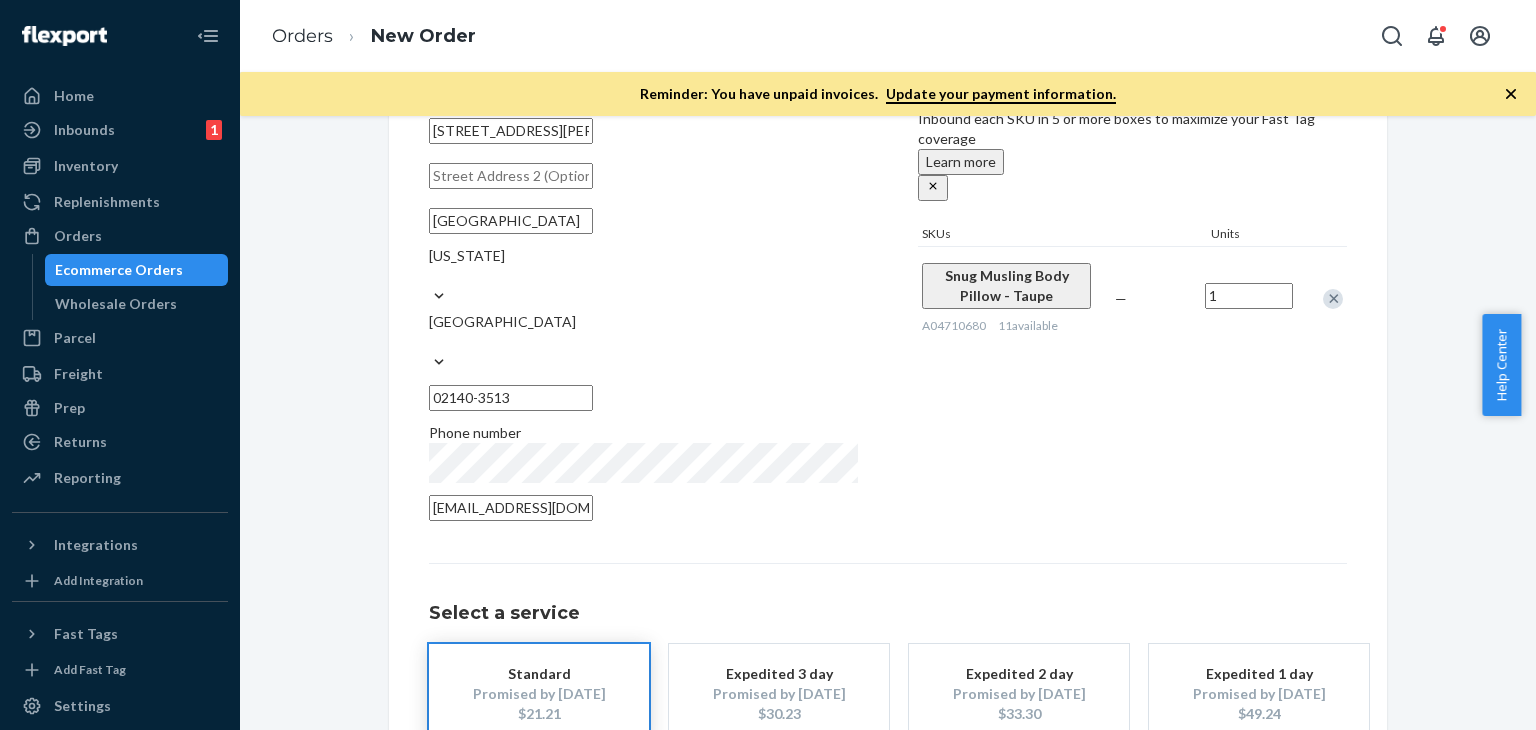 scroll, scrollTop: 324, scrollLeft: 0, axis: vertical 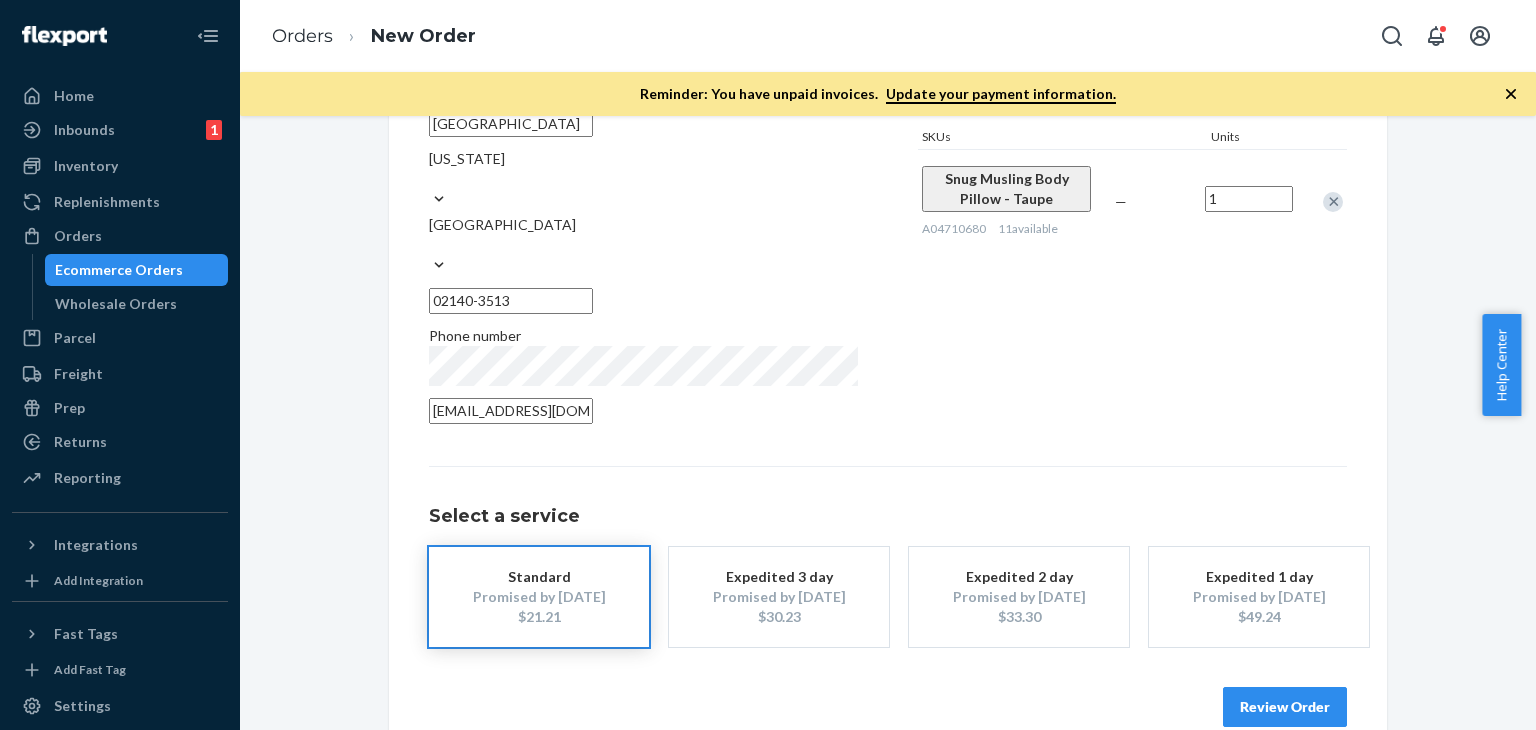 click on "Review Order" at bounding box center (1285, 707) 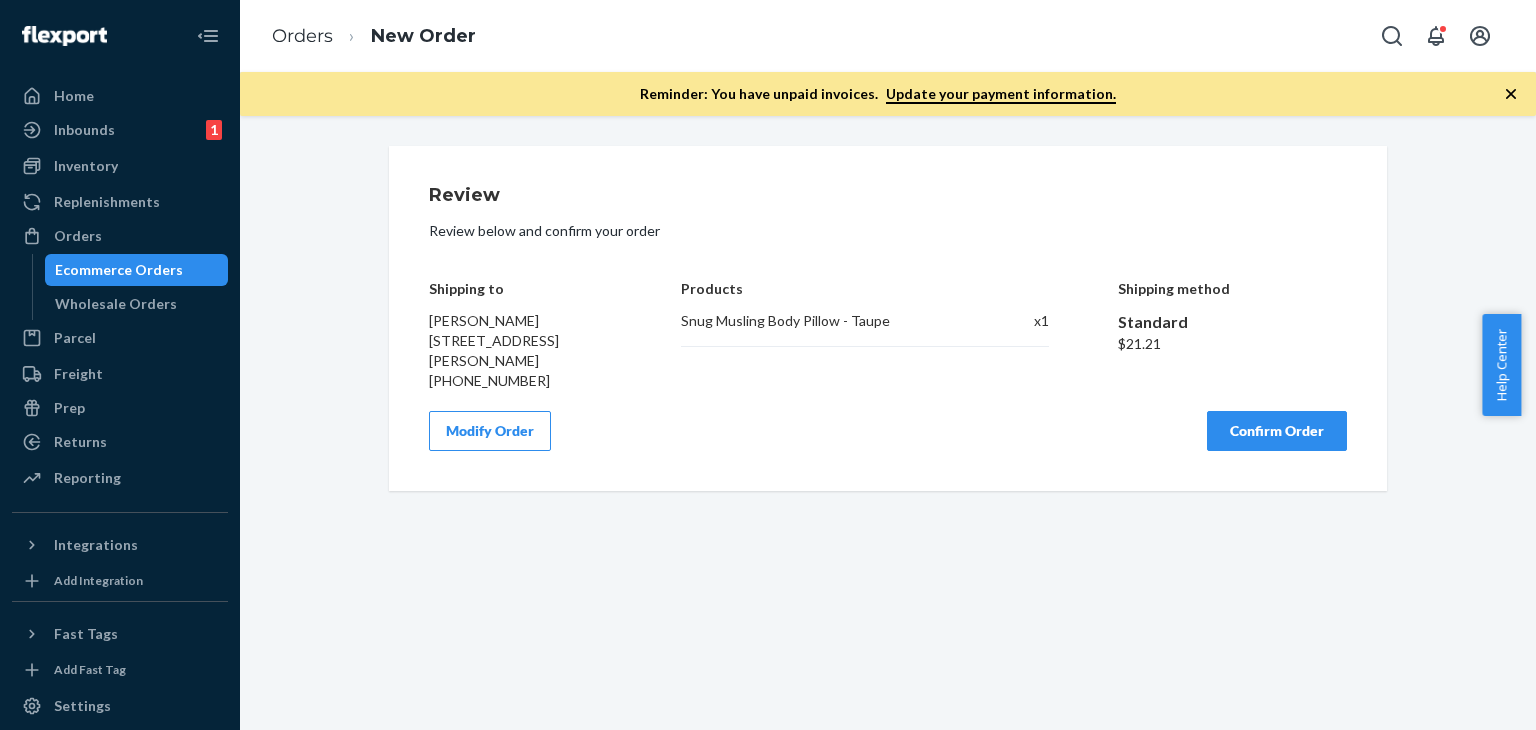 scroll, scrollTop: 0, scrollLeft: 0, axis: both 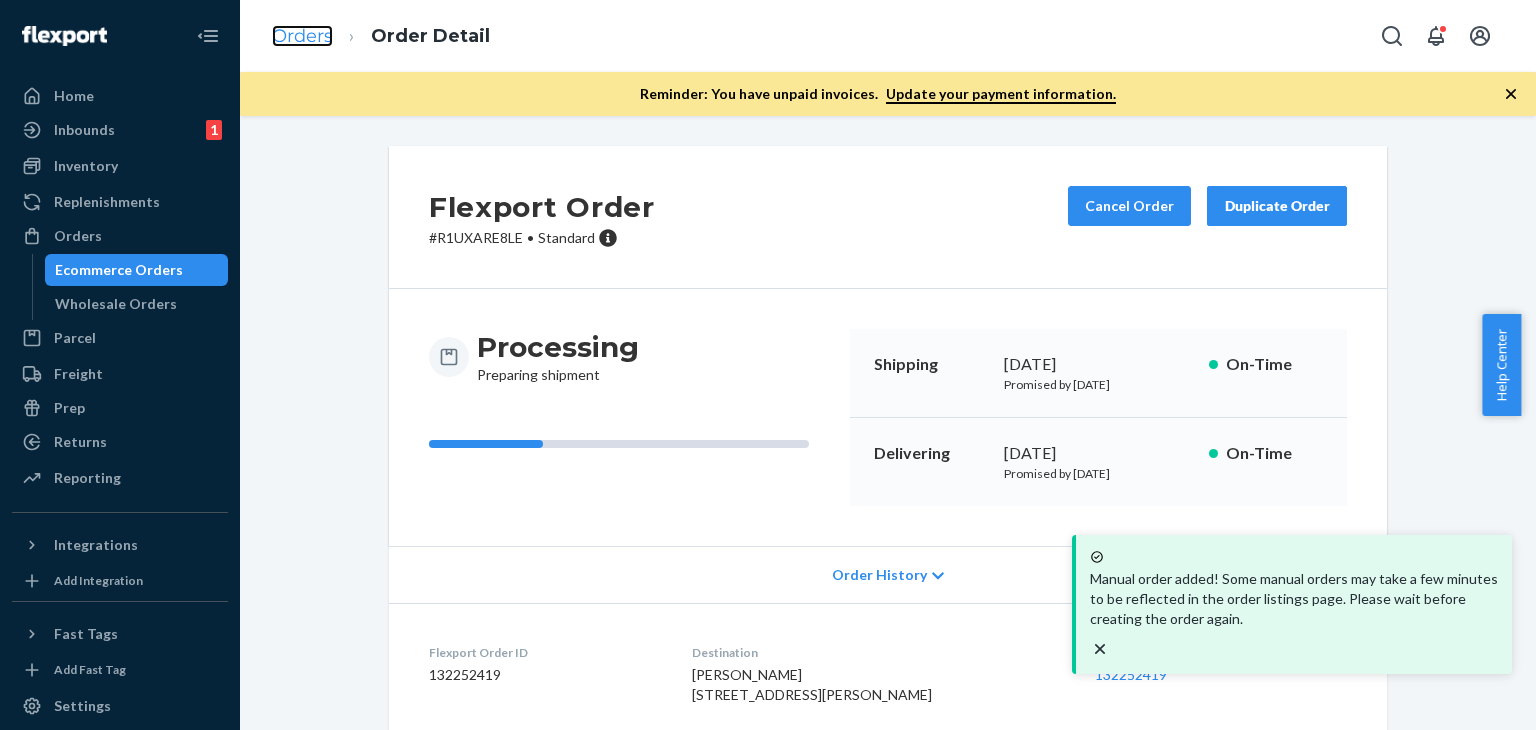 click on "Orders" at bounding box center [302, 36] 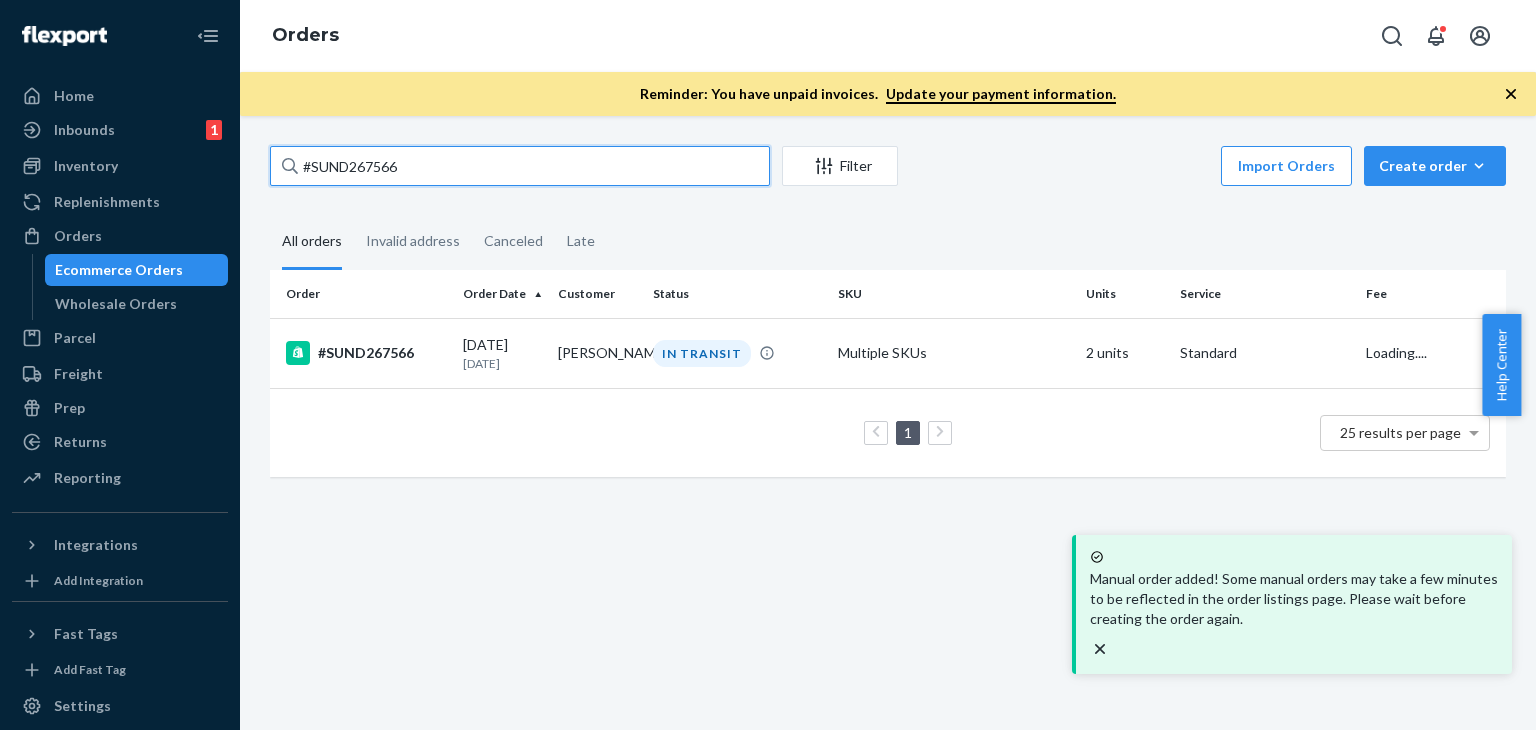 drag, startPoint x: 362, startPoint y: 170, endPoint x: 285, endPoint y: 170, distance: 77 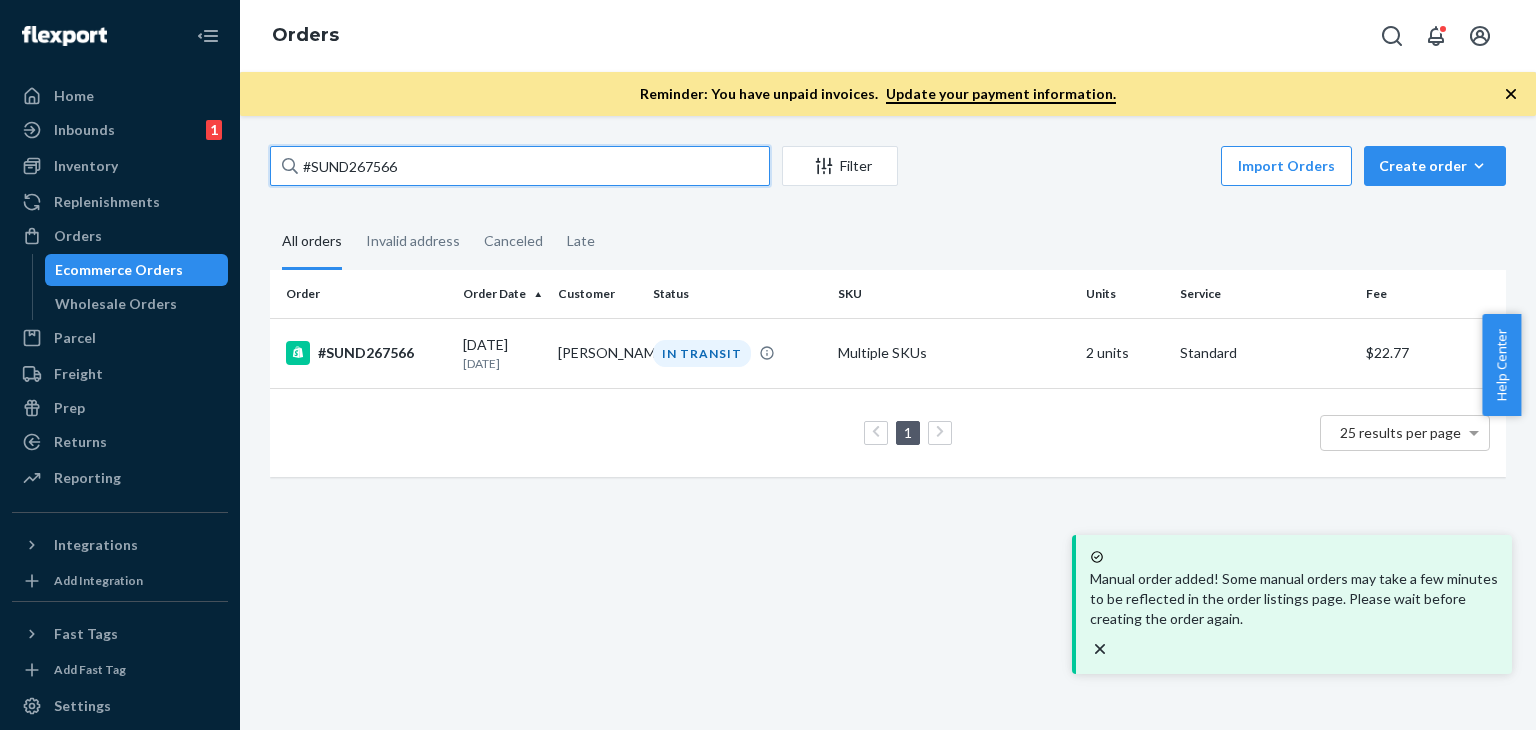 paste on "828" 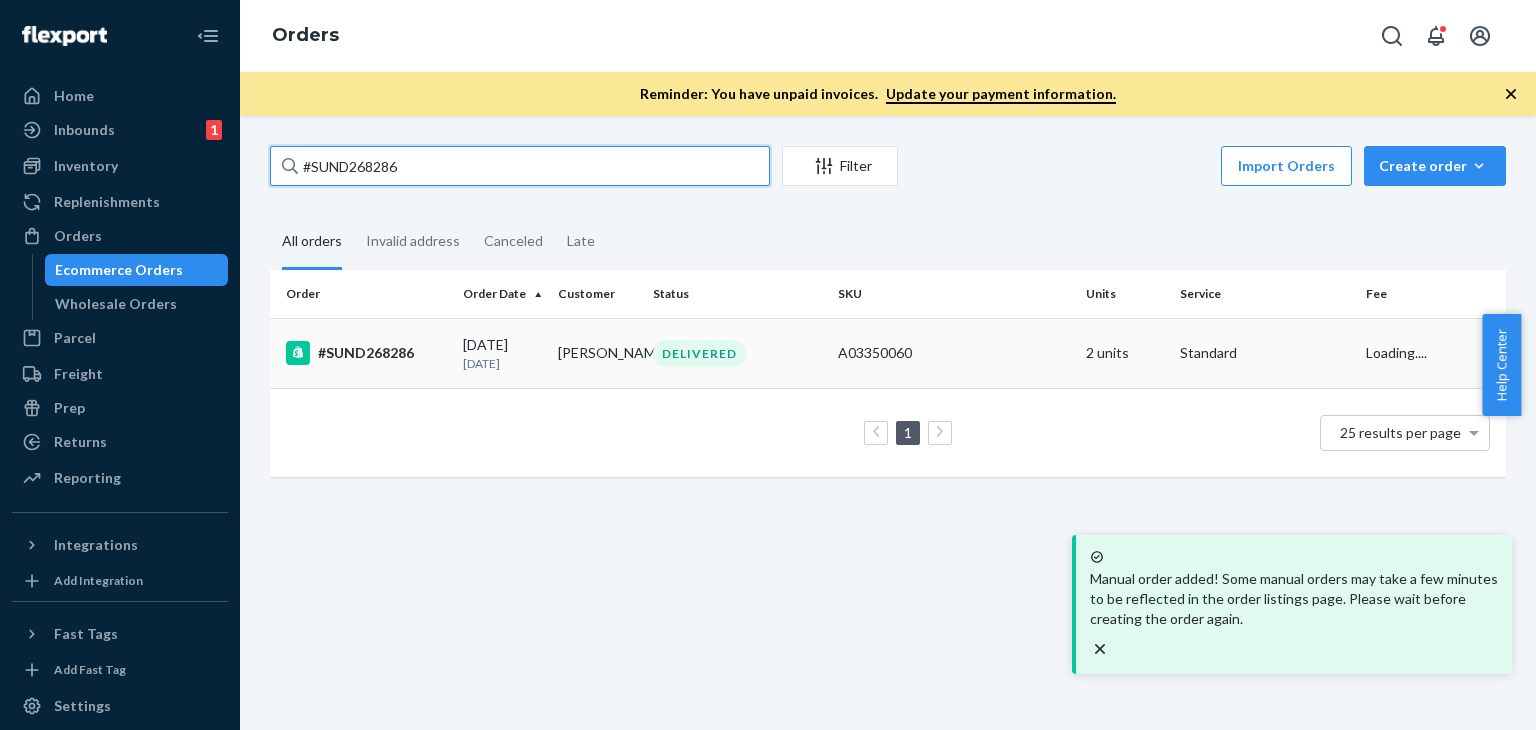 type on "#SUND268286" 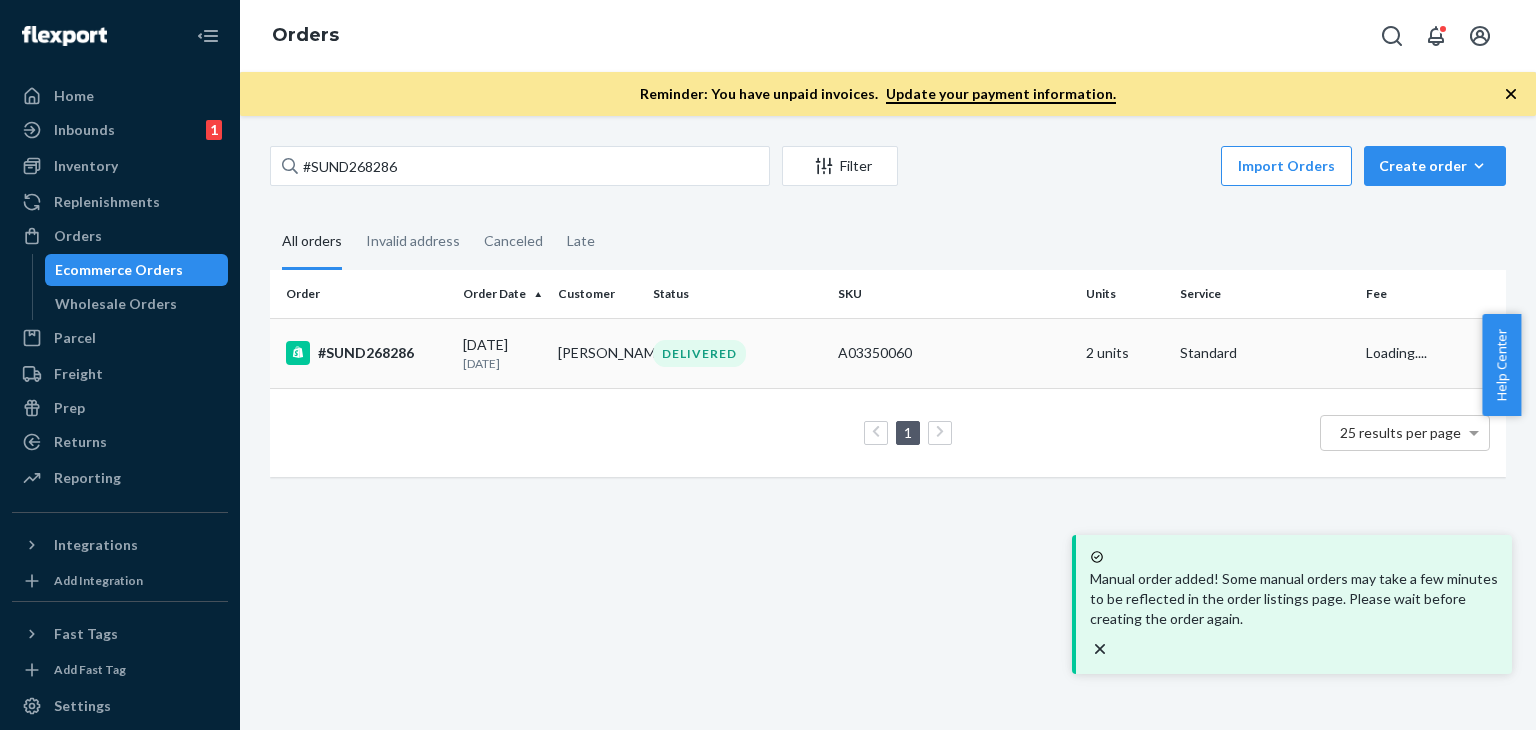 click on "[PERSON_NAME]" at bounding box center [597, 353] 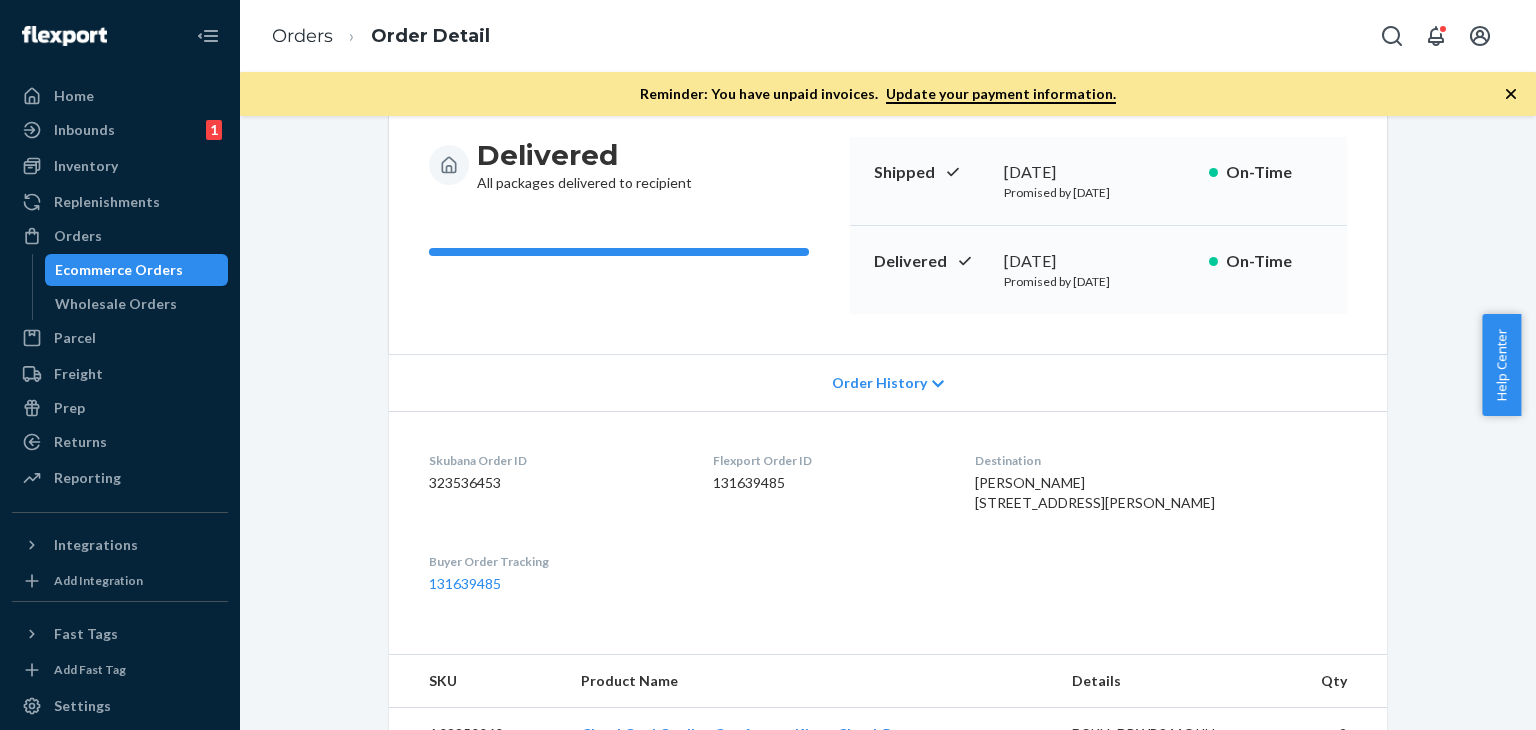 scroll, scrollTop: 0, scrollLeft: 0, axis: both 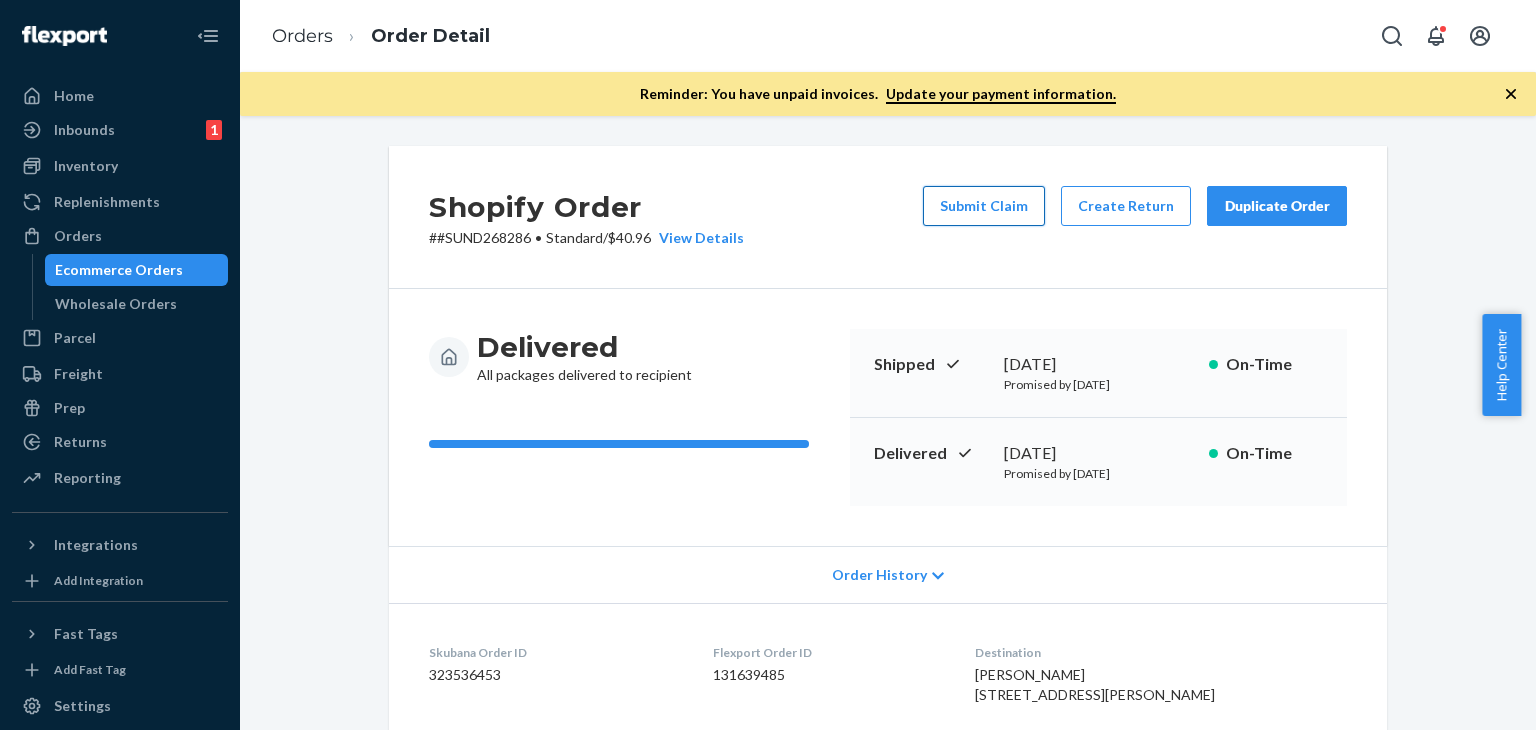 click on "Submit Claim" at bounding box center [984, 206] 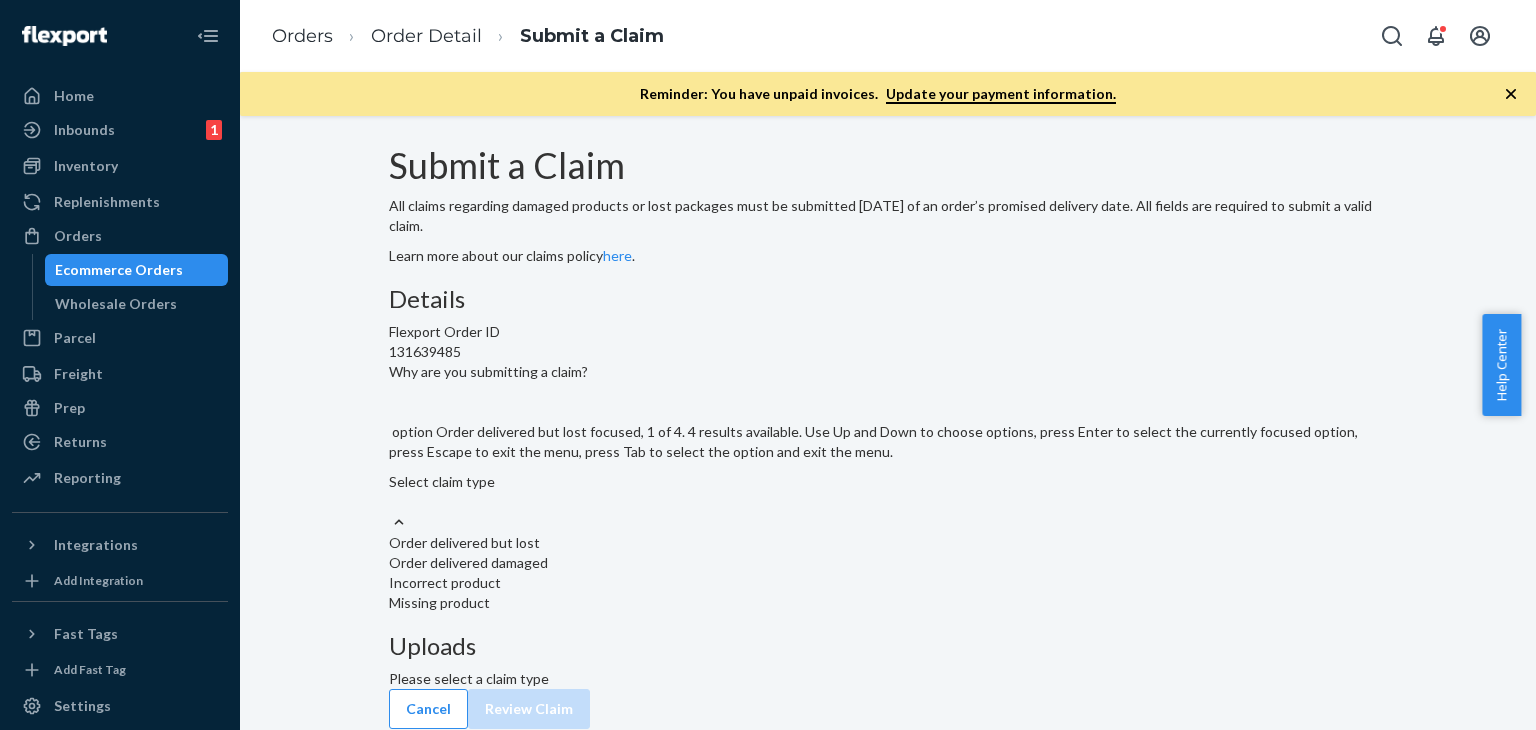 click on "Select claim type" at bounding box center [888, 492] 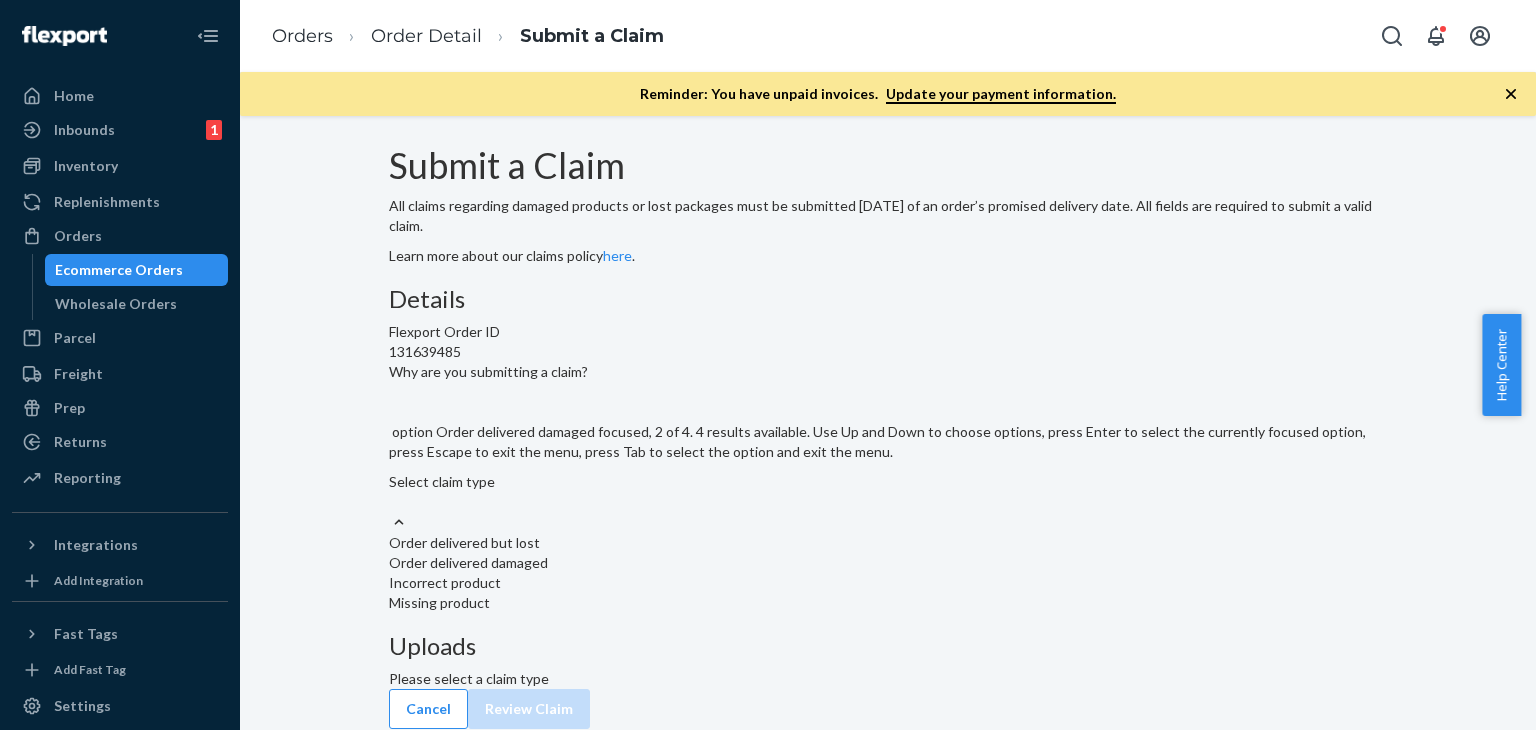 scroll, scrollTop: 20, scrollLeft: 0, axis: vertical 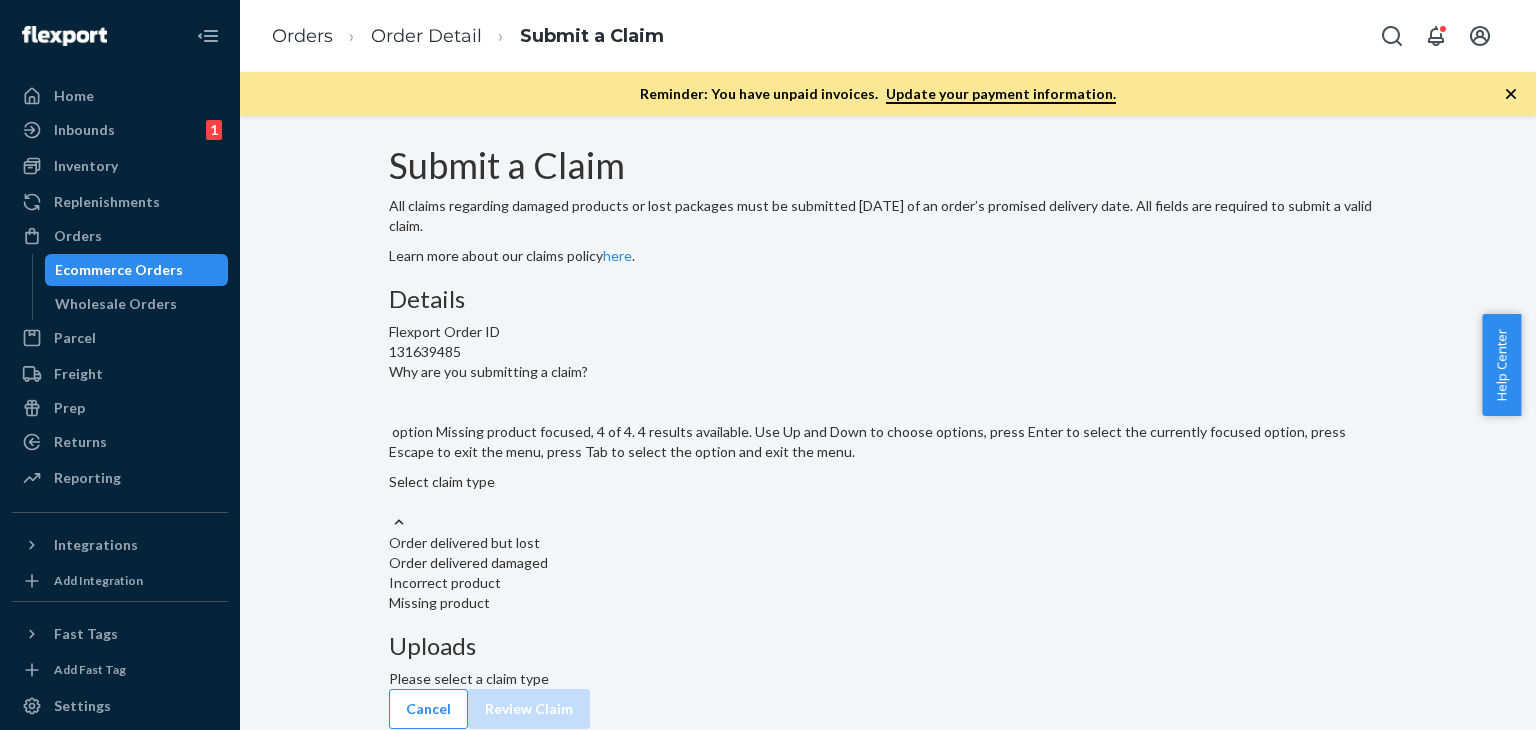 click on "Missing product" at bounding box center [888, 603] 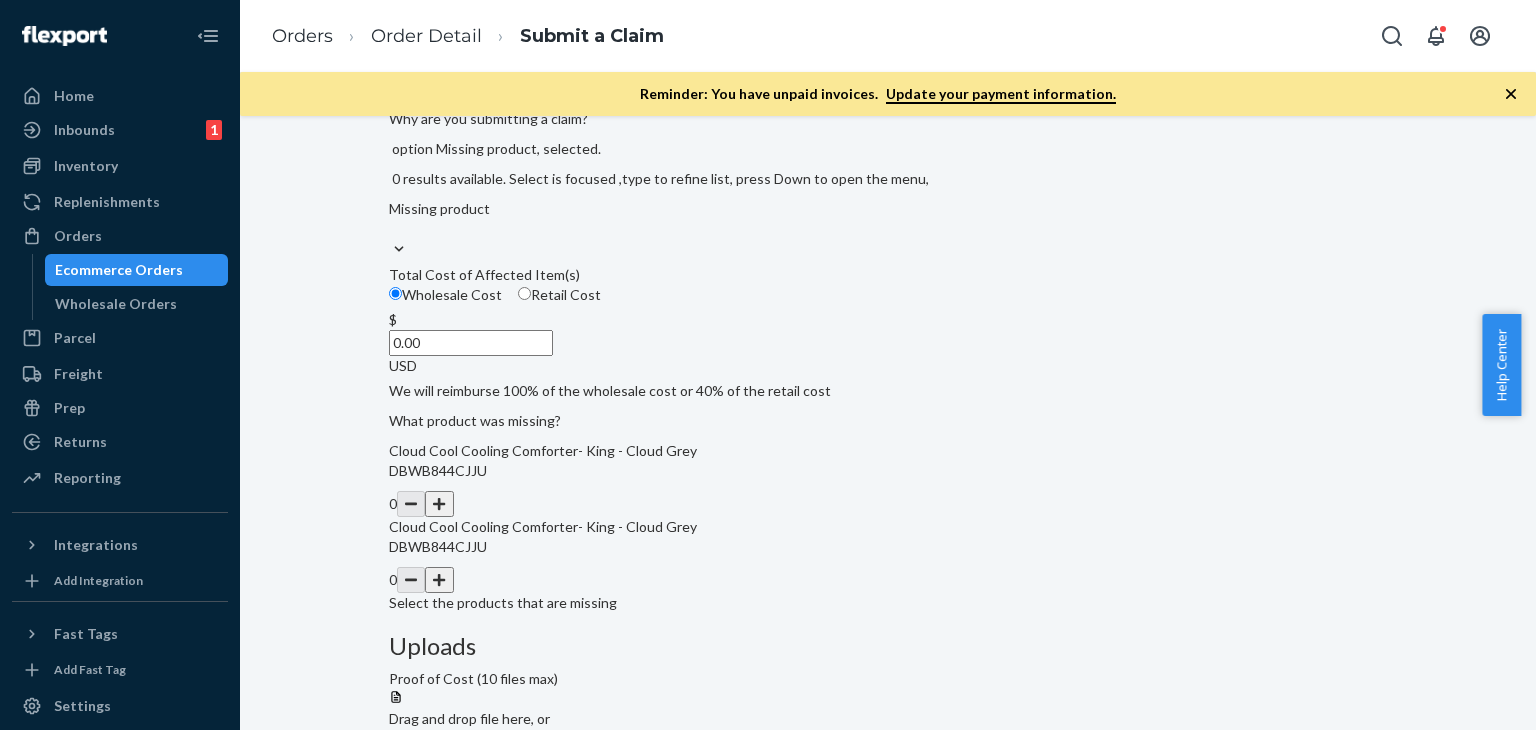 scroll, scrollTop: 357, scrollLeft: 0, axis: vertical 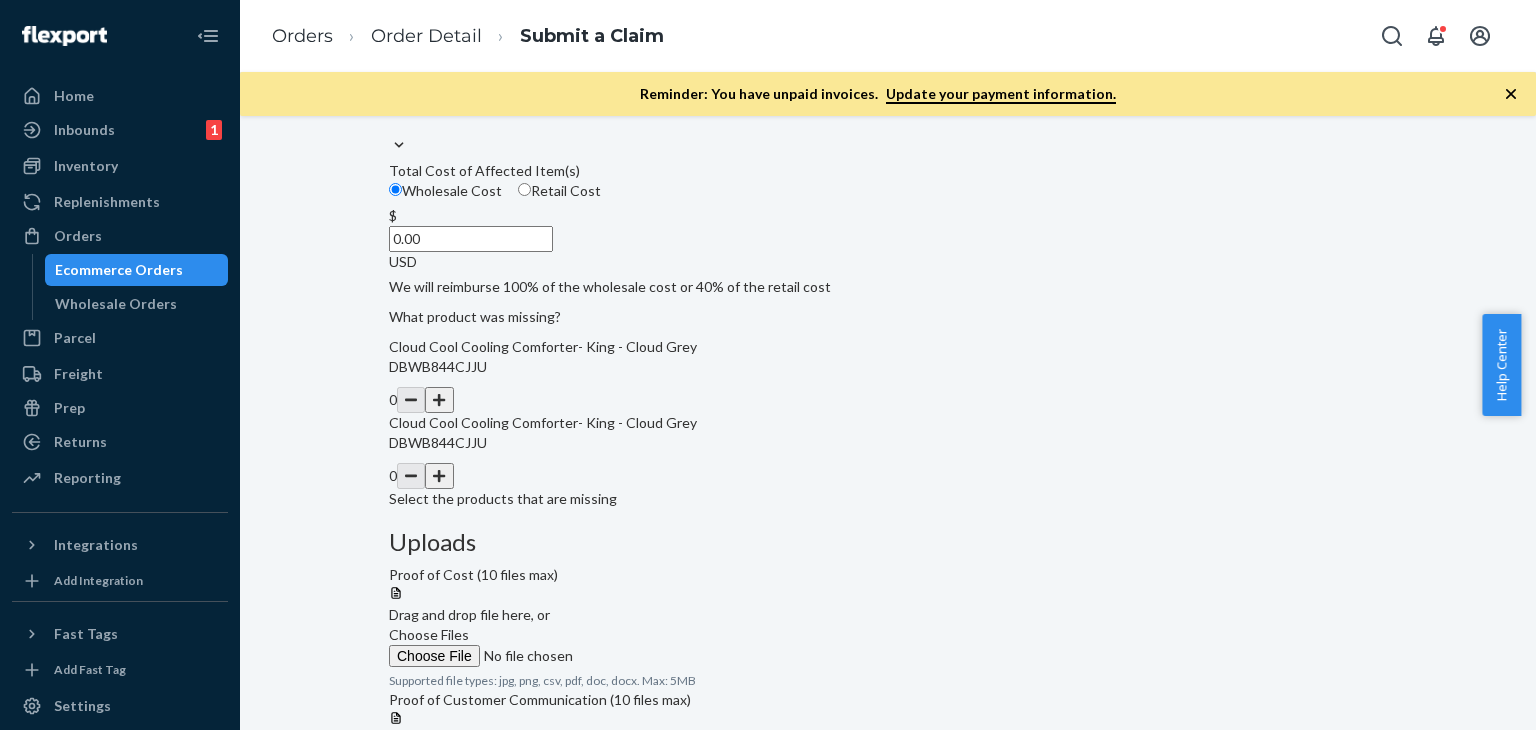 click at bounding box center [439, 400] 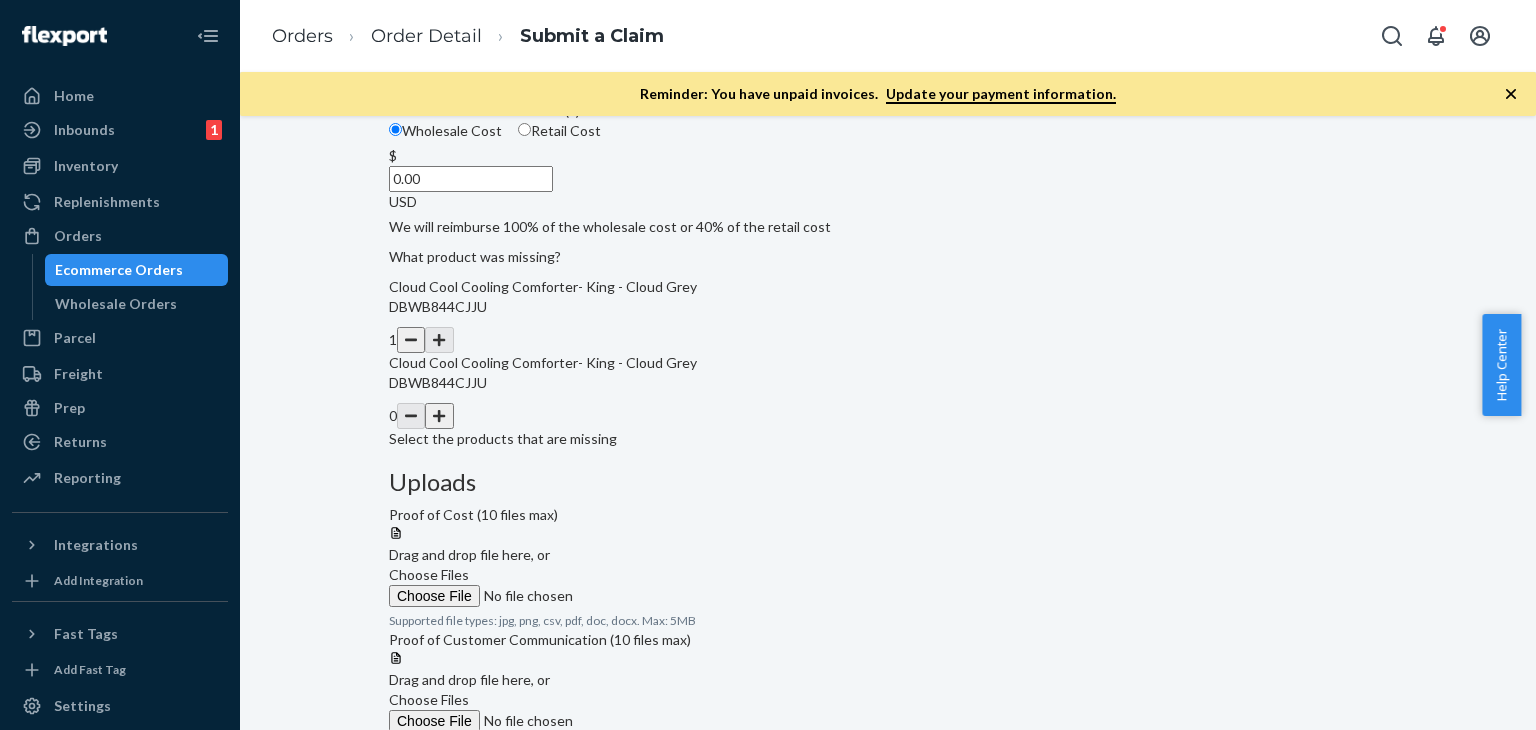 click on "Retail Cost" at bounding box center [524, 129] 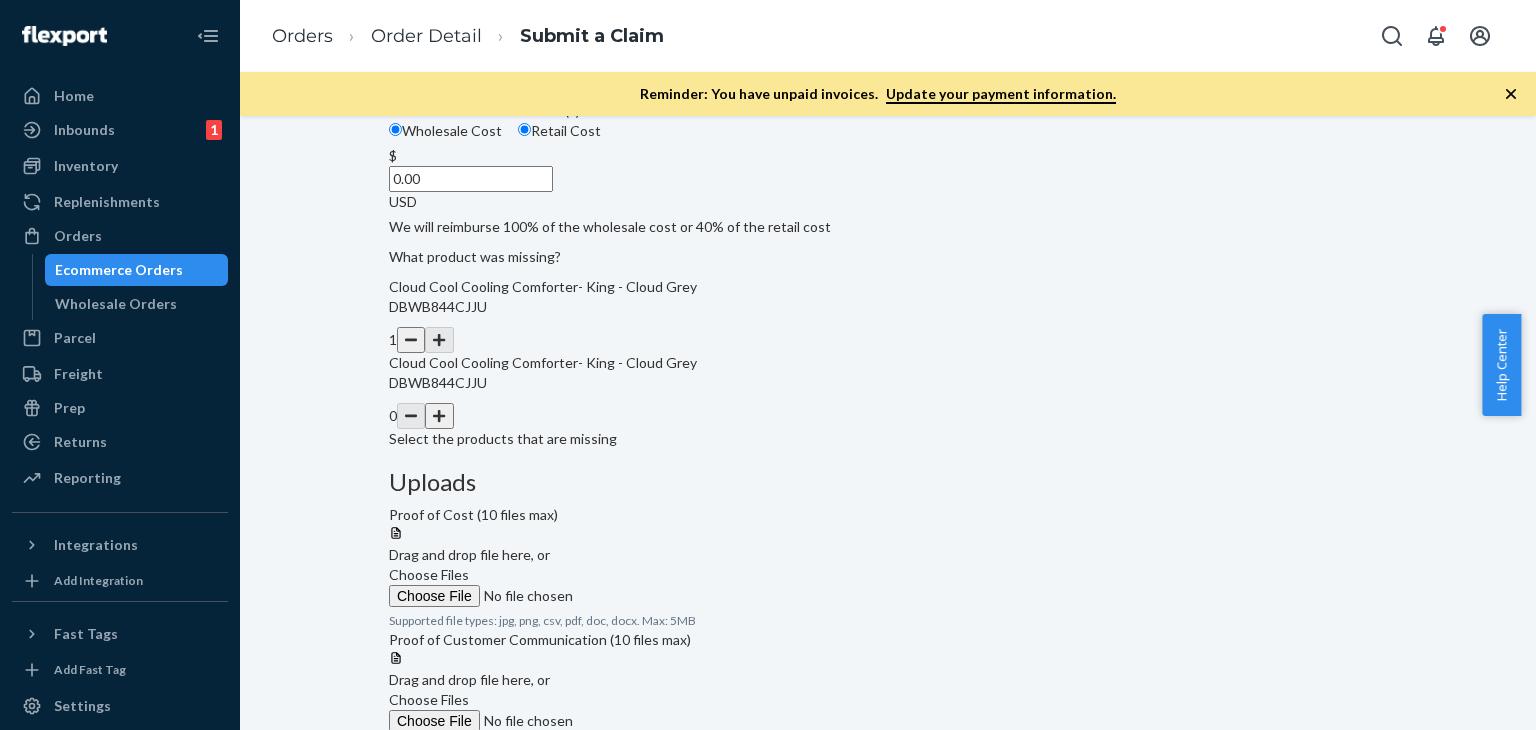 click on "0.00" at bounding box center (471, 179) 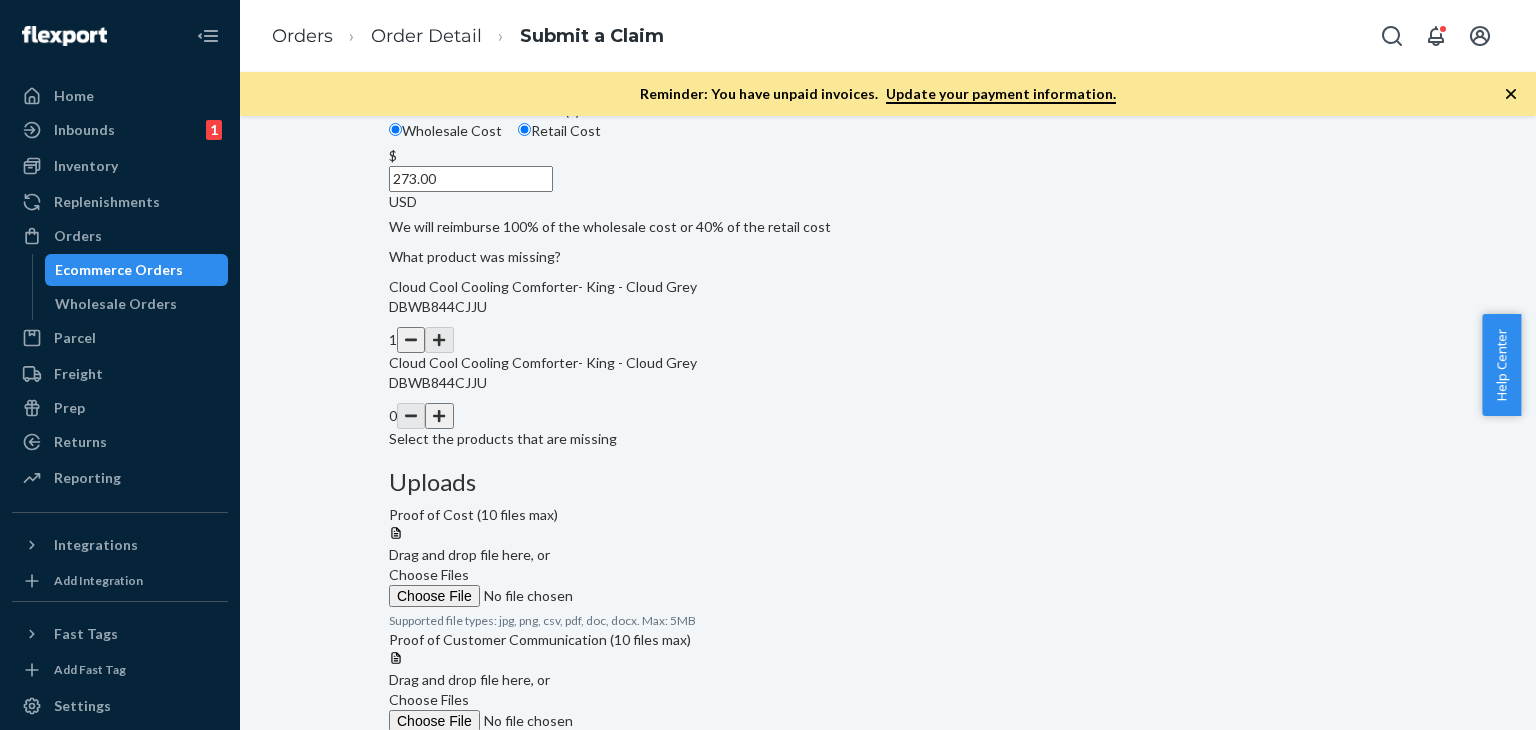 type on "273.00" 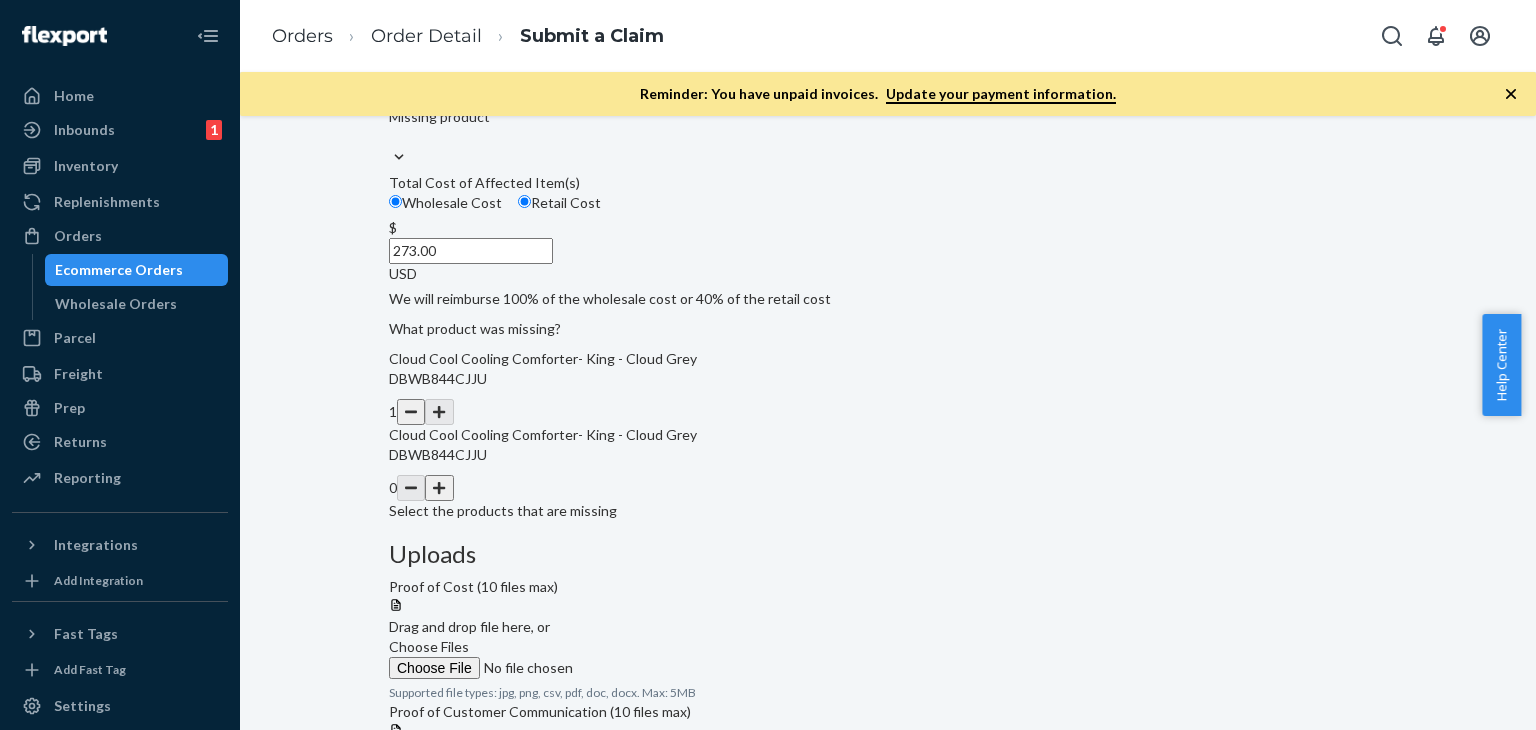 scroll, scrollTop: 257, scrollLeft: 0, axis: vertical 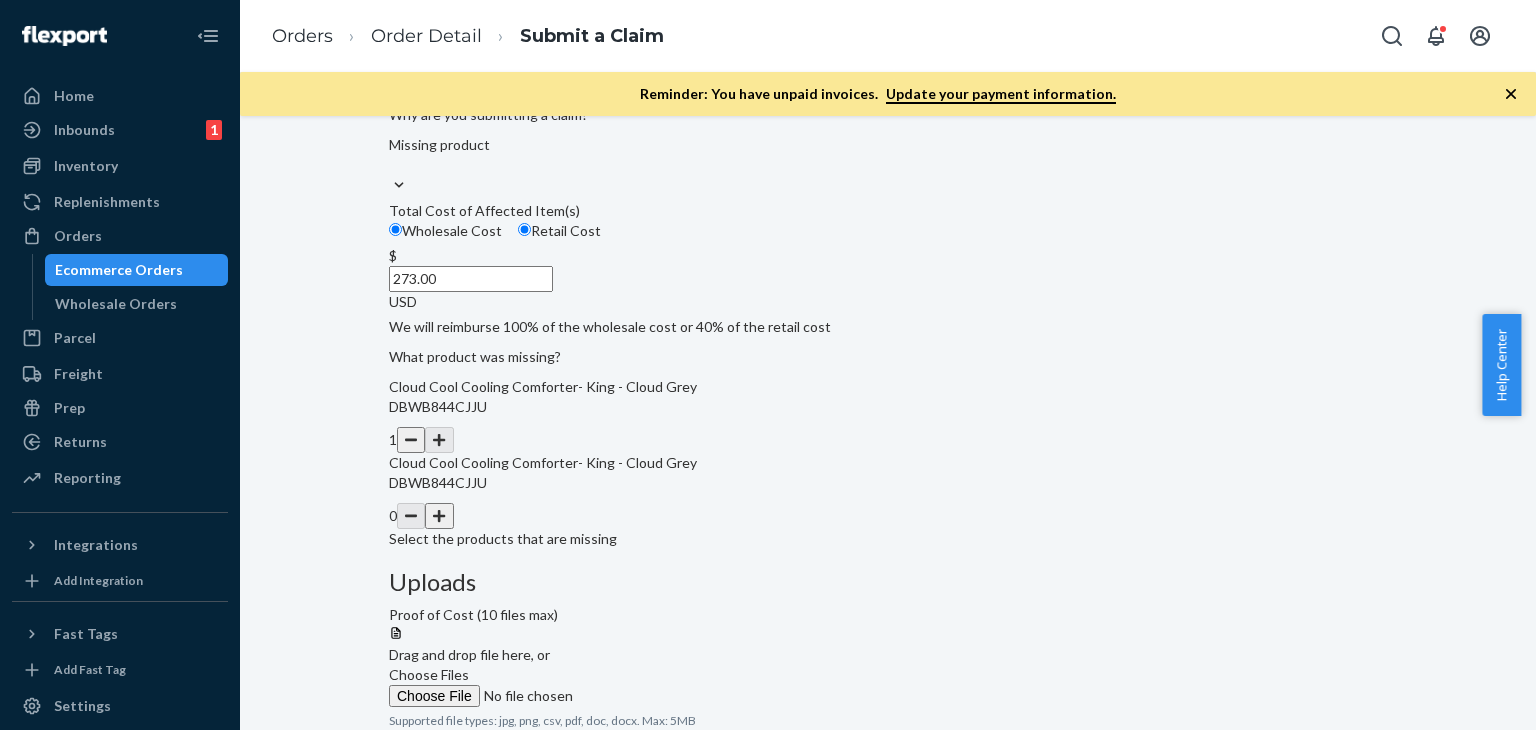 click on "Choose Files" at bounding box center [429, 674] 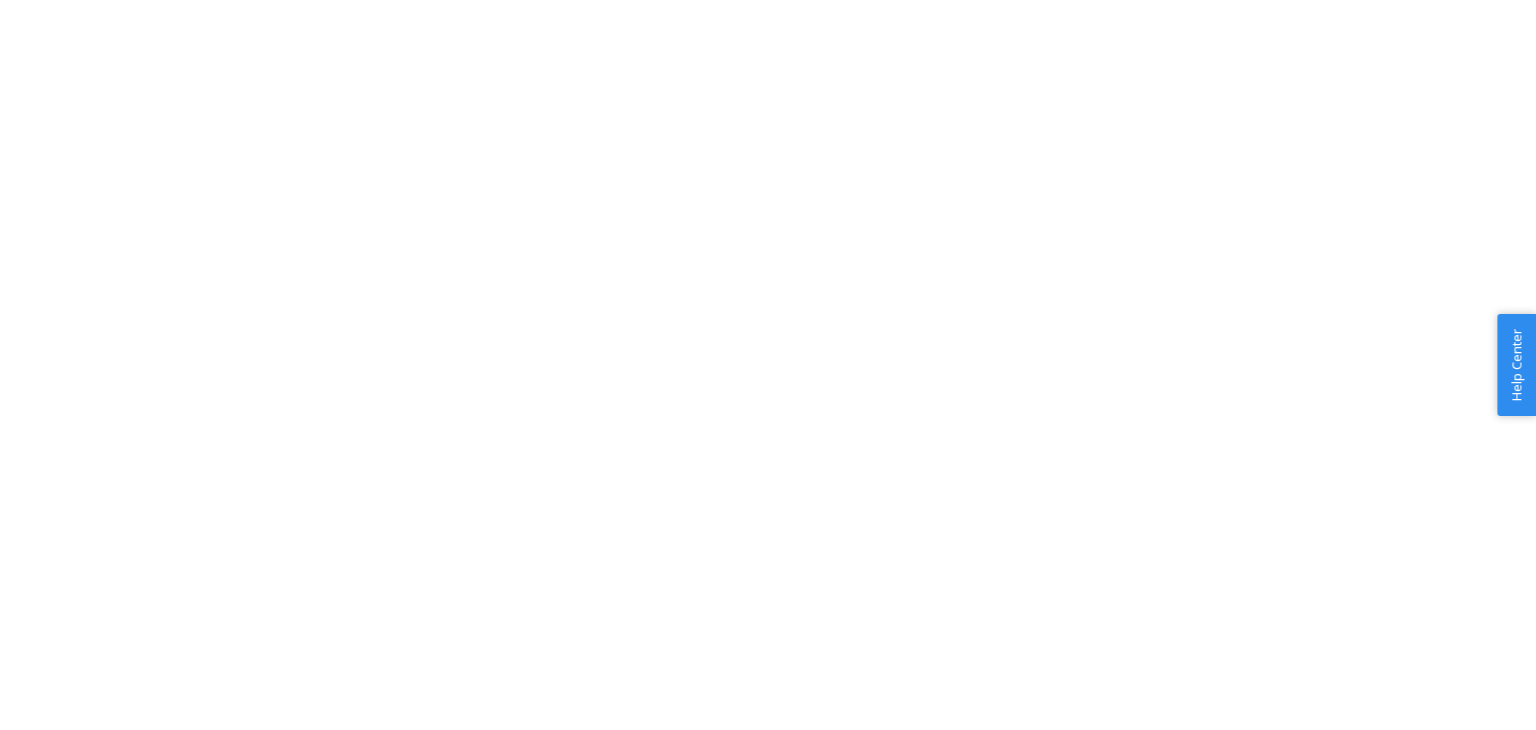 click on "×
Help Center
Username
Get Started
Inbounds
Inventory
Orders
Billing
Fast Tags
Elevio by Dixa" at bounding box center (768, 365) 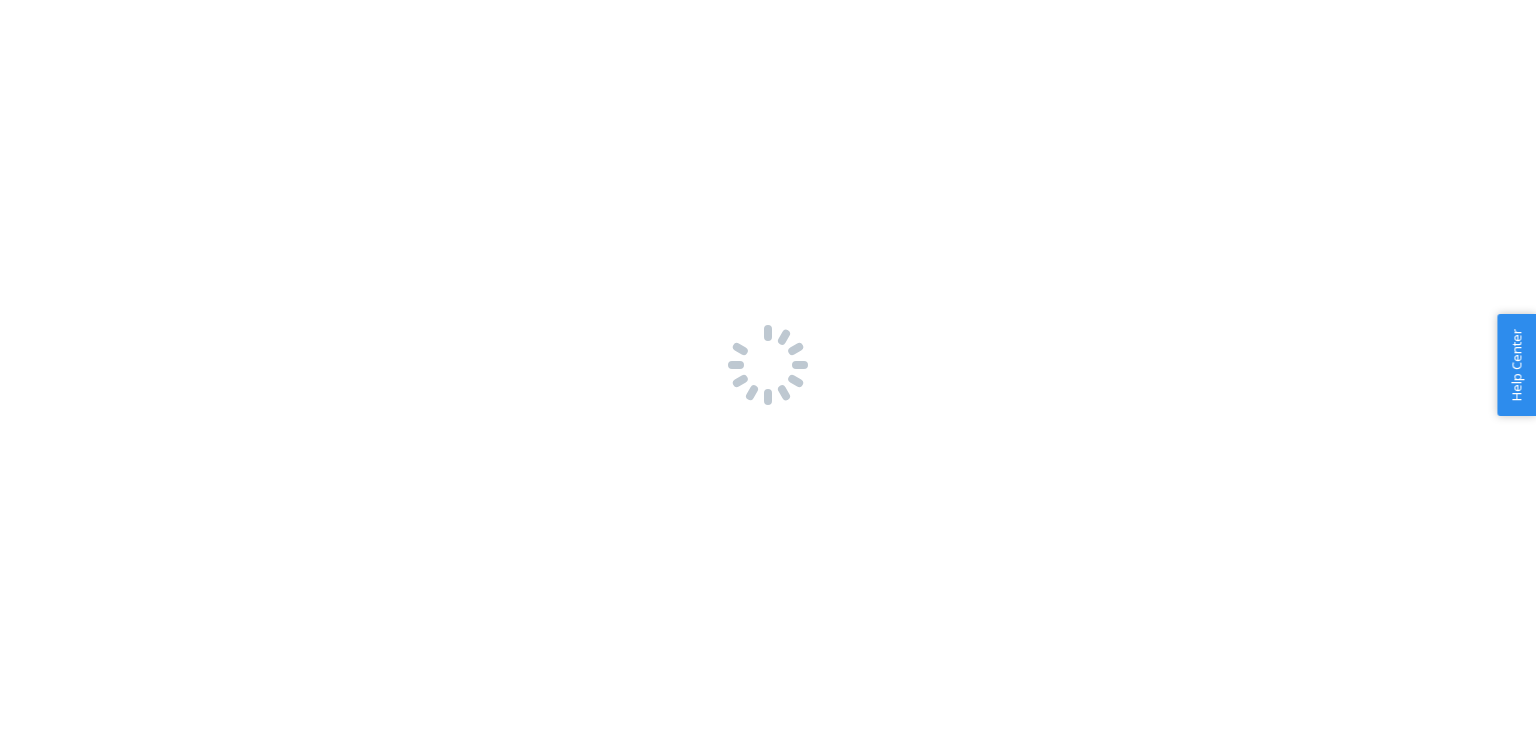 scroll, scrollTop: 0, scrollLeft: 0, axis: both 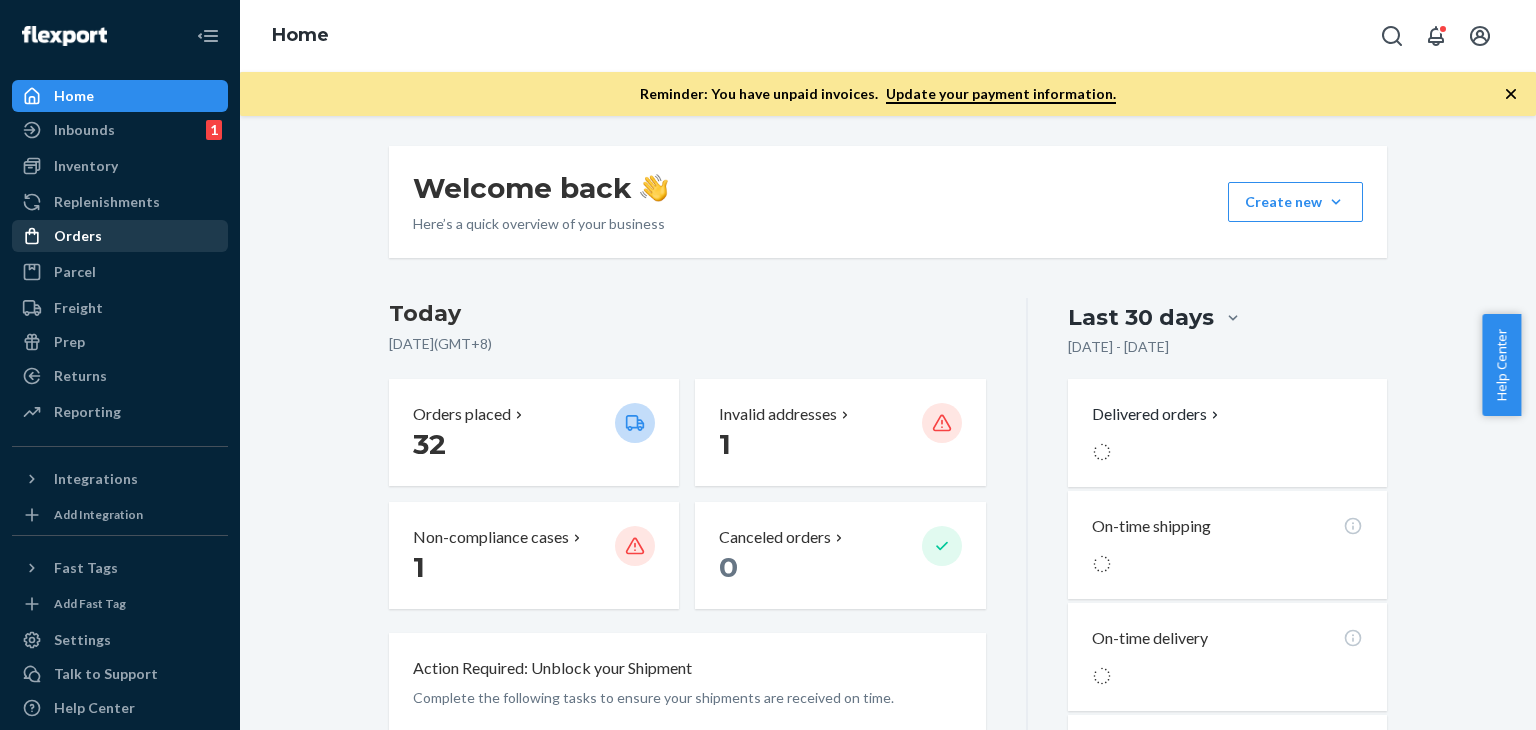 click on "Orders" at bounding box center (120, 236) 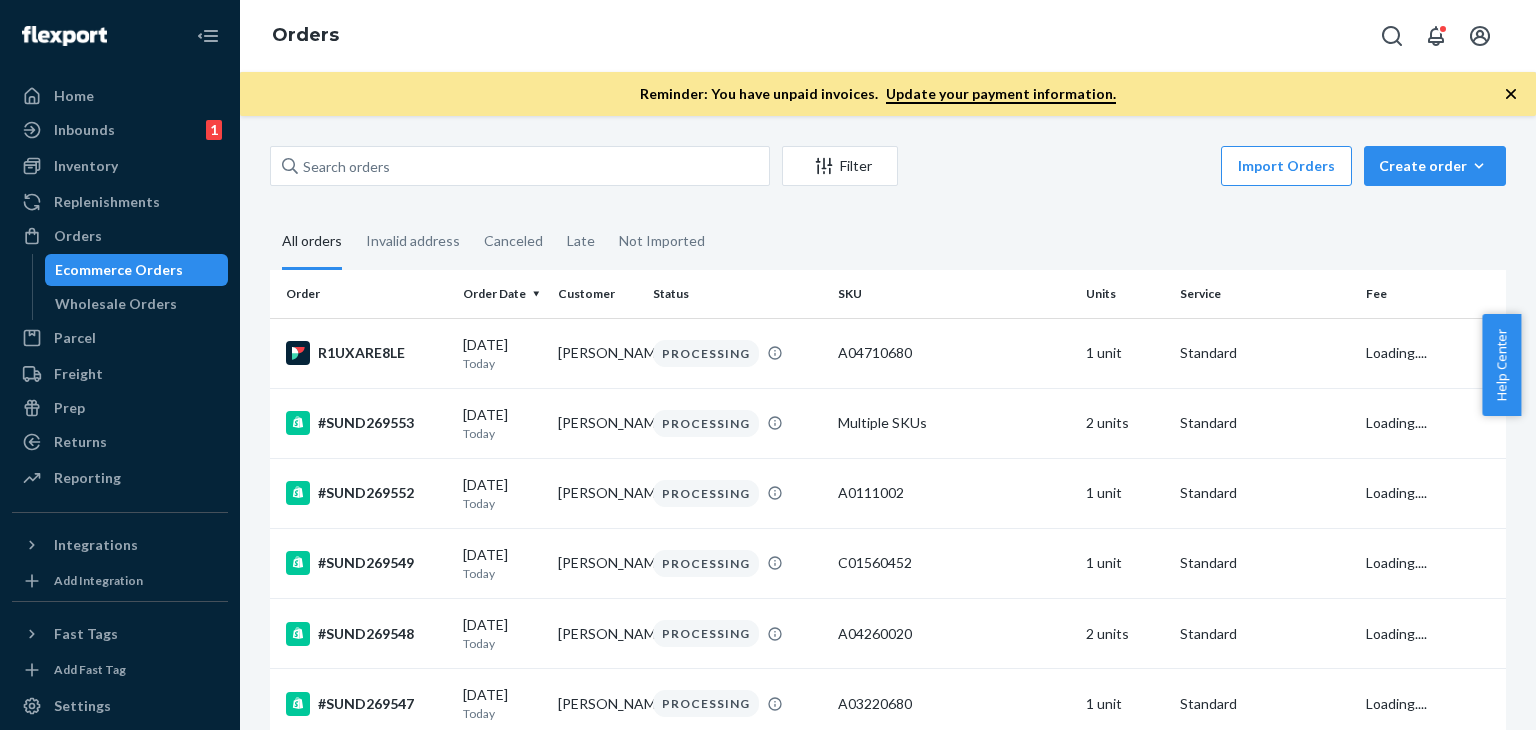 click on "Ecommerce Orders" at bounding box center [119, 270] 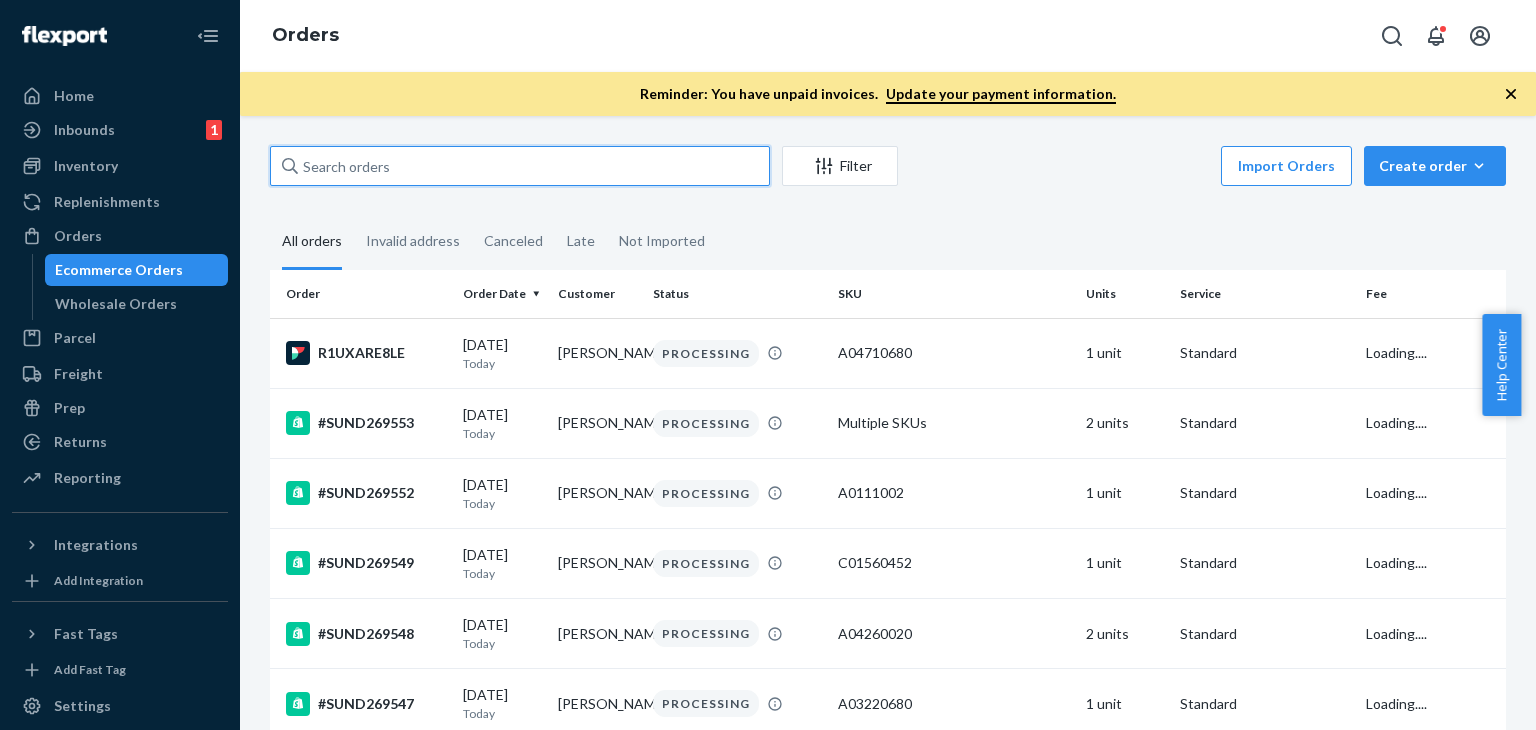 click at bounding box center [520, 166] 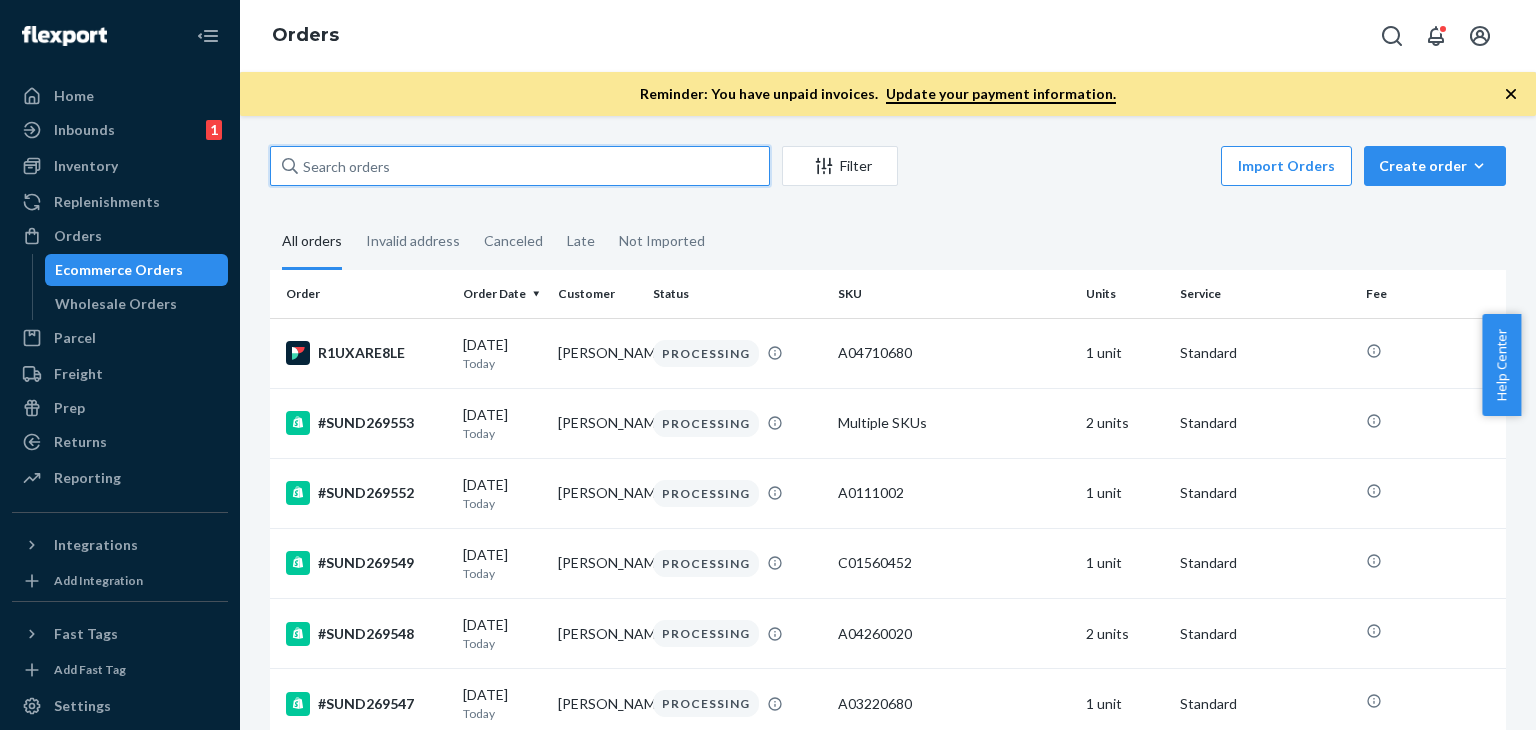 click at bounding box center (520, 166) 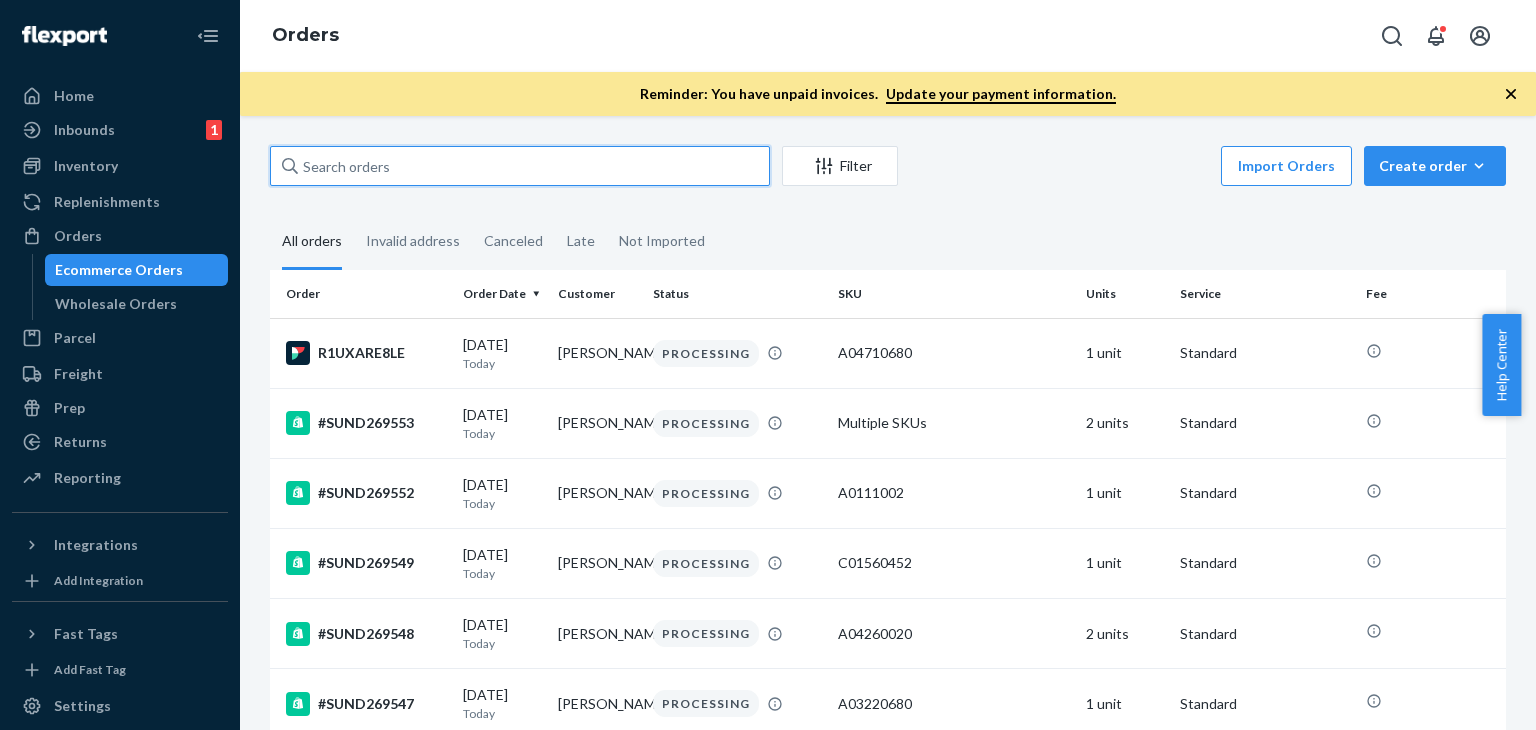 paste on "#SUND268286" 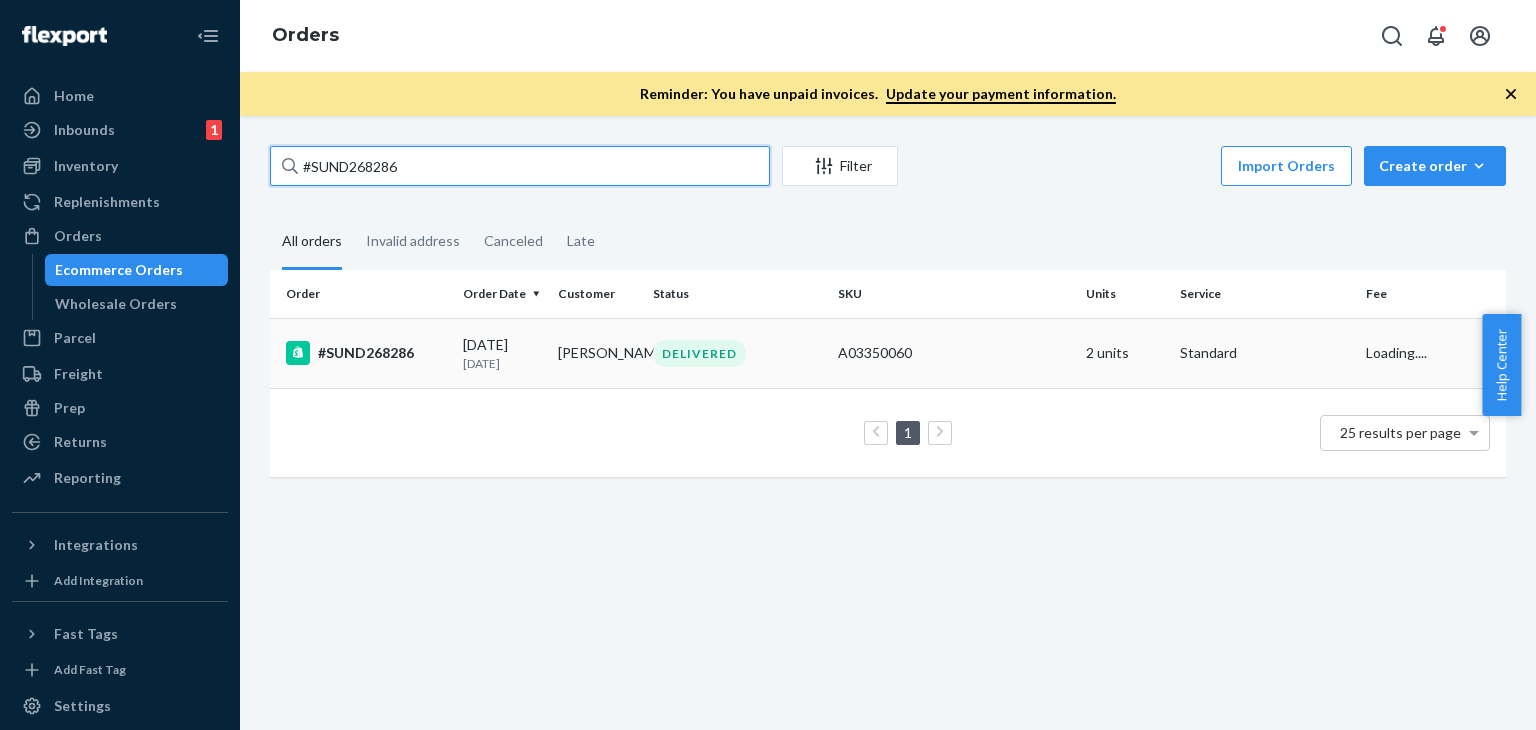 type on "#SUND268286" 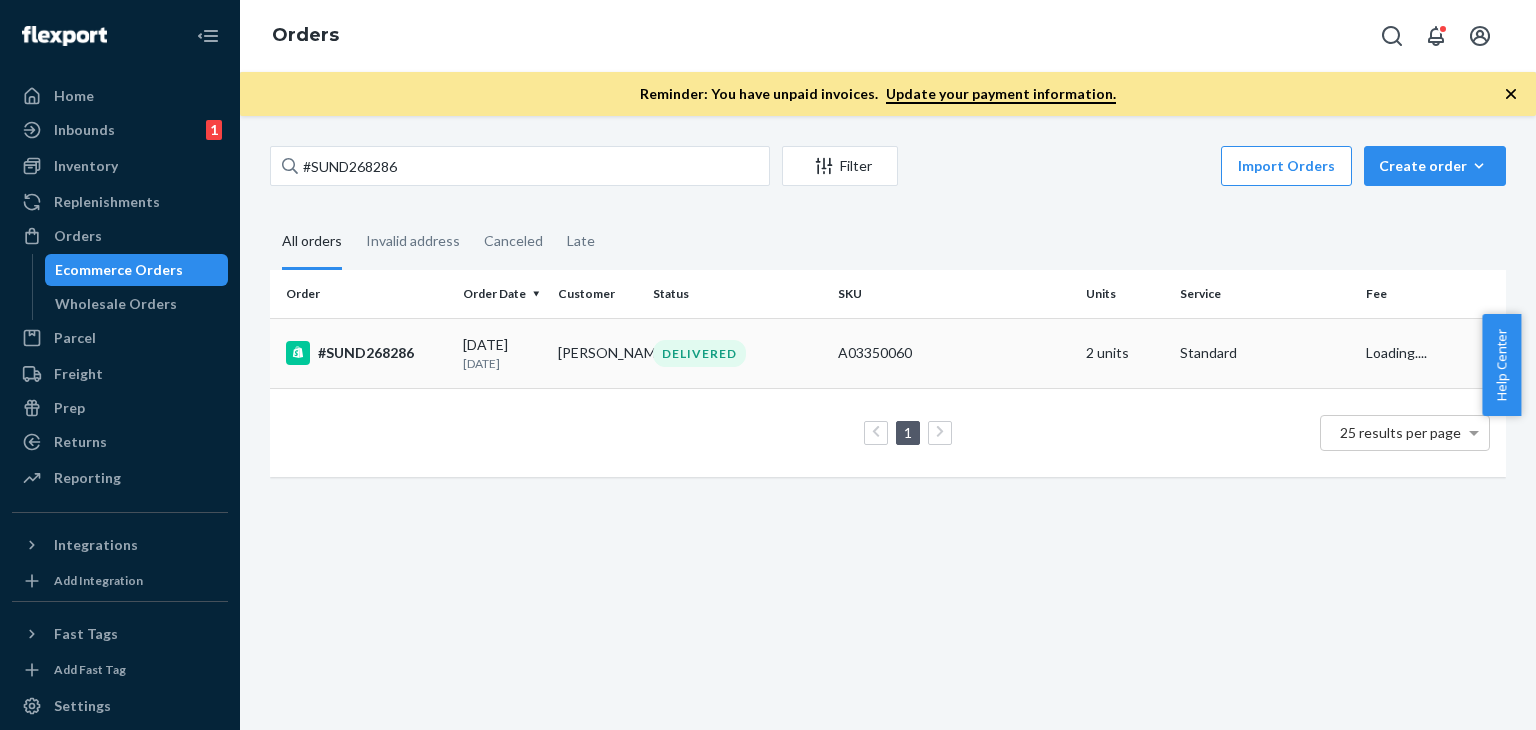 click on "DELIVERED" at bounding box center (699, 353) 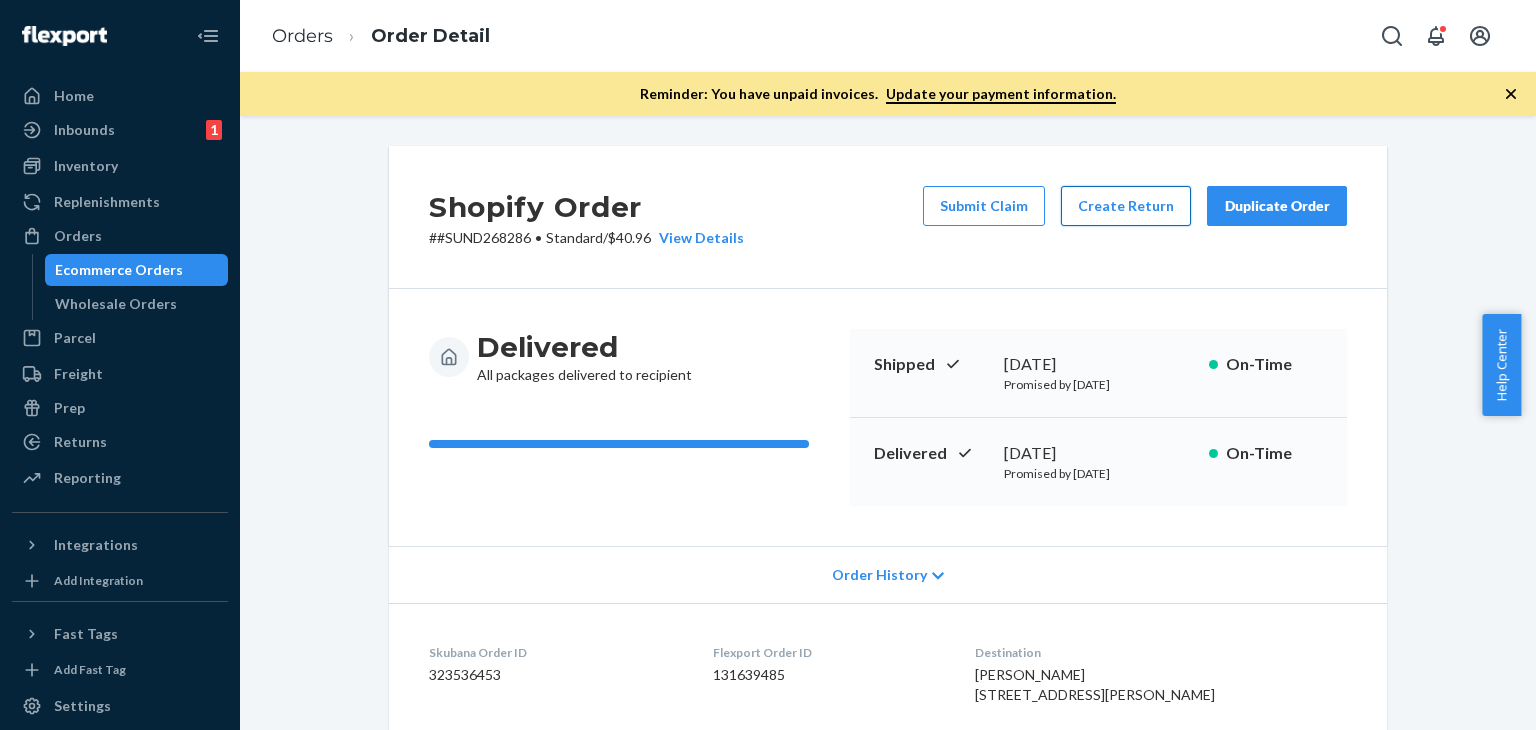 click on "Create Return" at bounding box center (1126, 206) 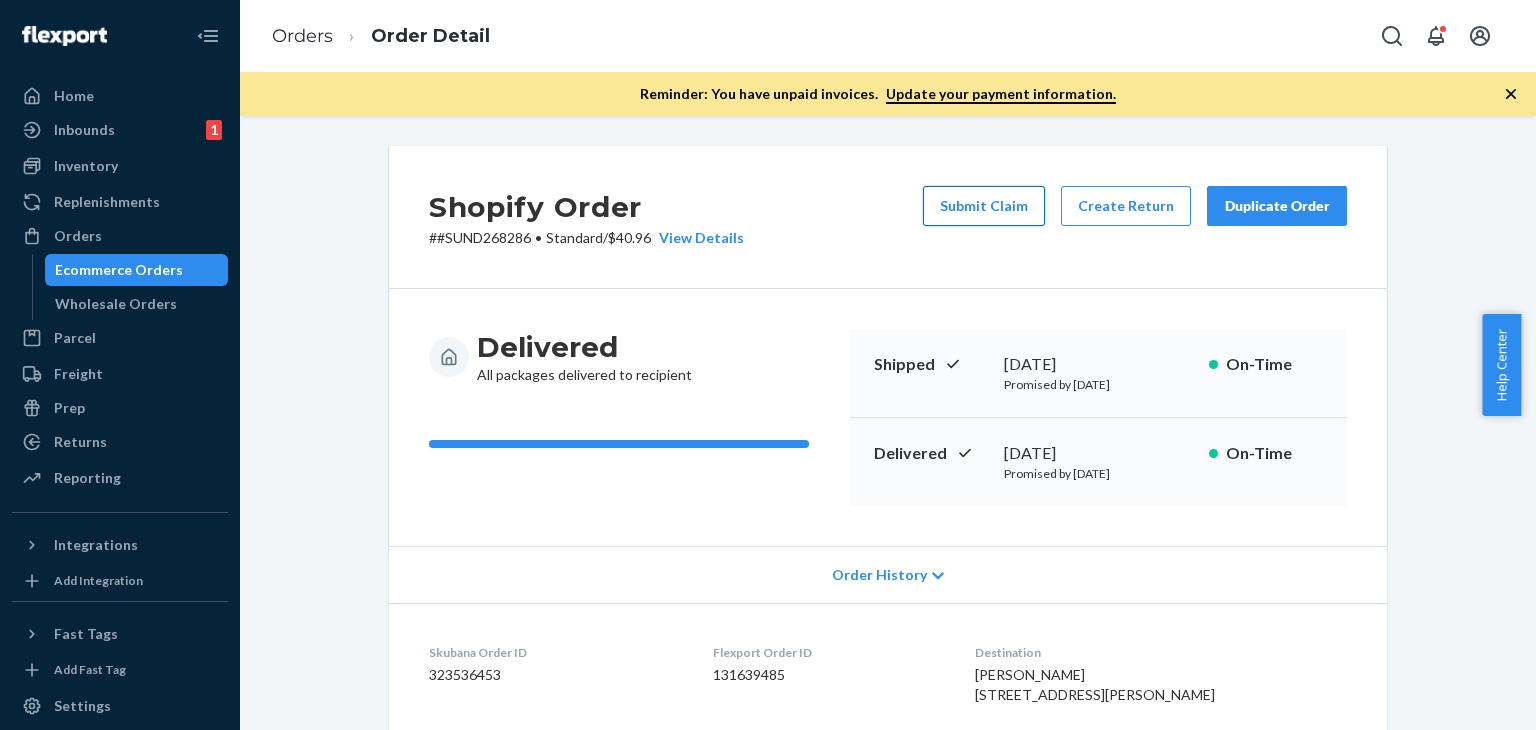 click on "Submit Claim" at bounding box center (984, 206) 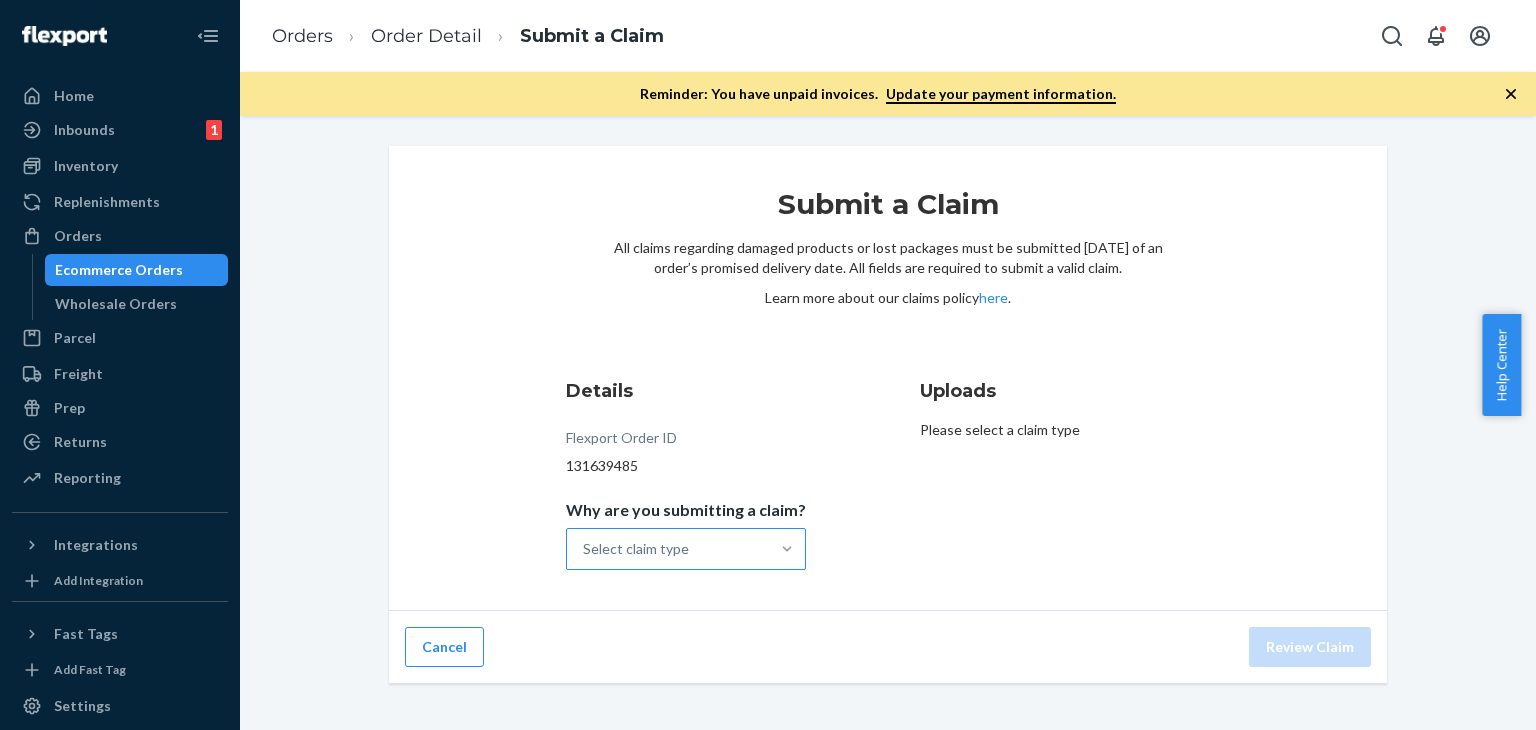 click at bounding box center (787, 549) 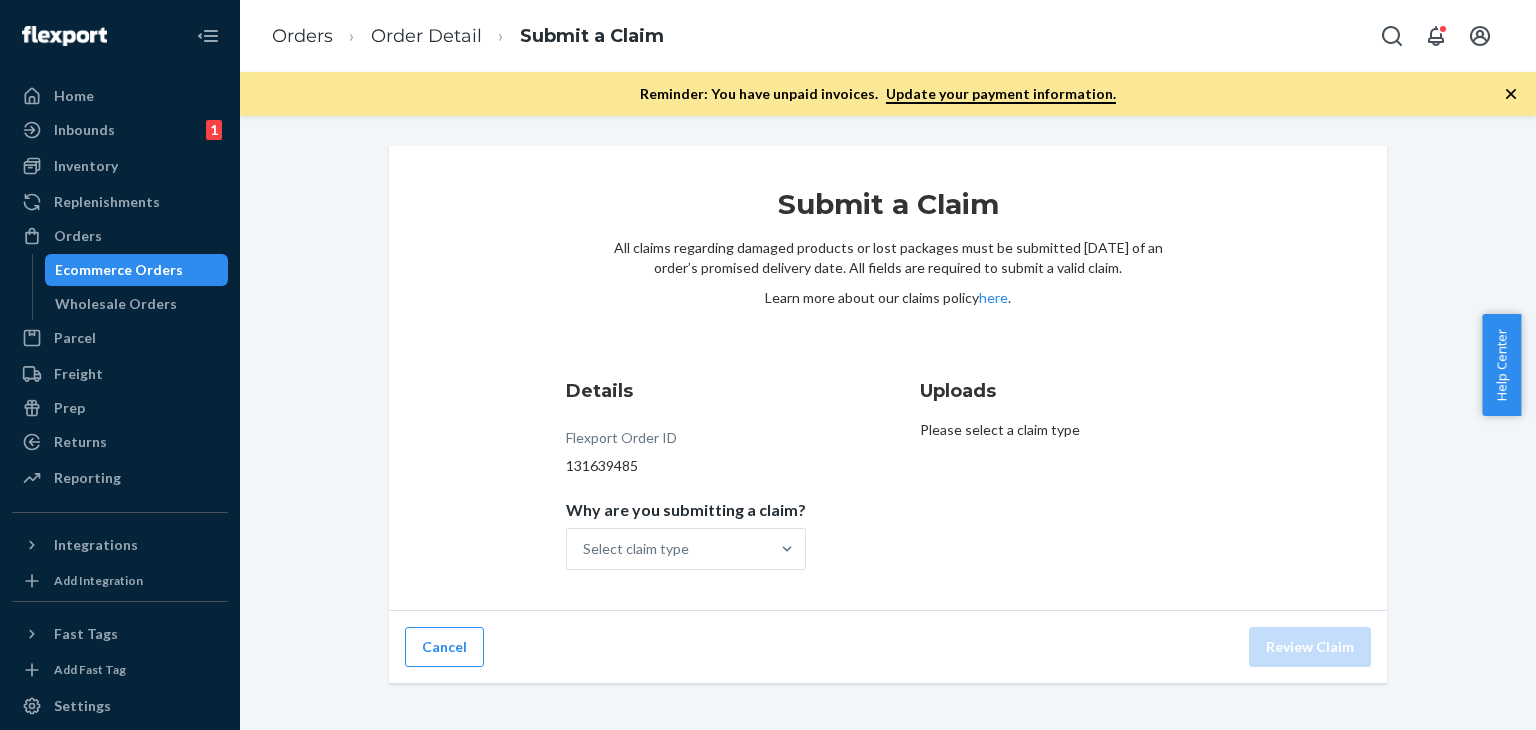 click on "Submit a Claim All claims regarding damaged products or lost packages must be submitted [DATE] of an order’s promised delivery date. All fields are required to submit a valid claim. Learn more about our claims policy  here . Details Flexport Order ID 131639485 Why are you submitting a claim? Select claim type Uploads Please select a claim type Cancel Review Claim" at bounding box center [888, 423] 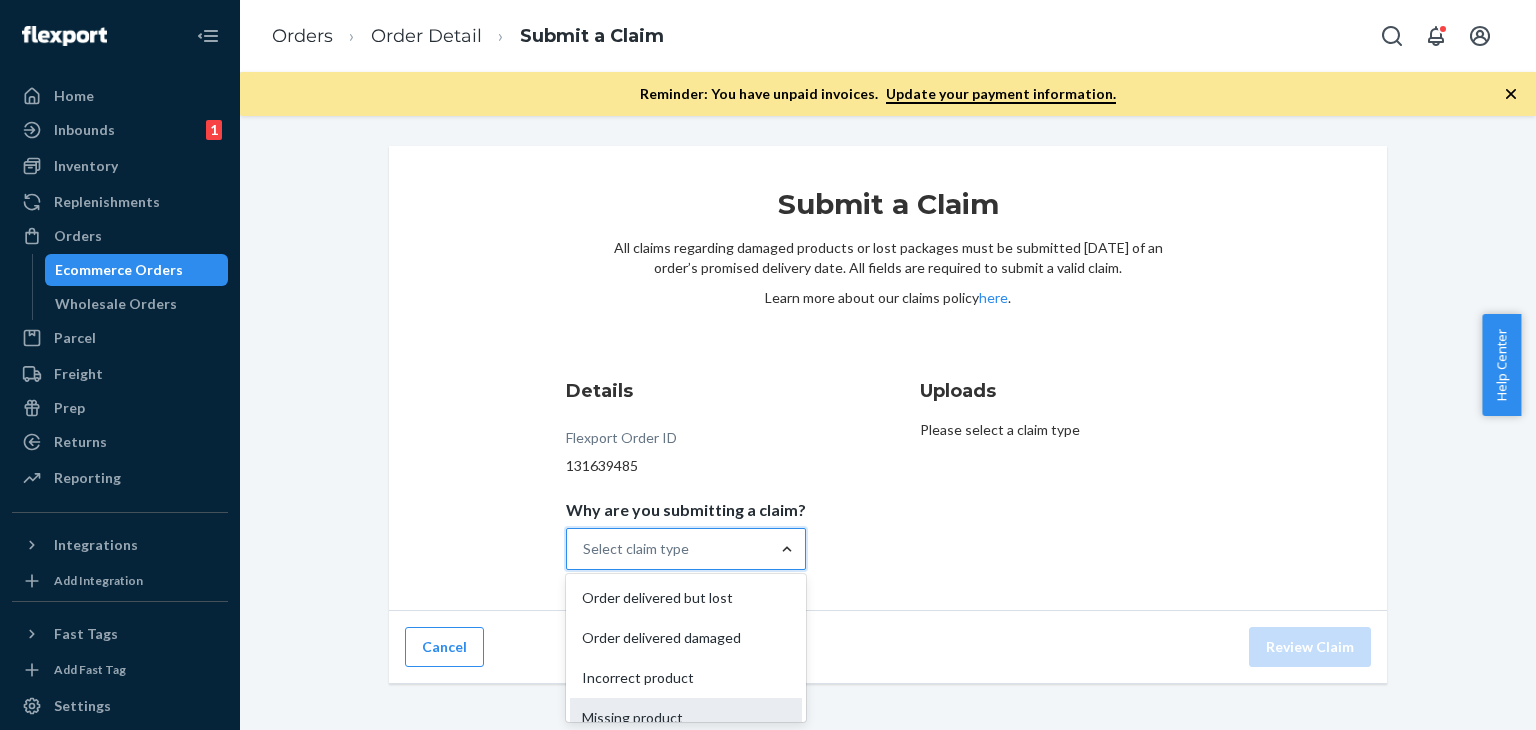 click on "Missing product" at bounding box center [686, 718] 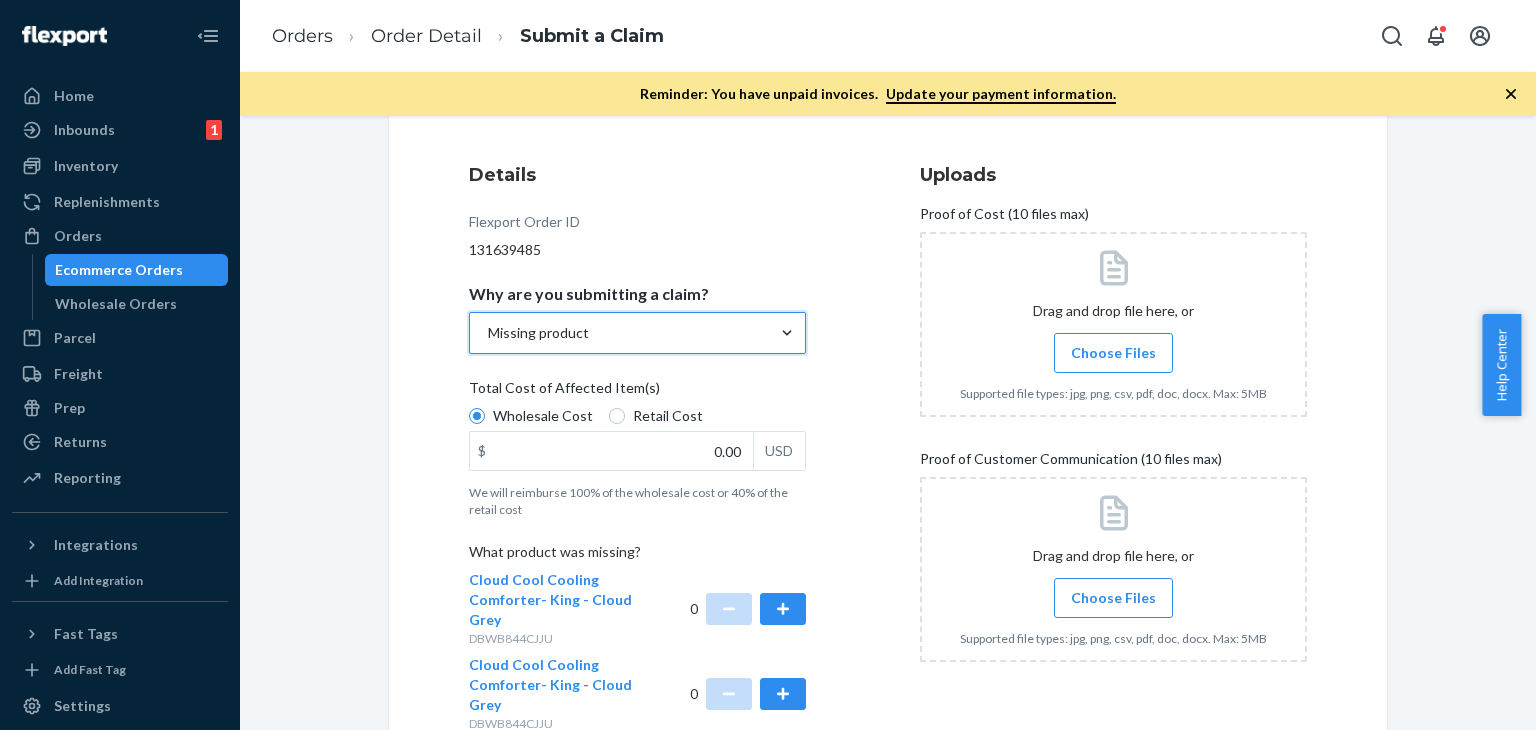 scroll, scrollTop: 357, scrollLeft: 0, axis: vertical 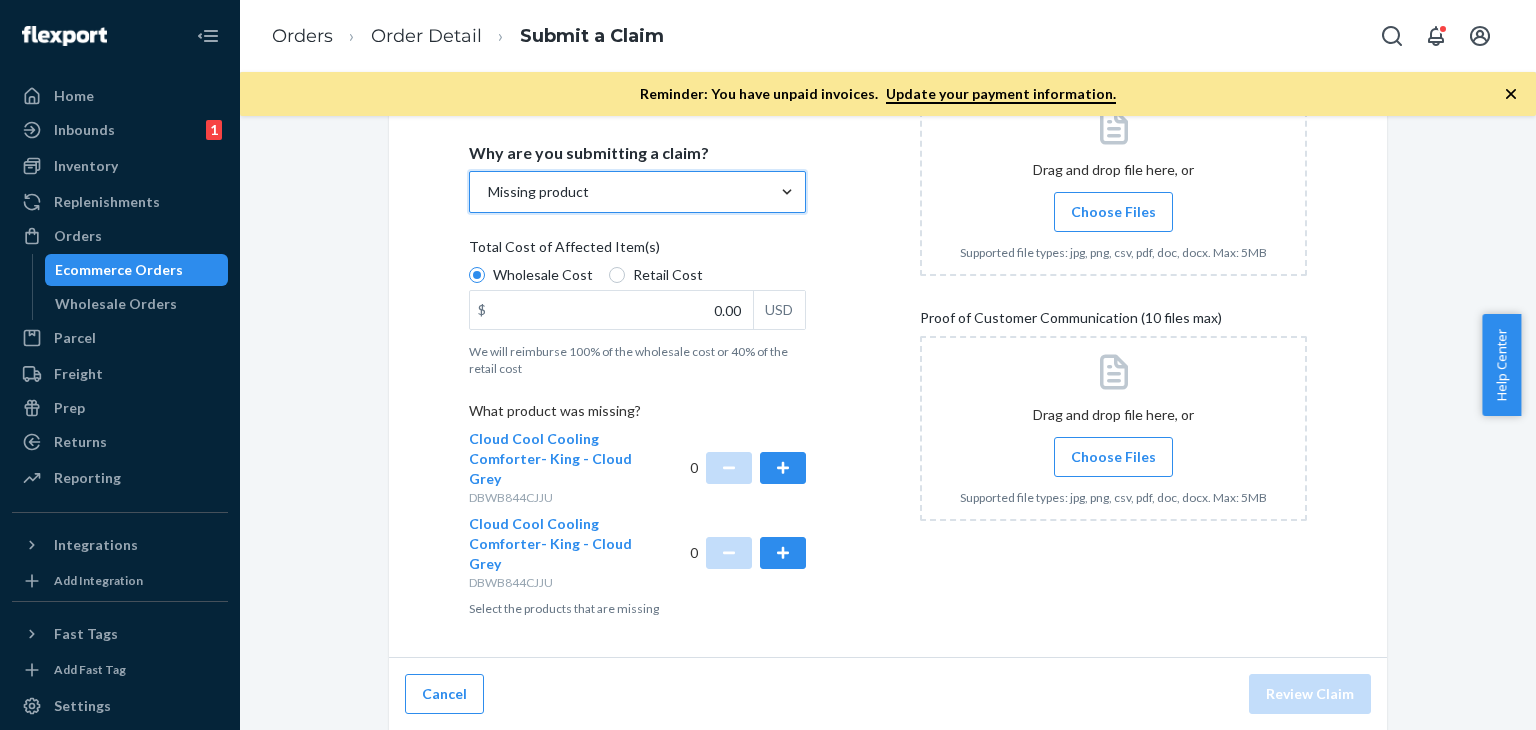click on "Retail Cost" at bounding box center [656, 275] 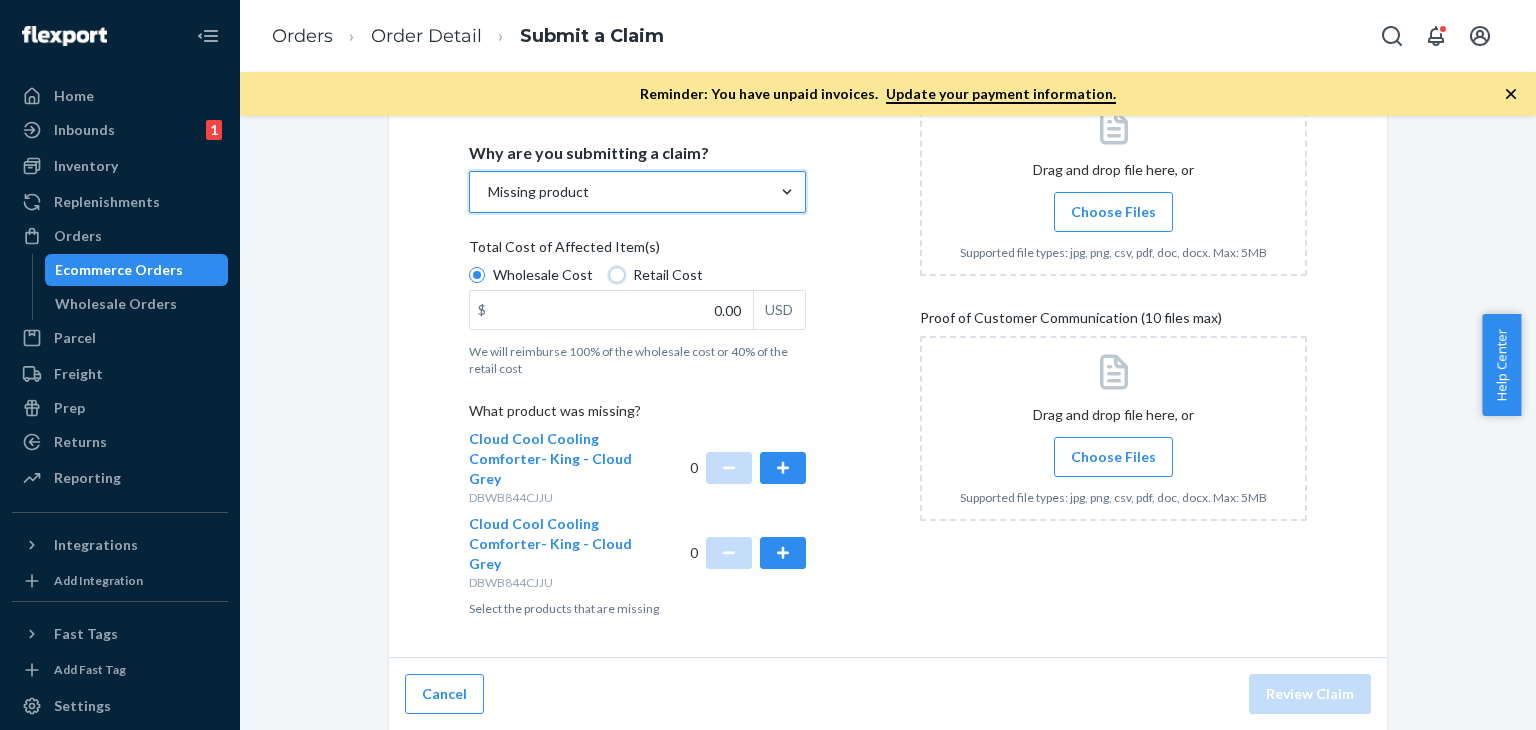 click on "Retail Cost" at bounding box center (617, 275) 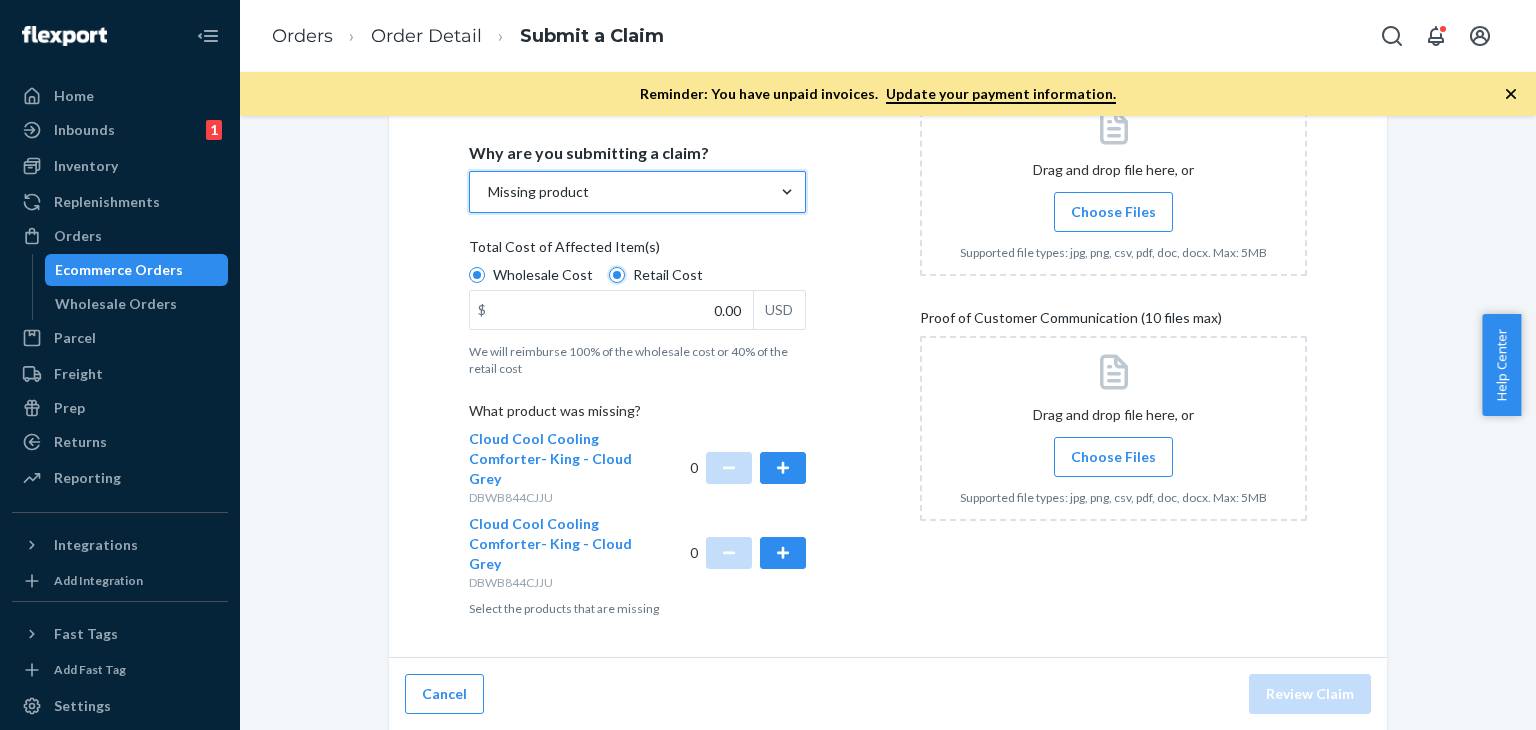 radio on "true" 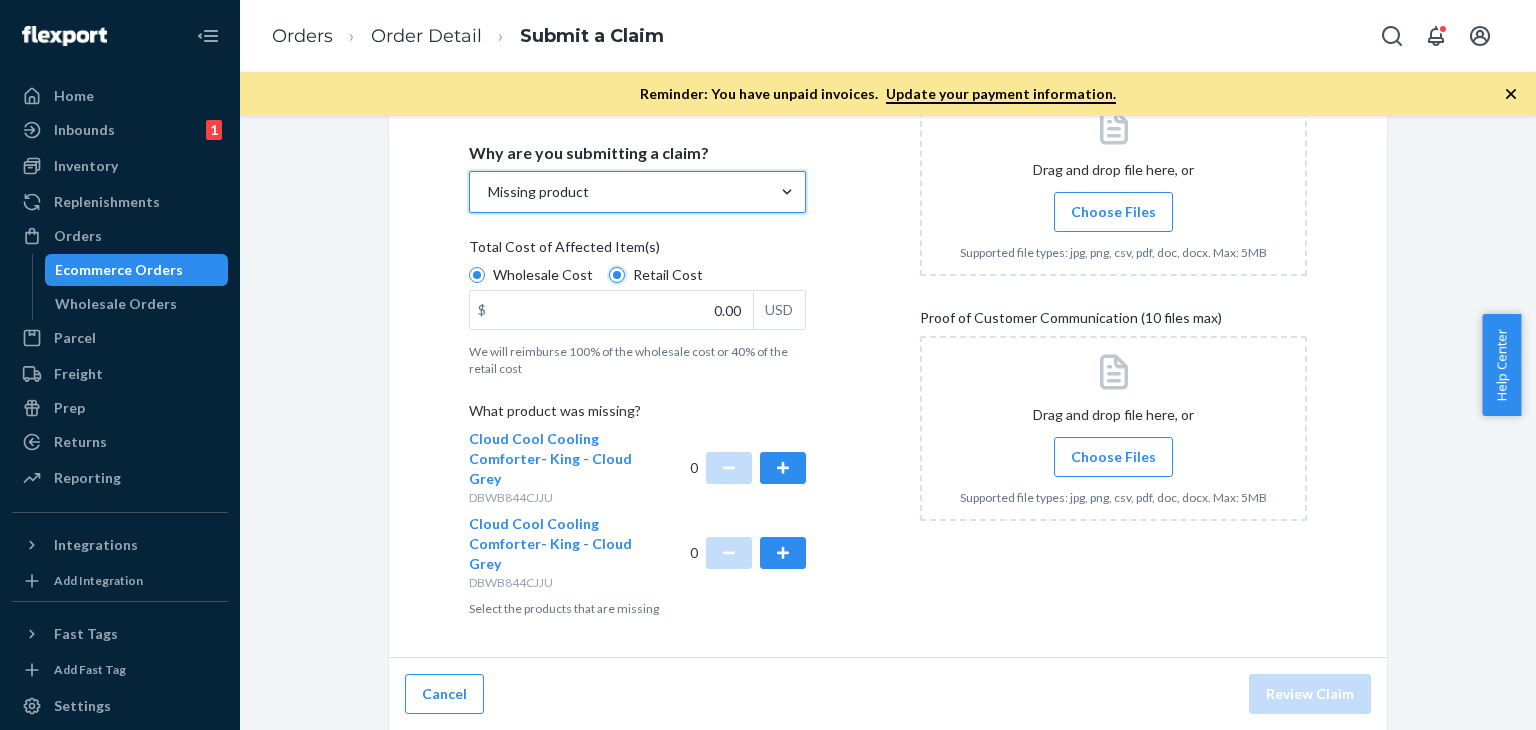 radio on "false" 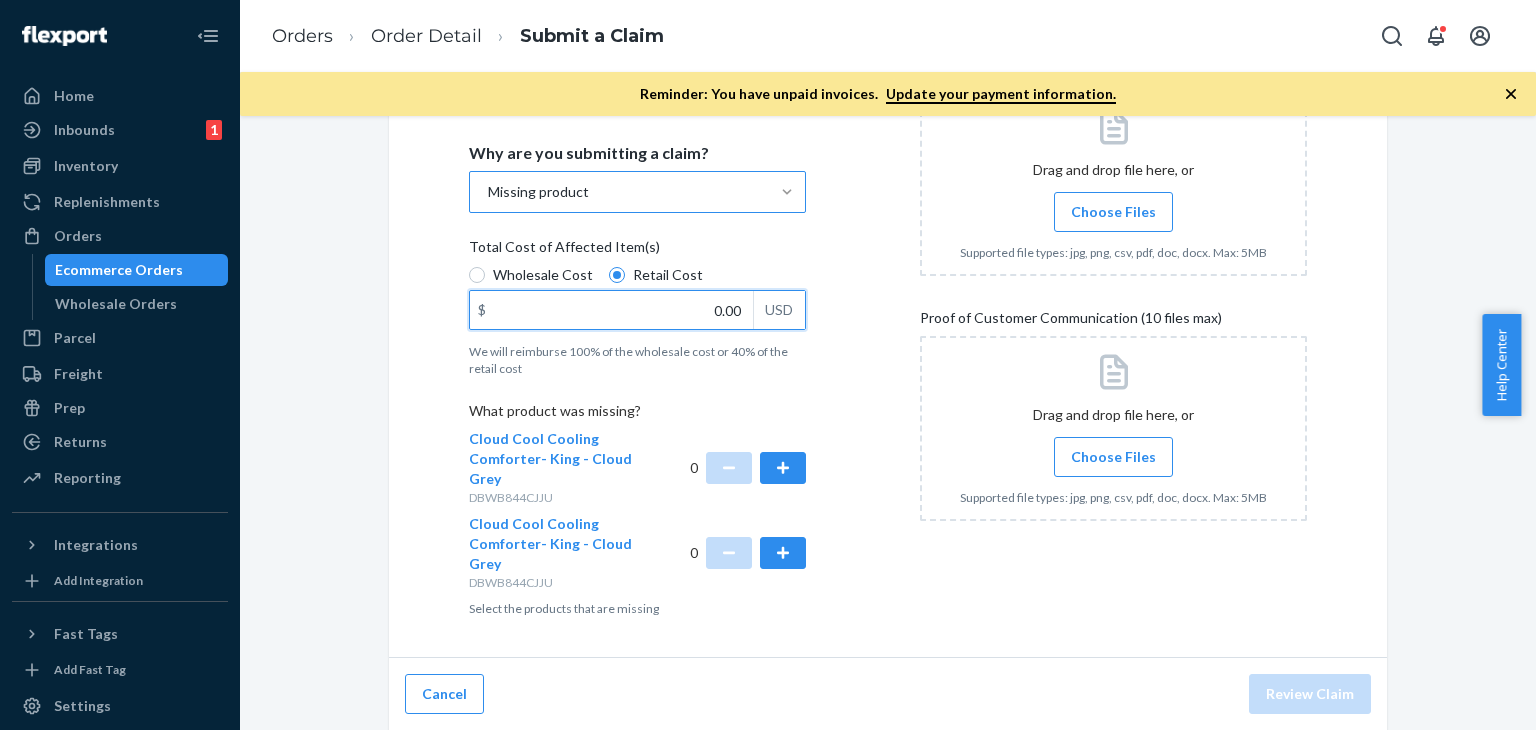 drag, startPoint x: 725, startPoint y: 317, endPoint x: 757, endPoint y: 311, distance: 32.55764 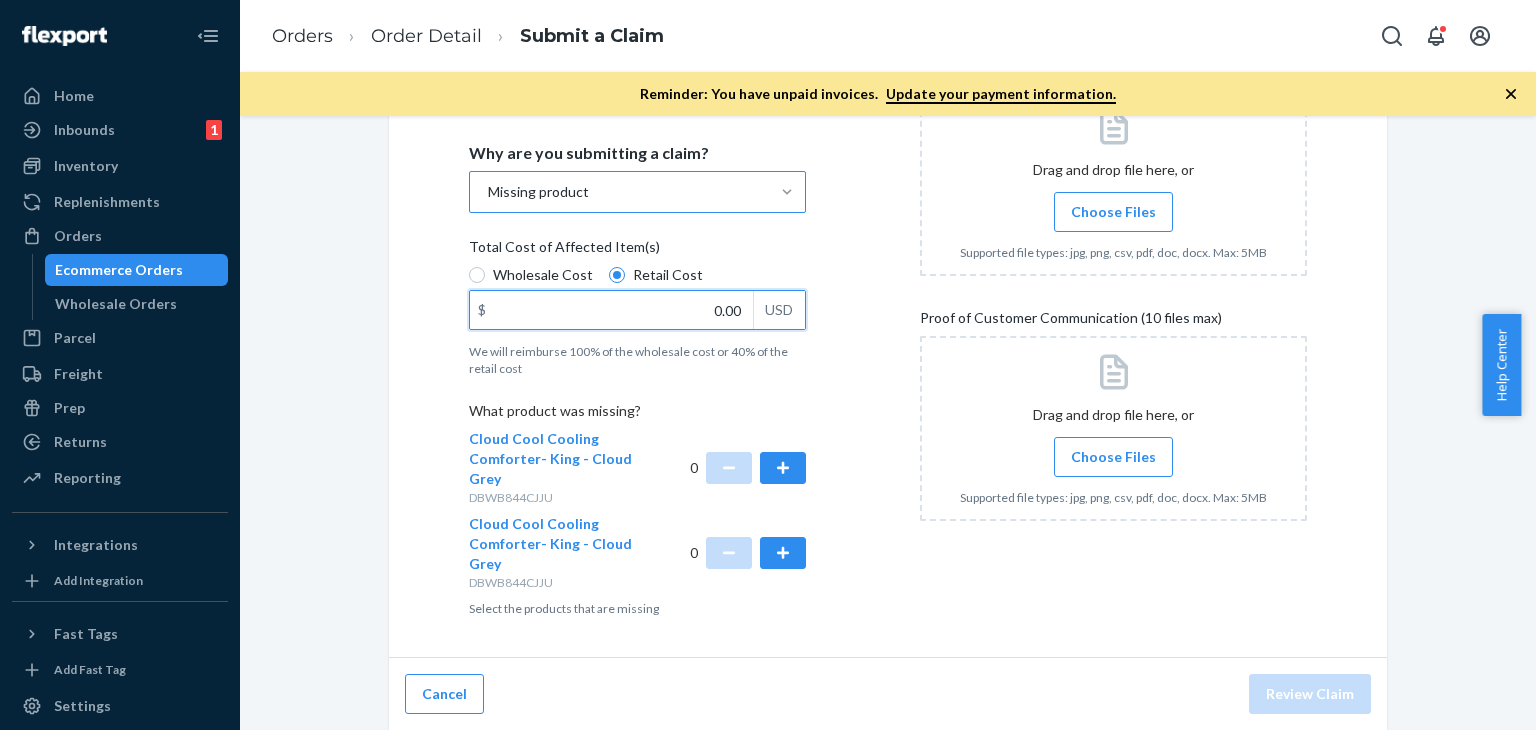 click on "$ 0.00 USD" at bounding box center (637, 310) 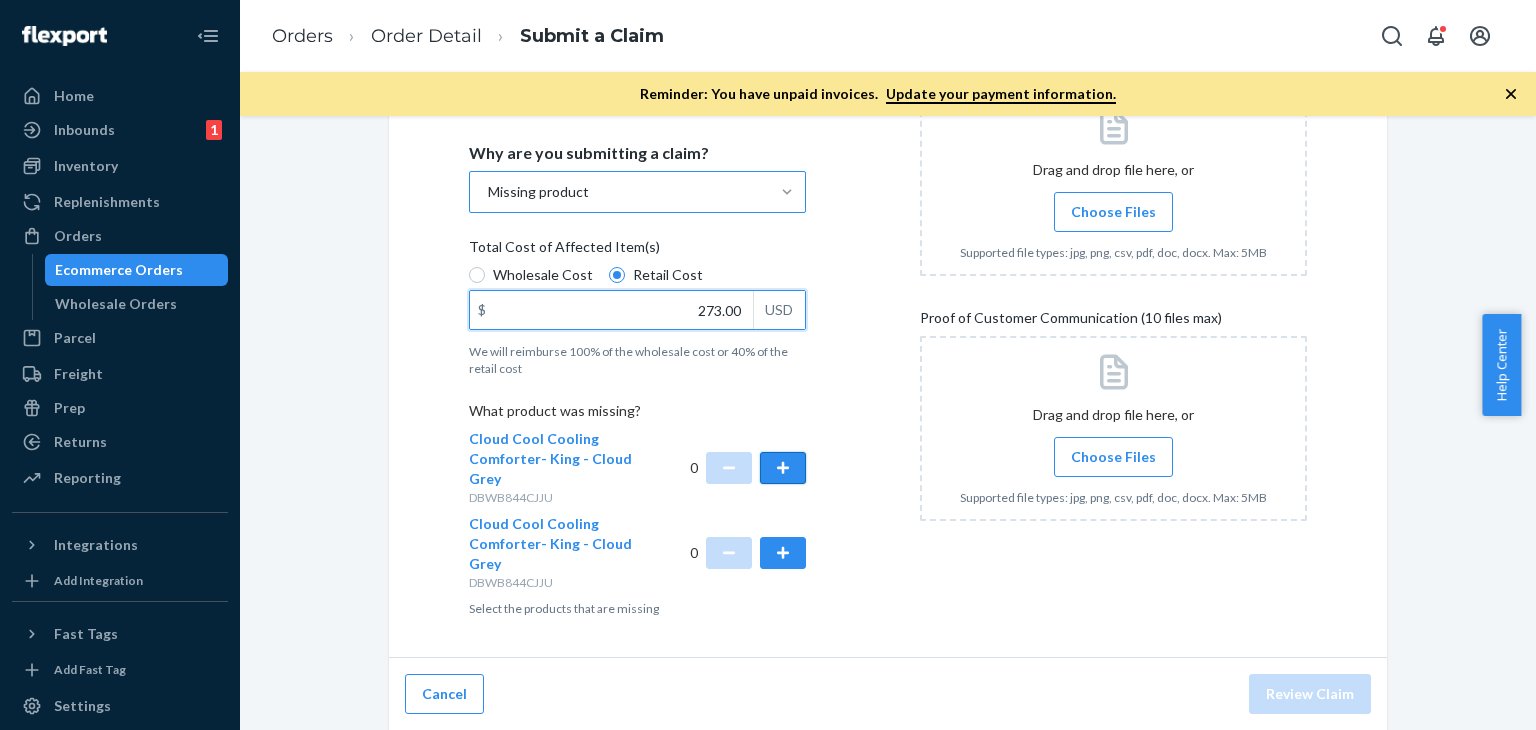 type on "273.00" 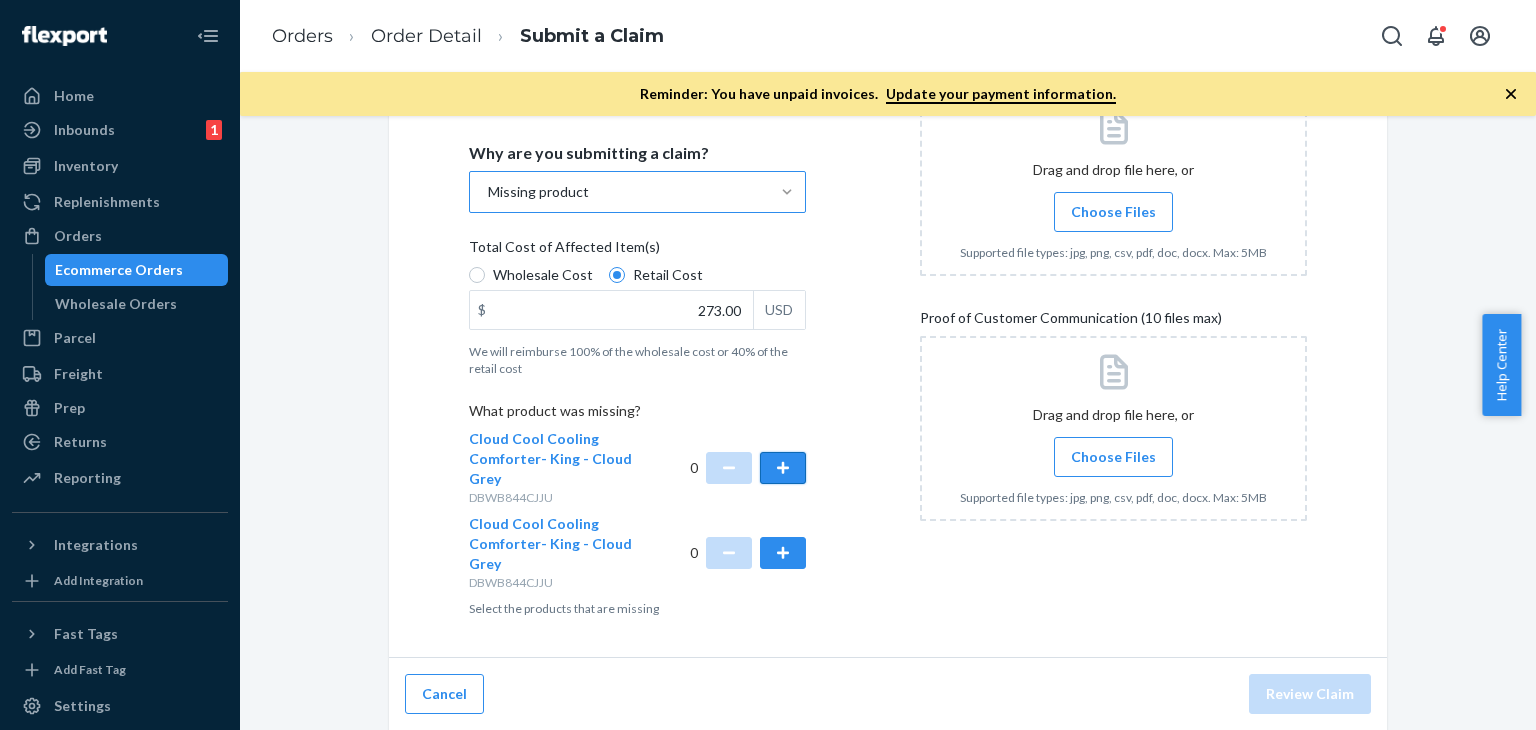 click at bounding box center (783, 468) 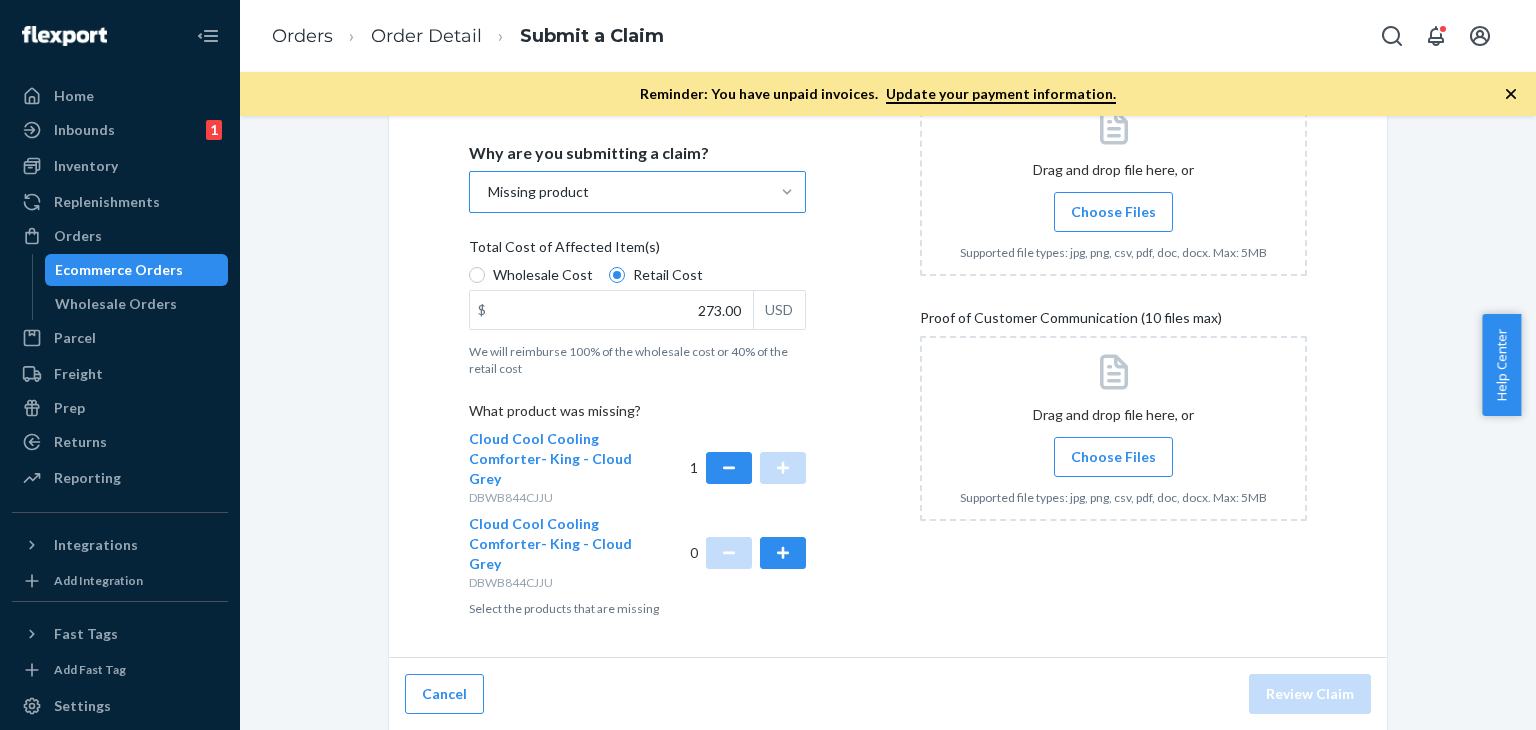 click on "Choose Files" at bounding box center (1113, 212) 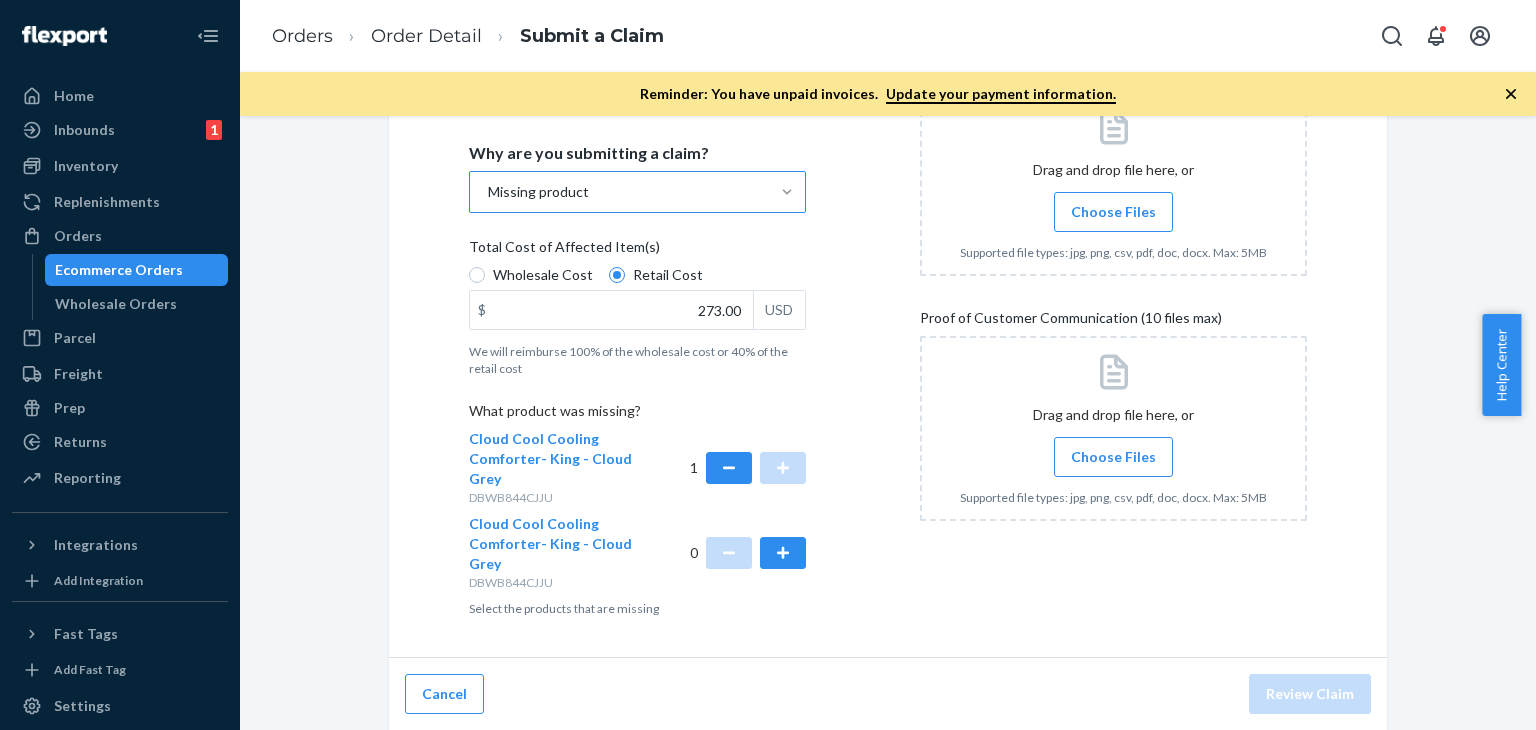 click on "Choose Files" at bounding box center (1113, 212) 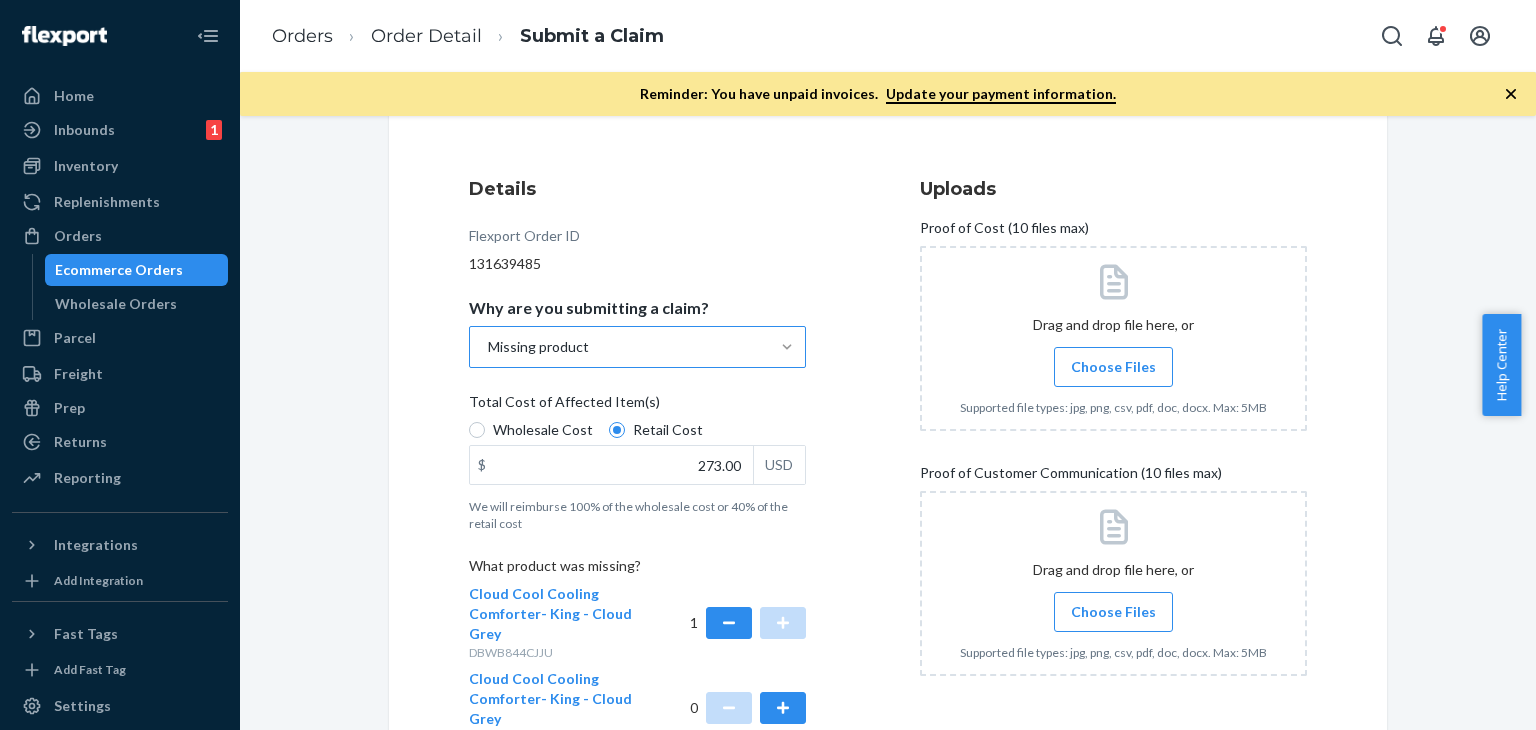 scroll, scrollTop: 157, scrollLeft: 0, axis: vertical 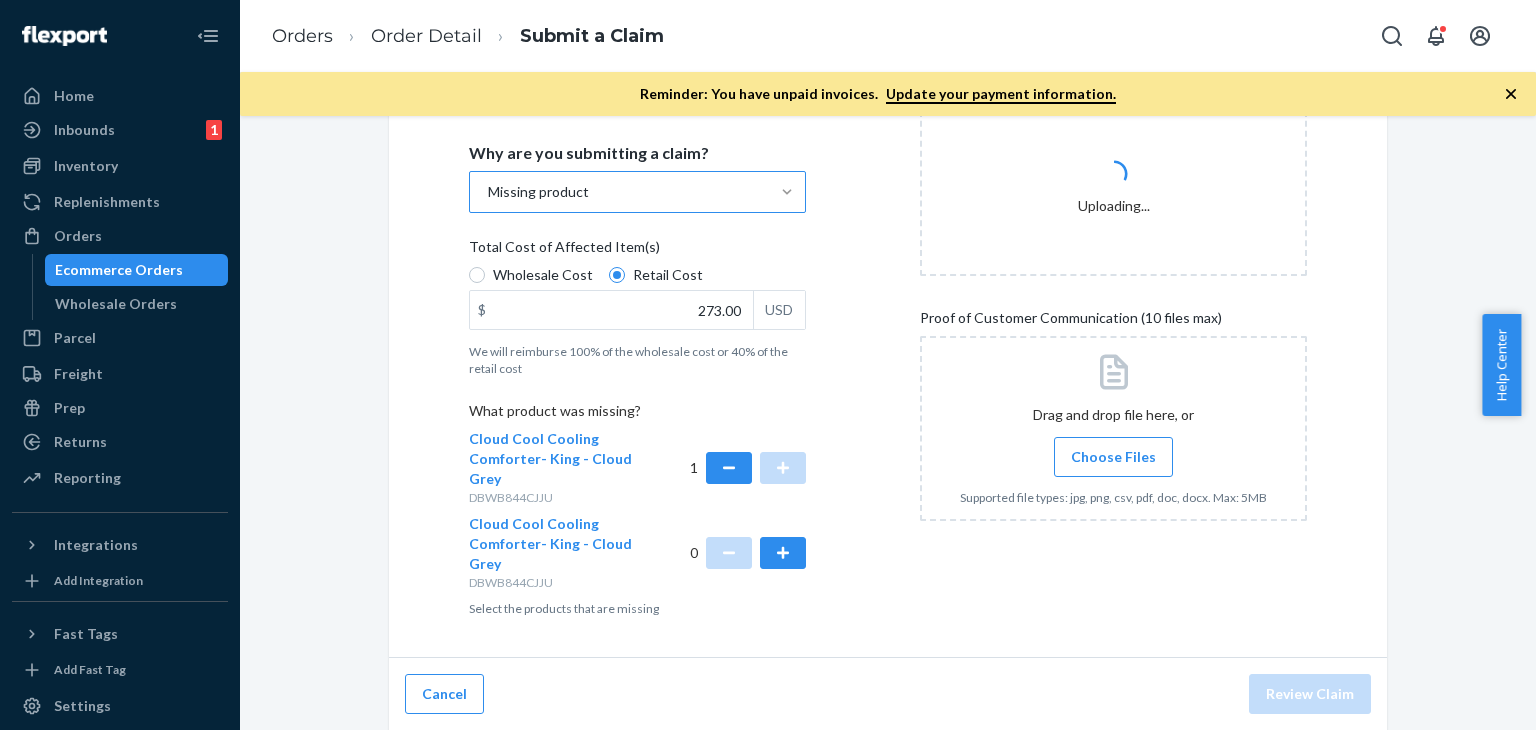 click on "Choose Files" at bounding box center (1113, 457) 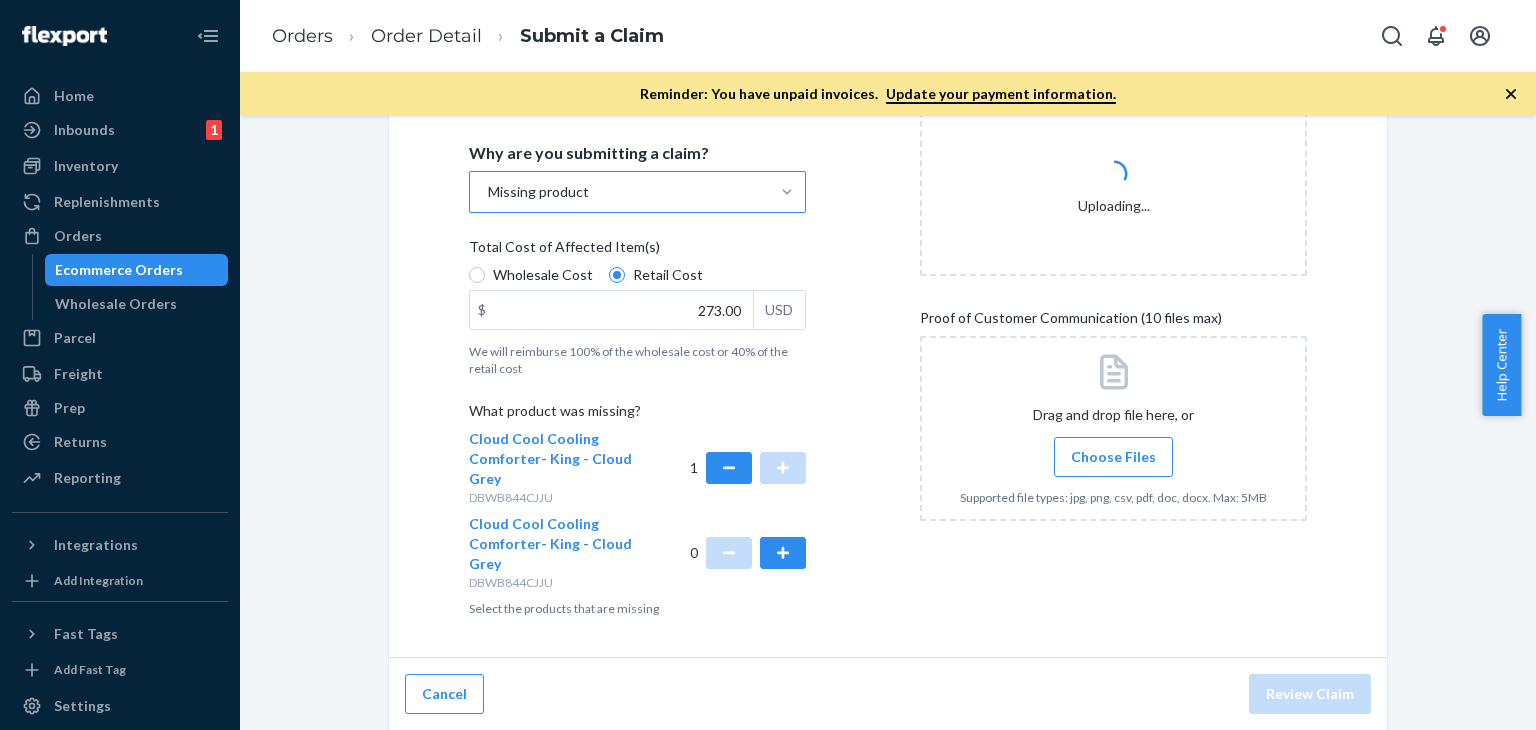 click on "Choose Files" at bounding box center (1113, 457) 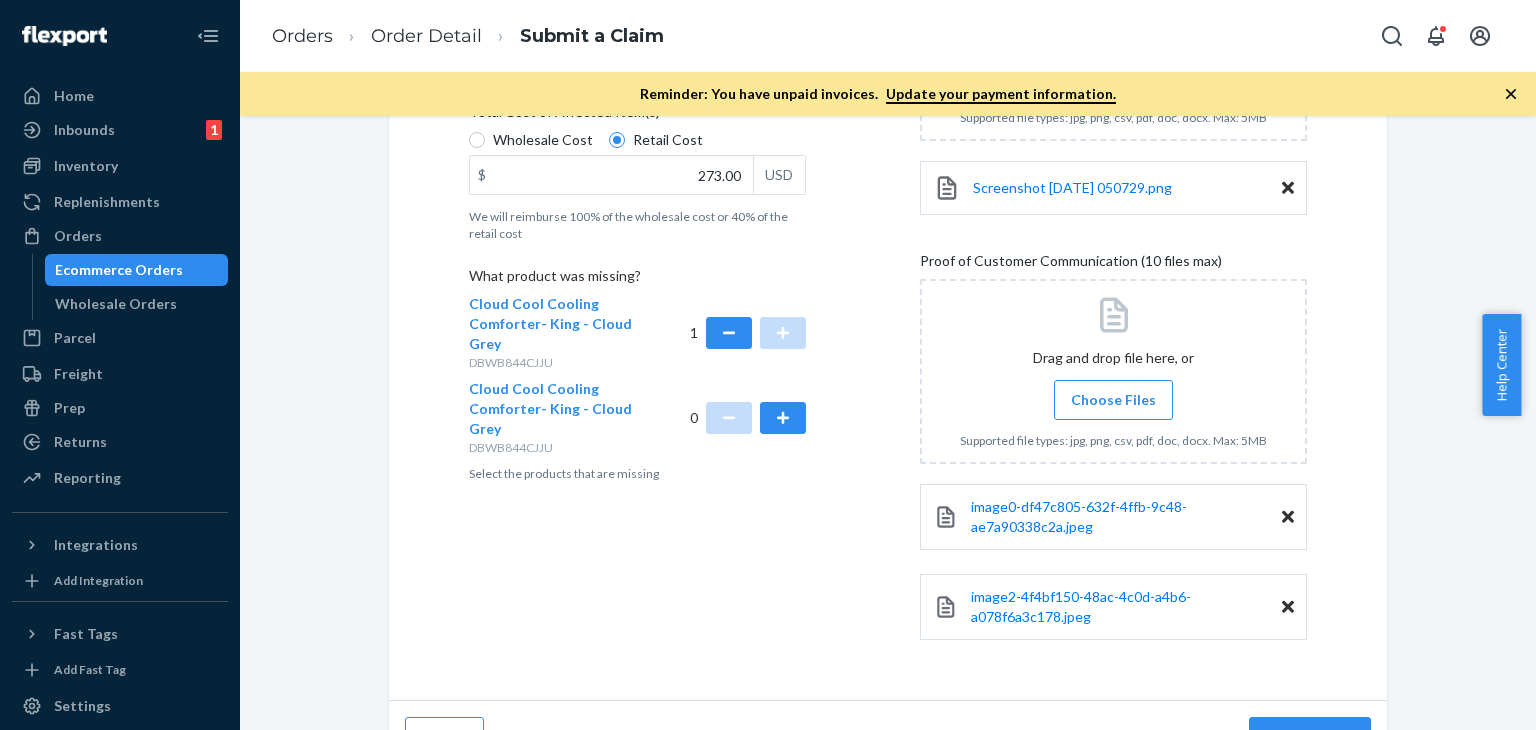 scroll, scrollTop: 535, scrollLeft: 0, axis: vertical 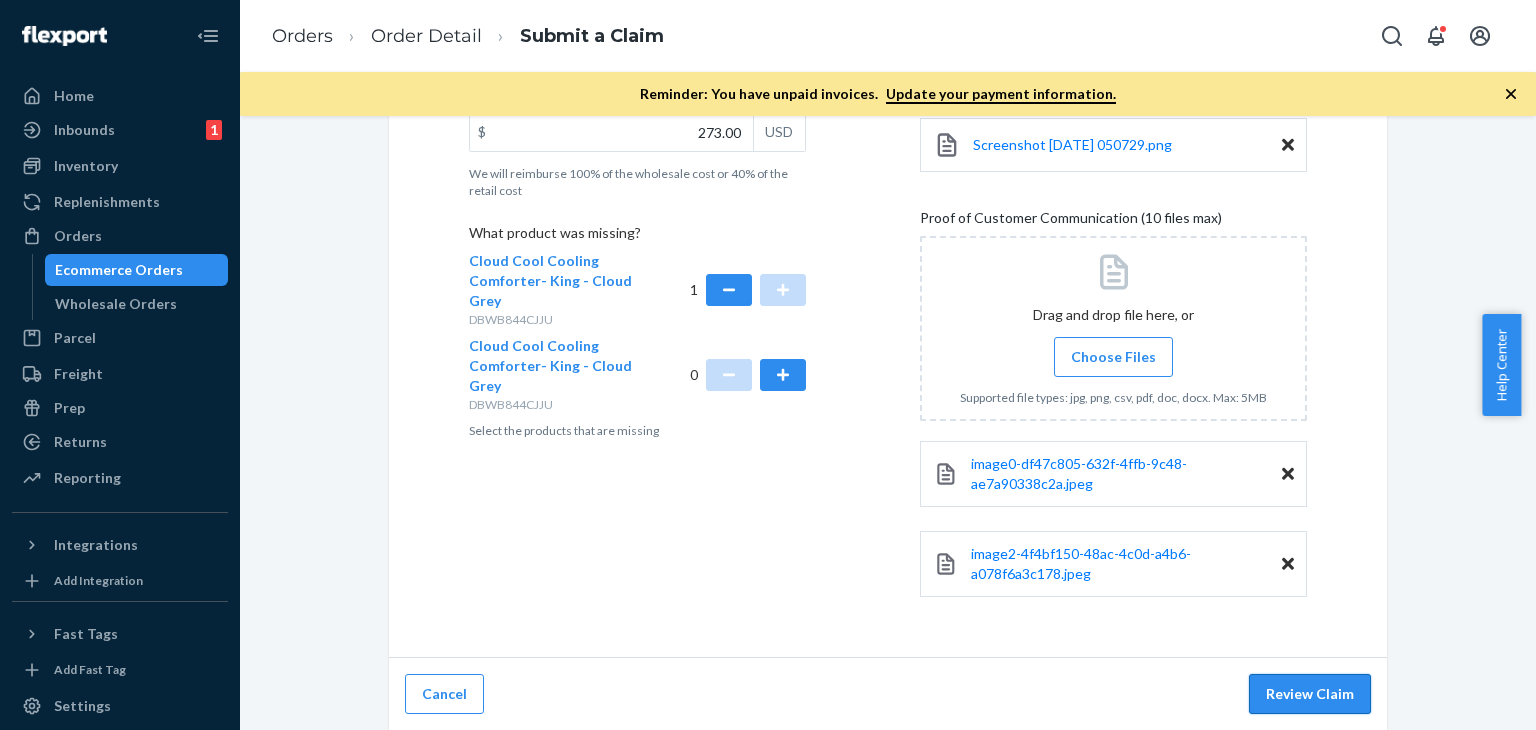 click on "Review Claim" at bounding box center (1310, 694) 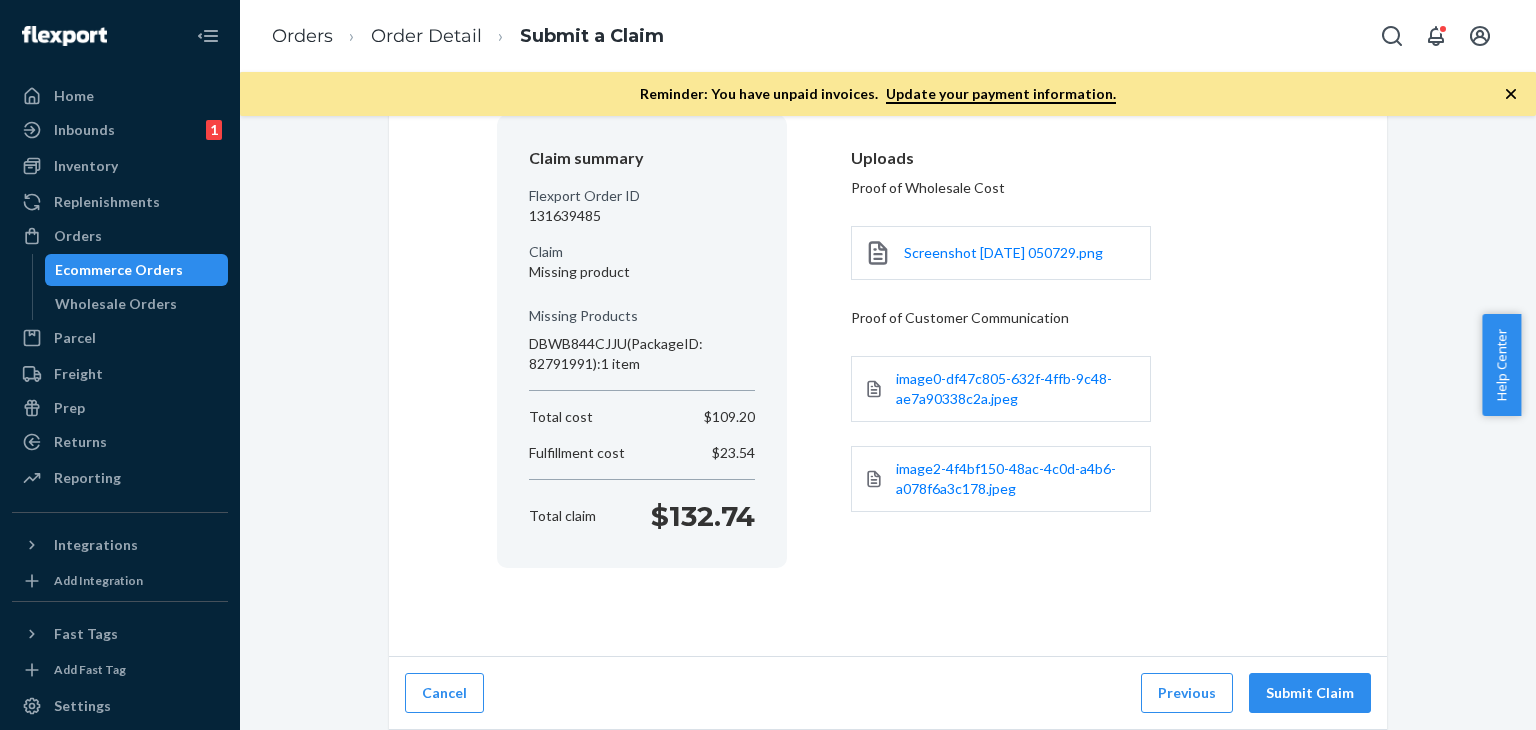scroll, scrollTop: 170, scrollLeft: 0, axis: vertical 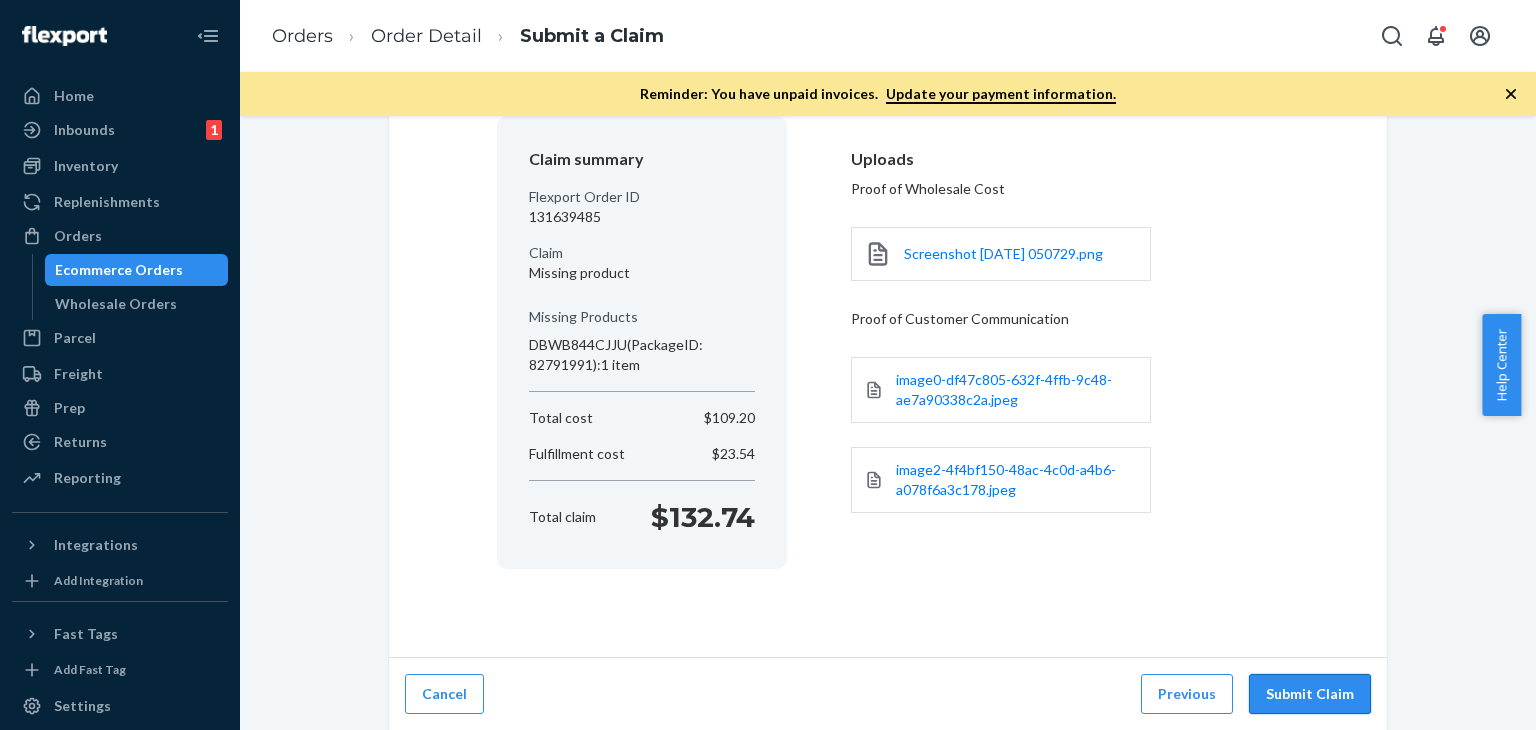 click on "Submit Claim" at bounding box center [1310, 694] 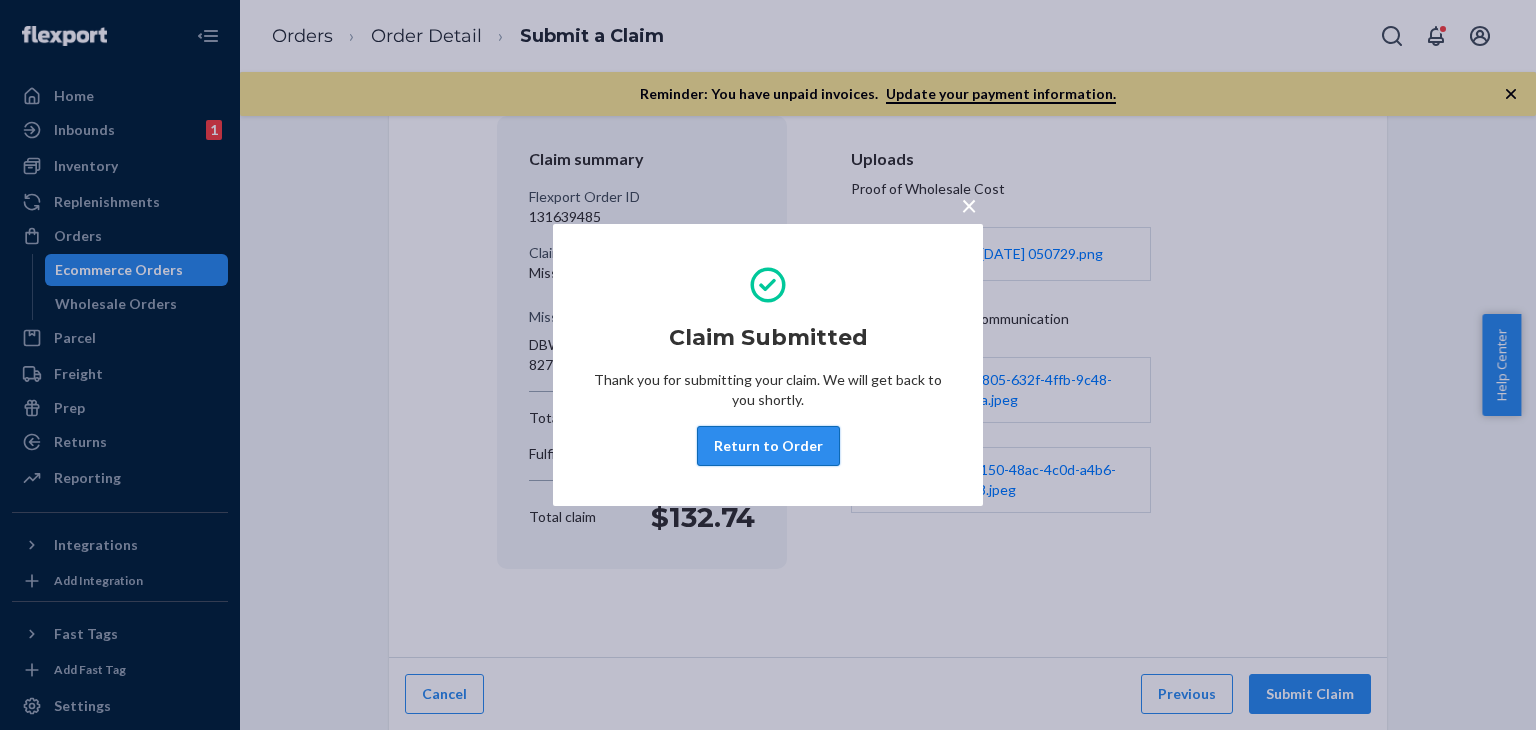 click on "Return to Order" at bounding box center (768, 446) 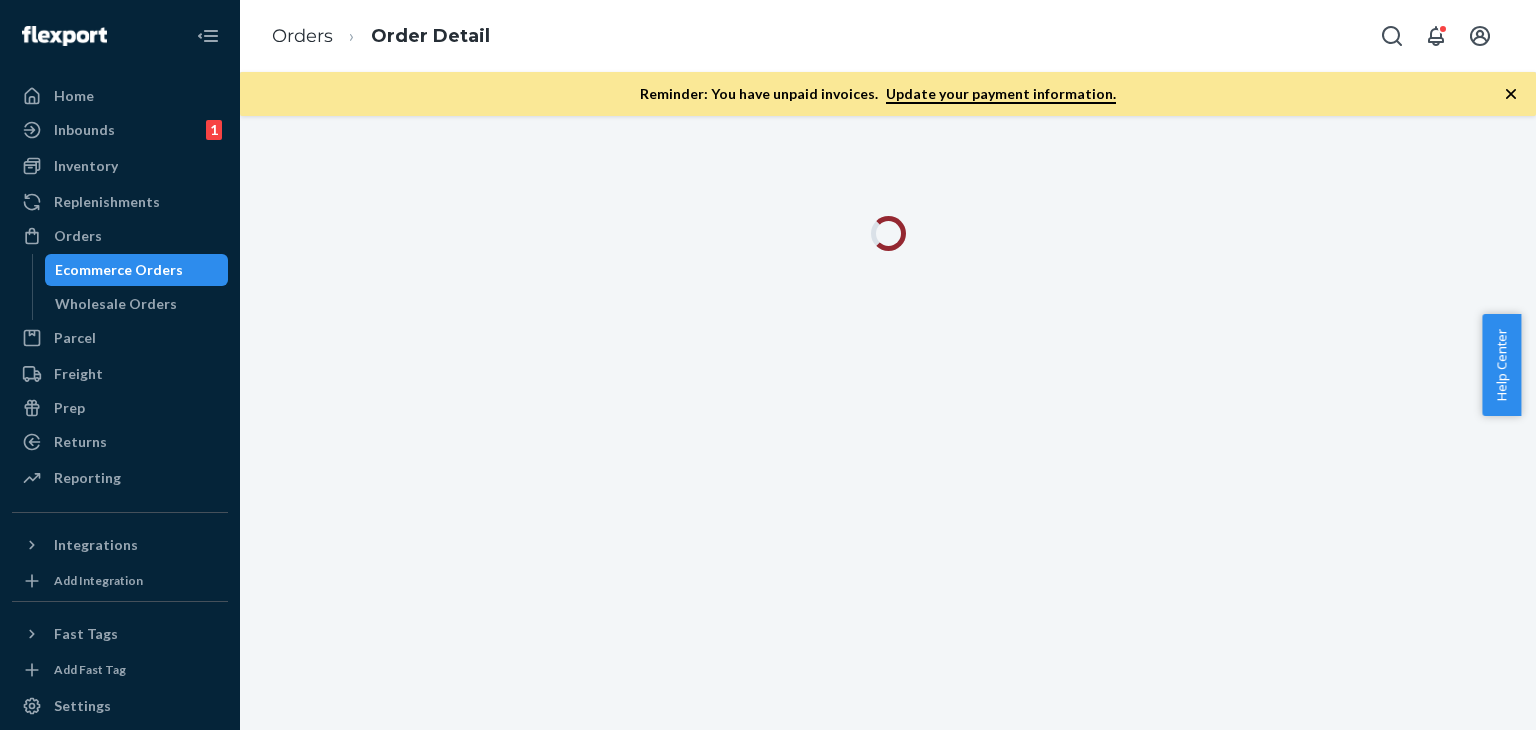 scroll, scrollTop: 0, scrollLeft: 0, axis: both 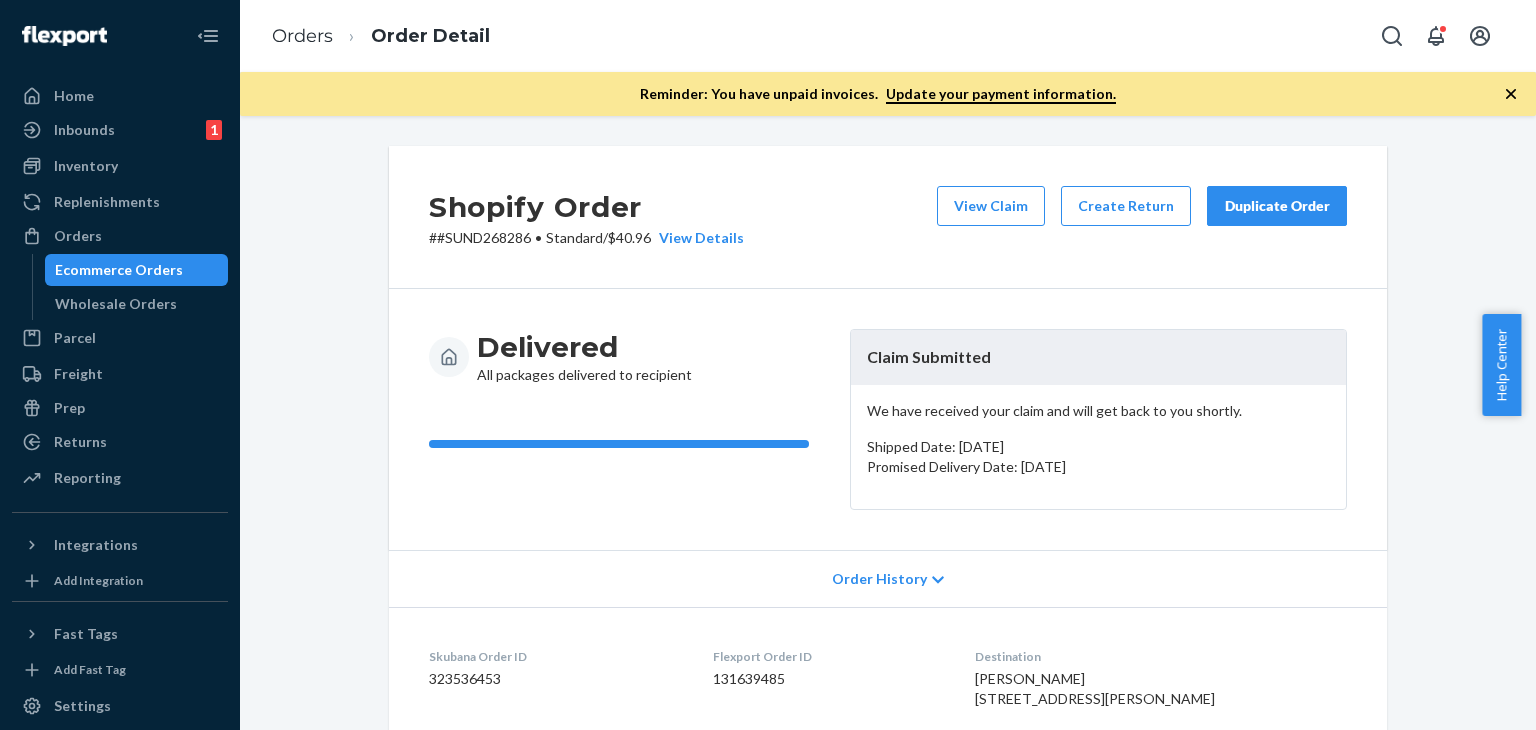 click on "Duplicate Order" at bounding box center (1277, 206) 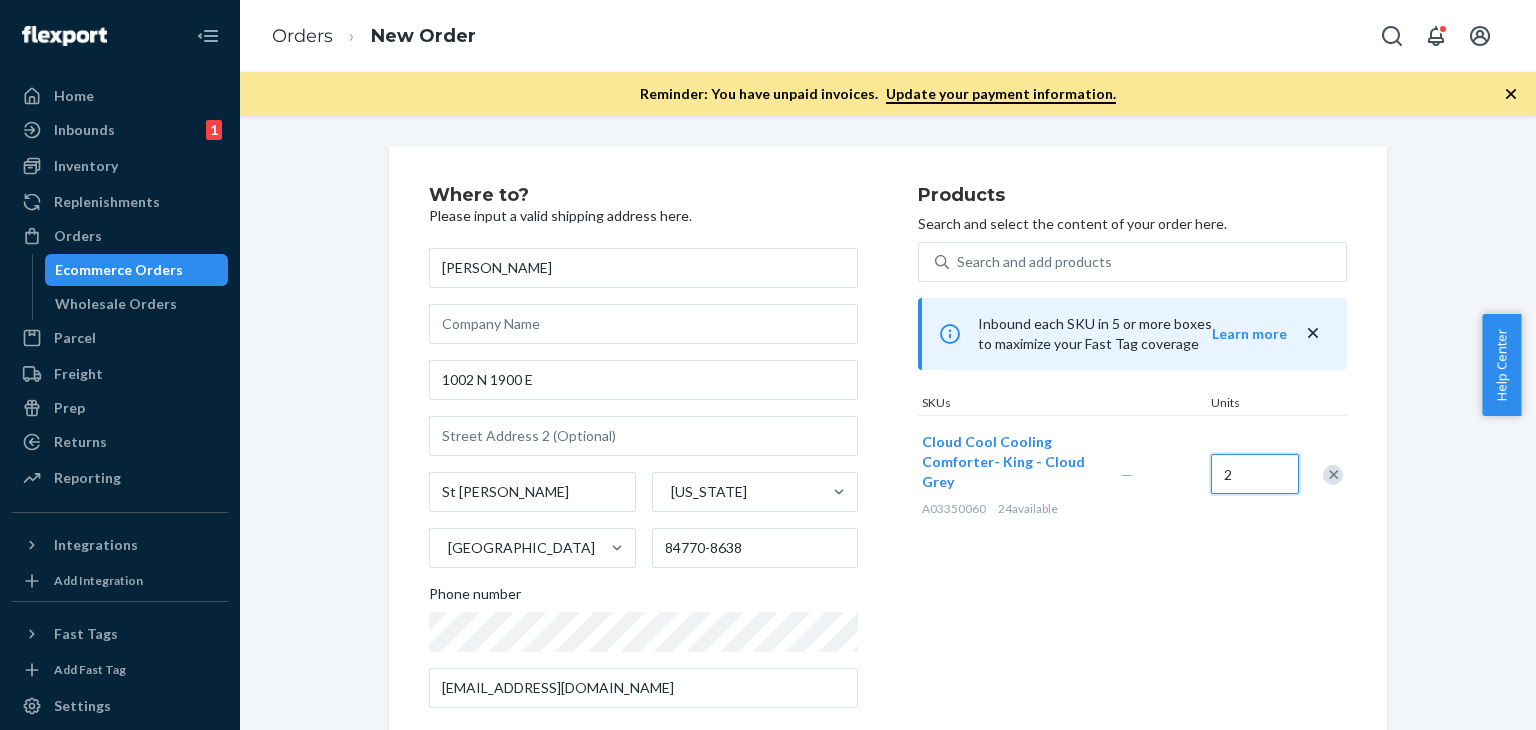 click on "2" at bounding box center [1255, 474] 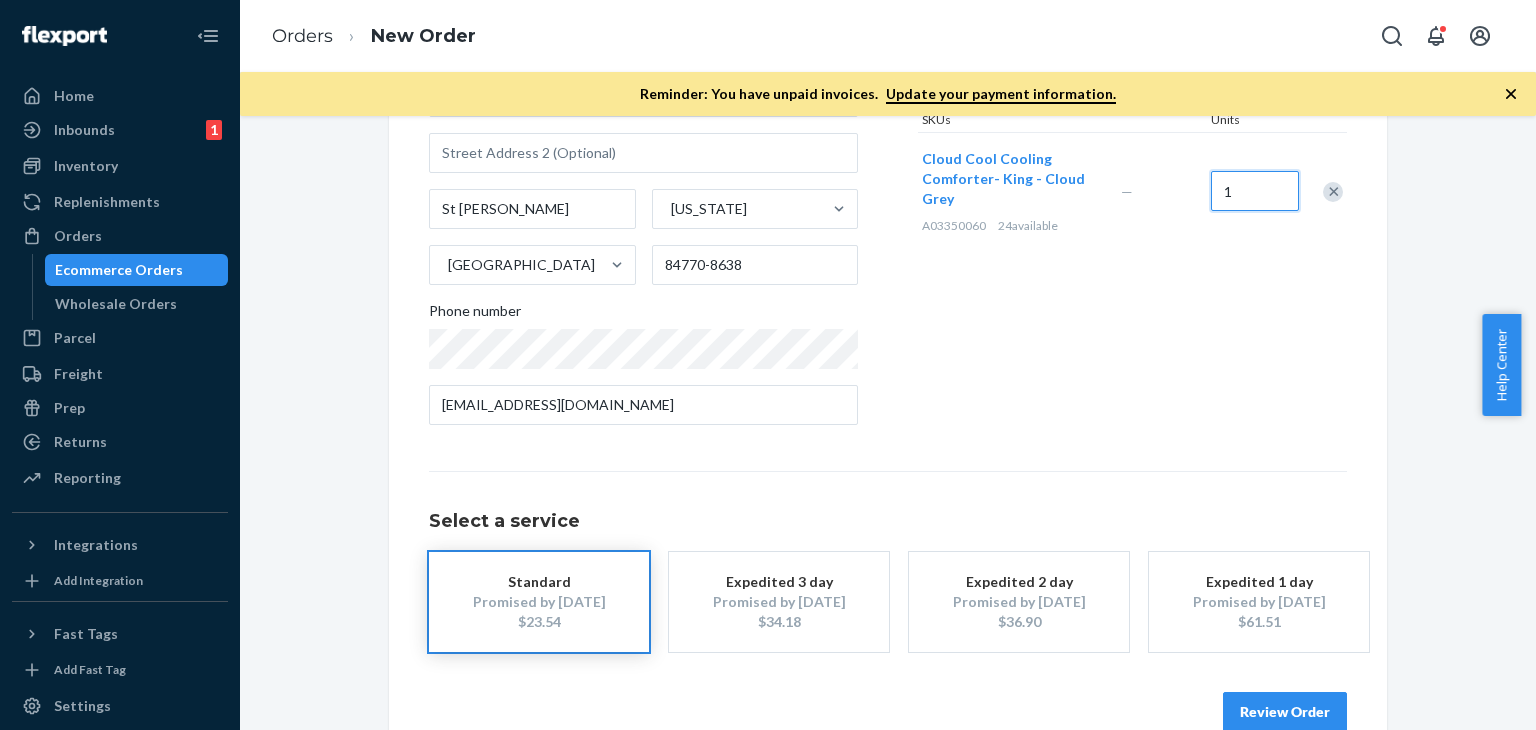 scroll, scrollTop: 304, scrollLeft: 0, axis: vertical 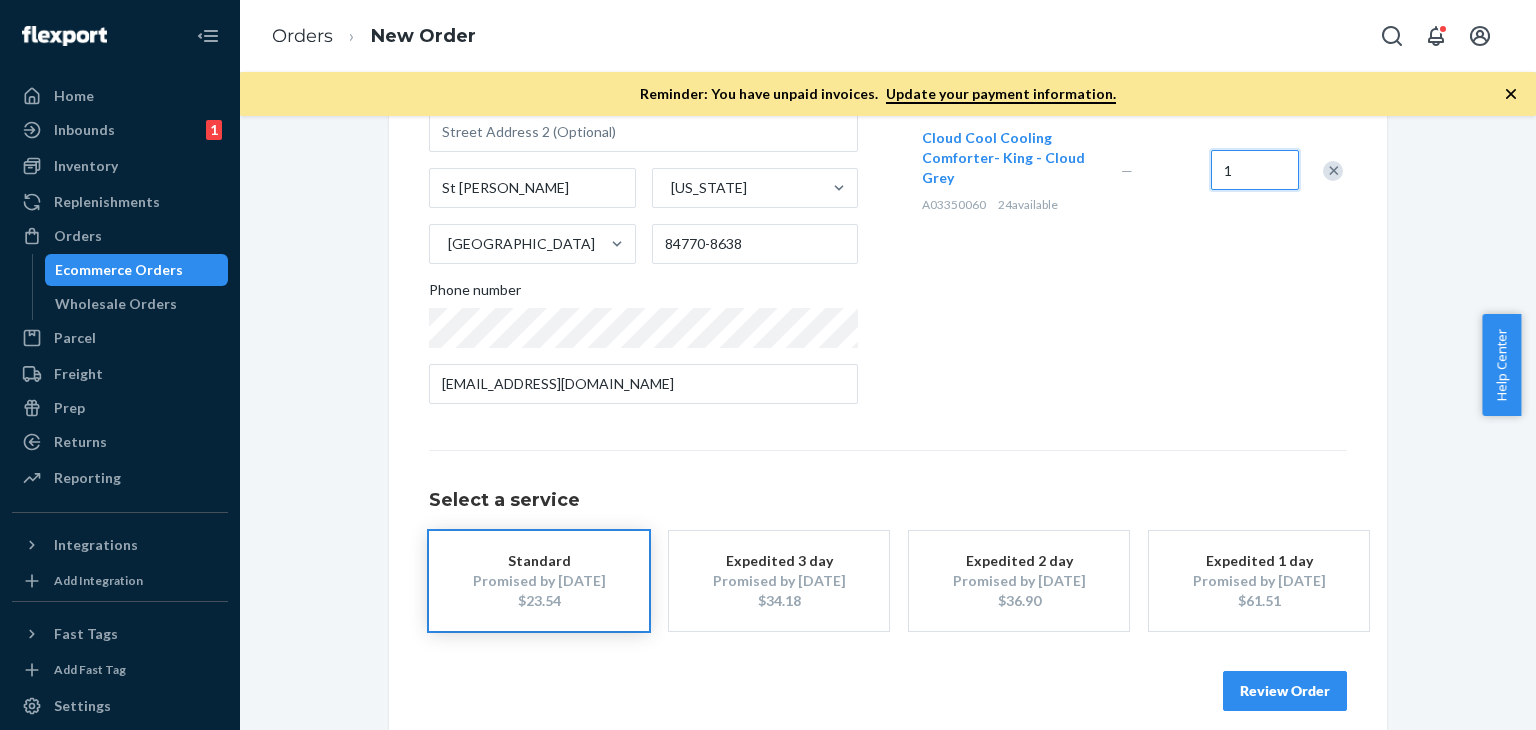 type on "1" 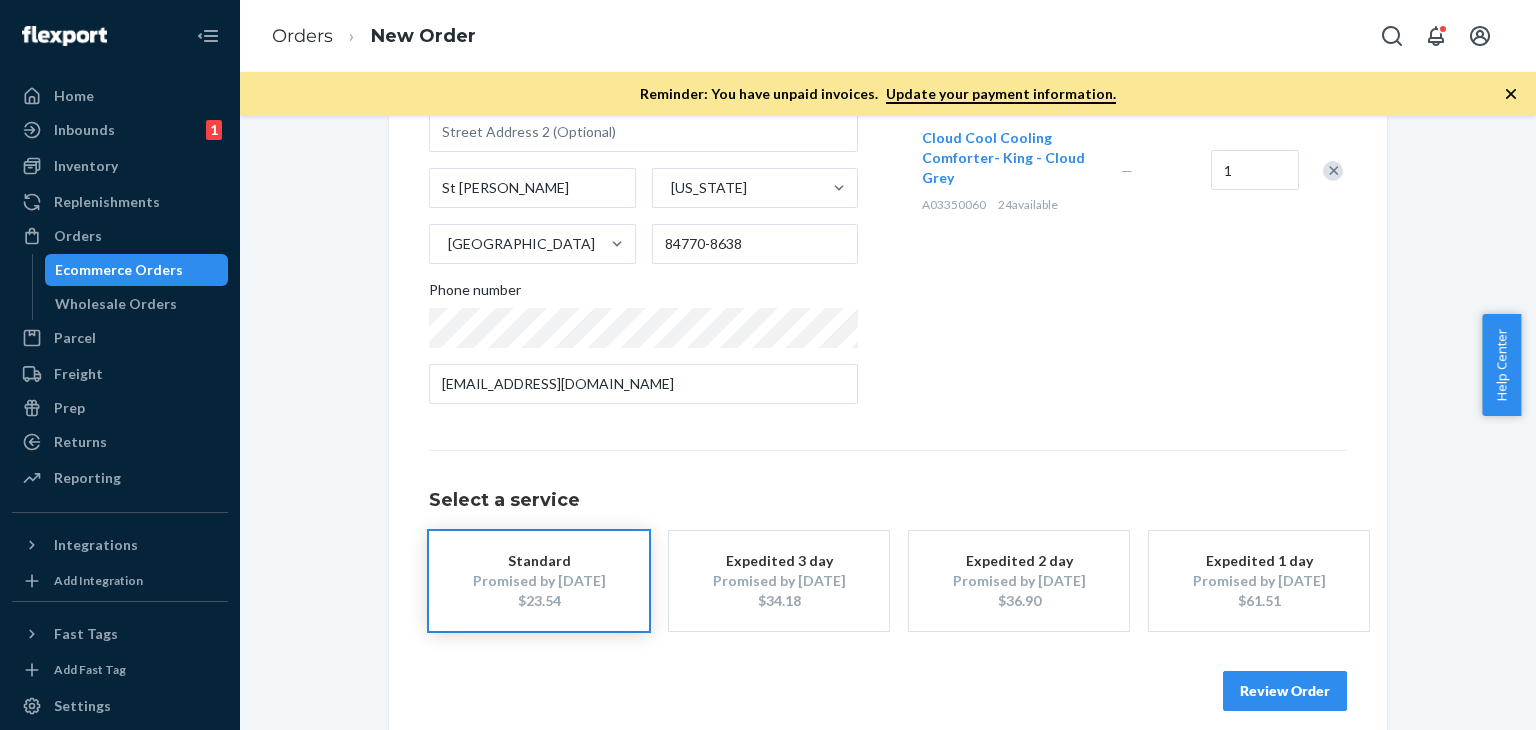 click on "Review Order" at bounding box center (1285, 691) 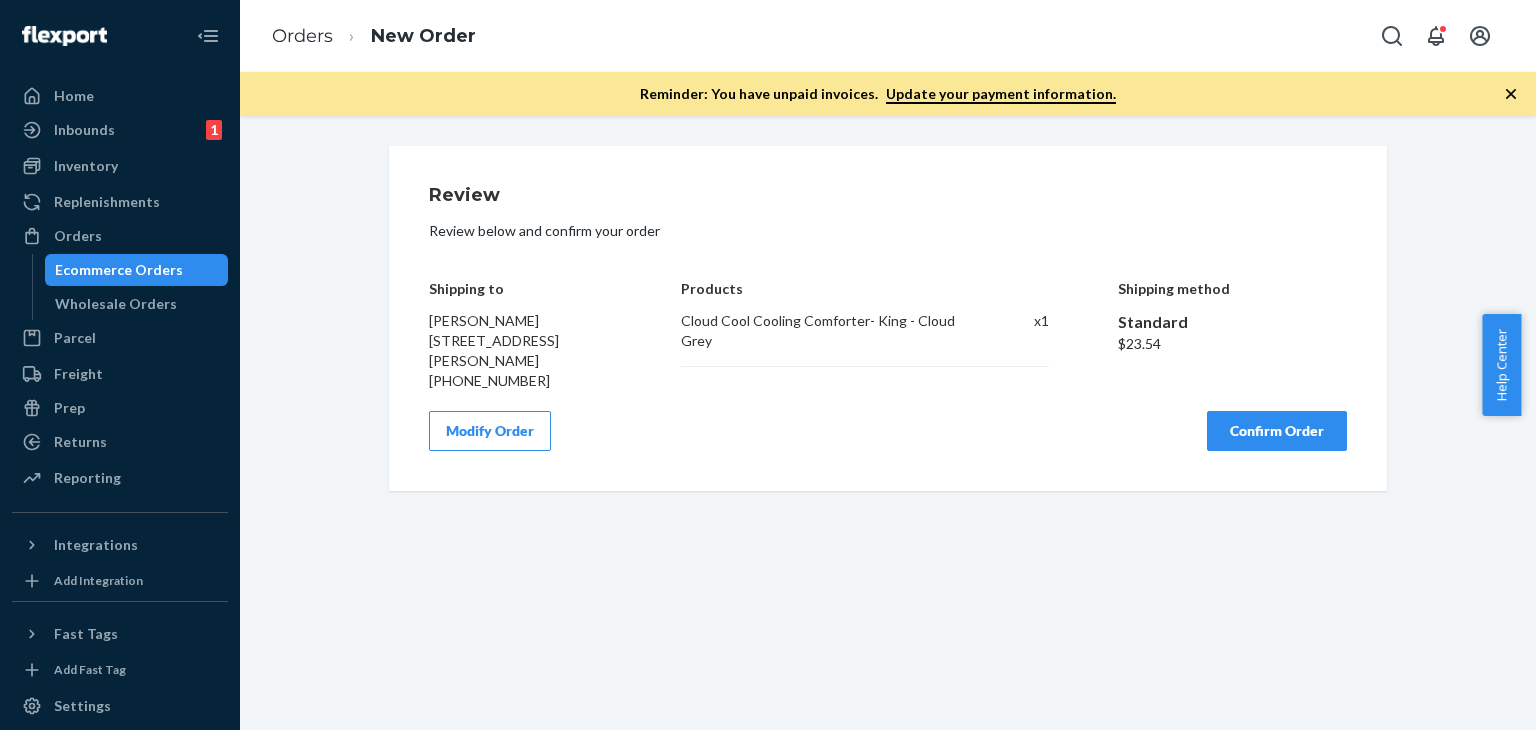 scroll, scrollTop: 0, scrollLeft: 0, axis: both 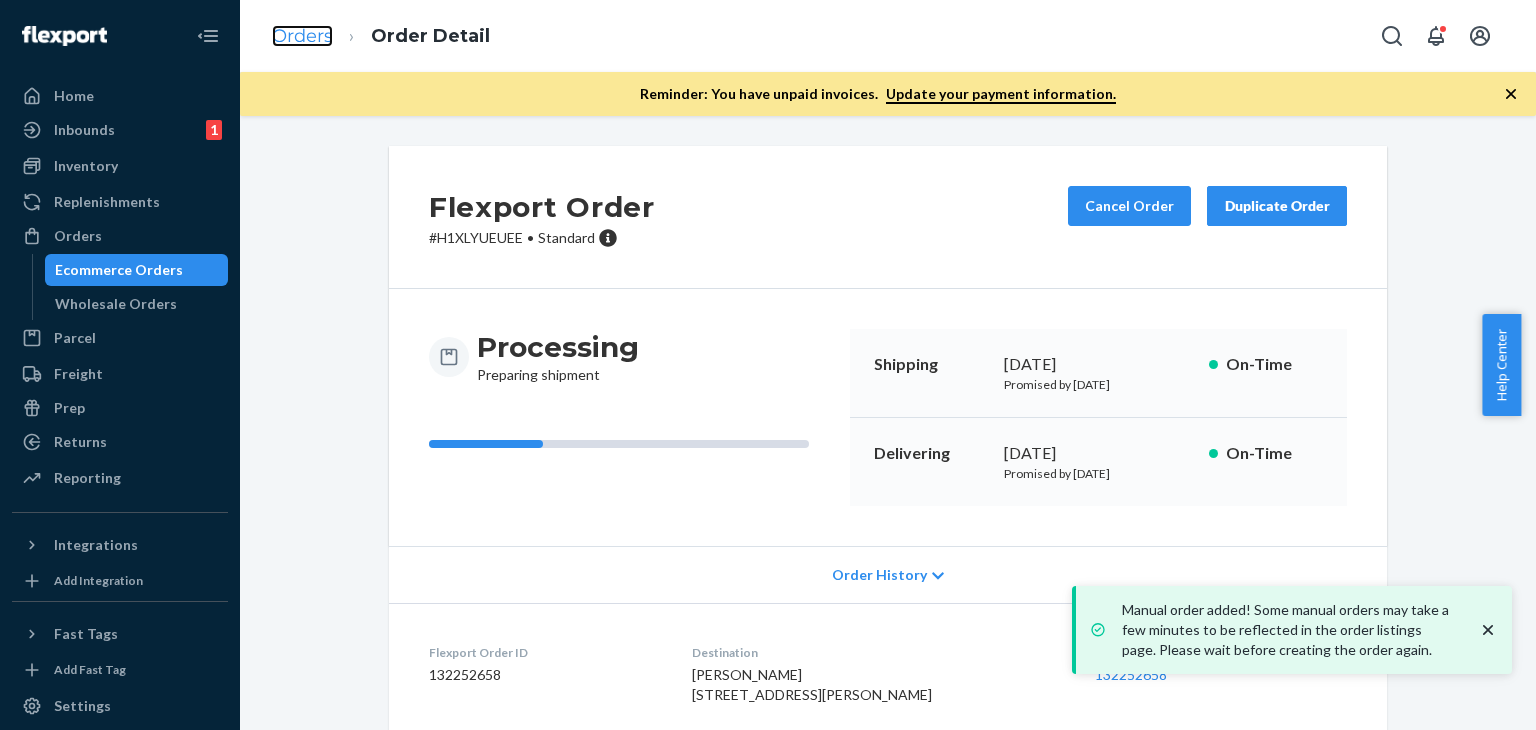 click on "Orders" at bounding box center (302, 36) 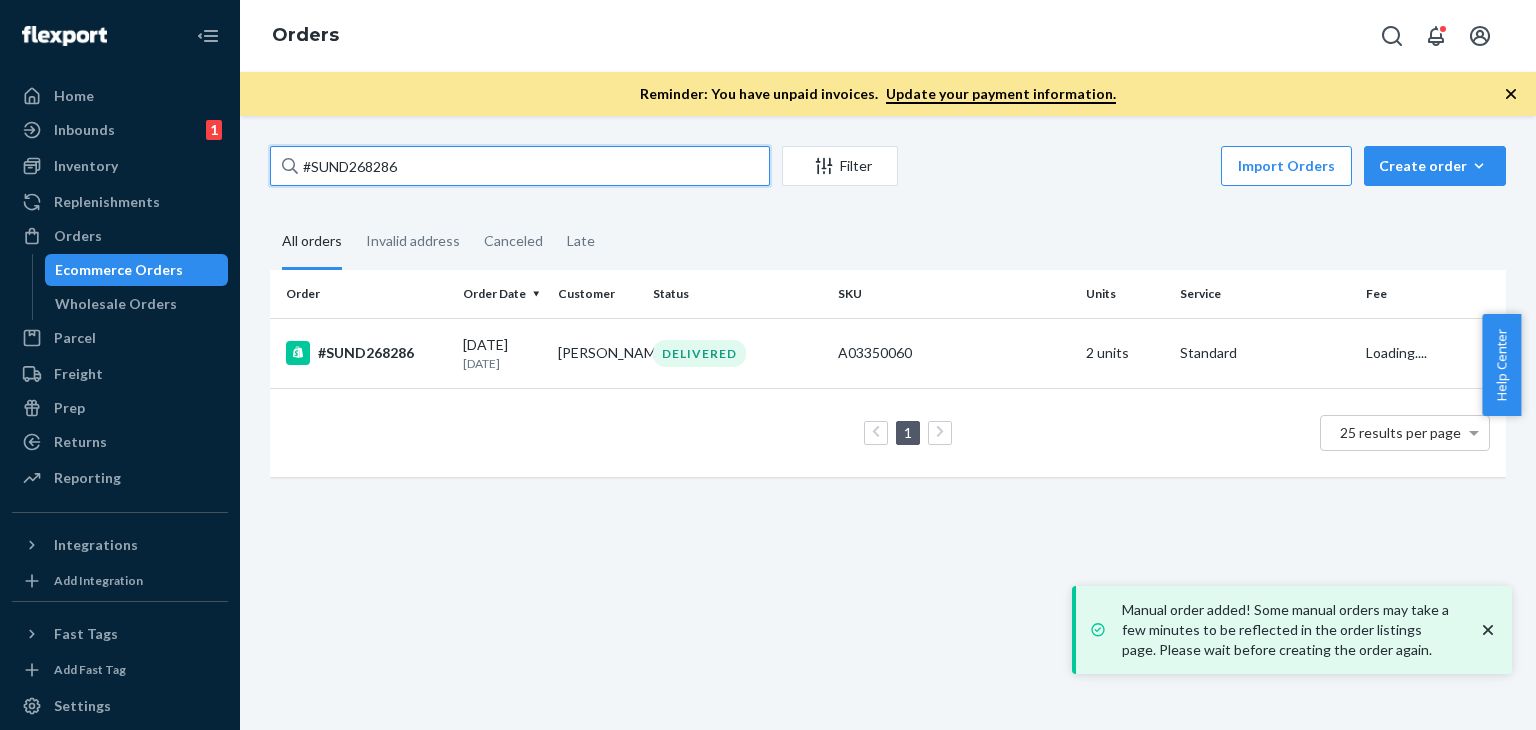drag, startPoint x: 434, startPoint y: 159, endPoint x: 372, endPoint y: 153, distance: 62.289646 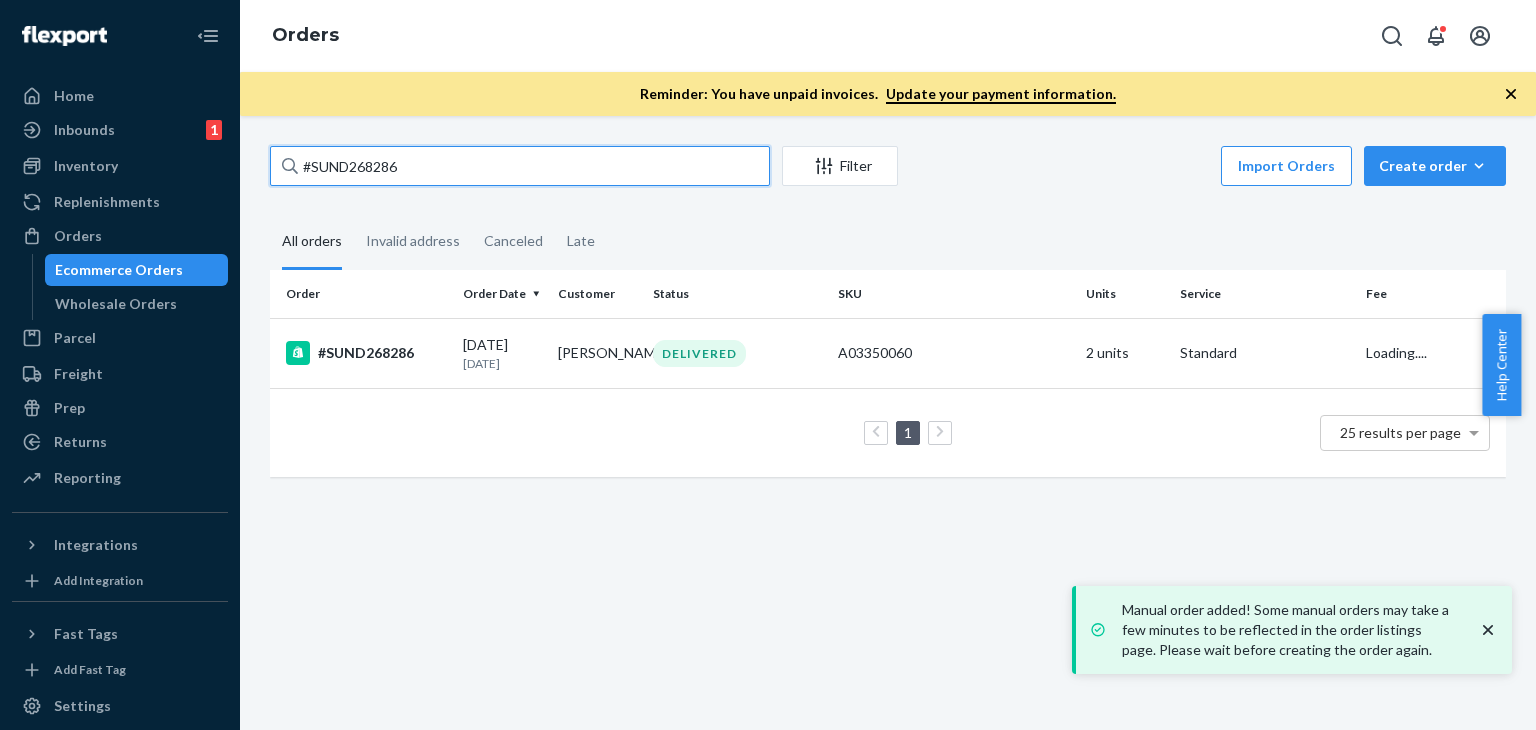 click on "#SUND268286 Filter Import Orders Create order Ecommerce order Removal order All orders Invalid address Canceled Late Order Order Date Customer Status SKU Units Service Fee #SUND268286 [DATE] [DATE] [PERSON_NAME] DELIVERED A03350060 2 units Standard Loading.... 1 25 results per page" at bounding box center (888, 423) 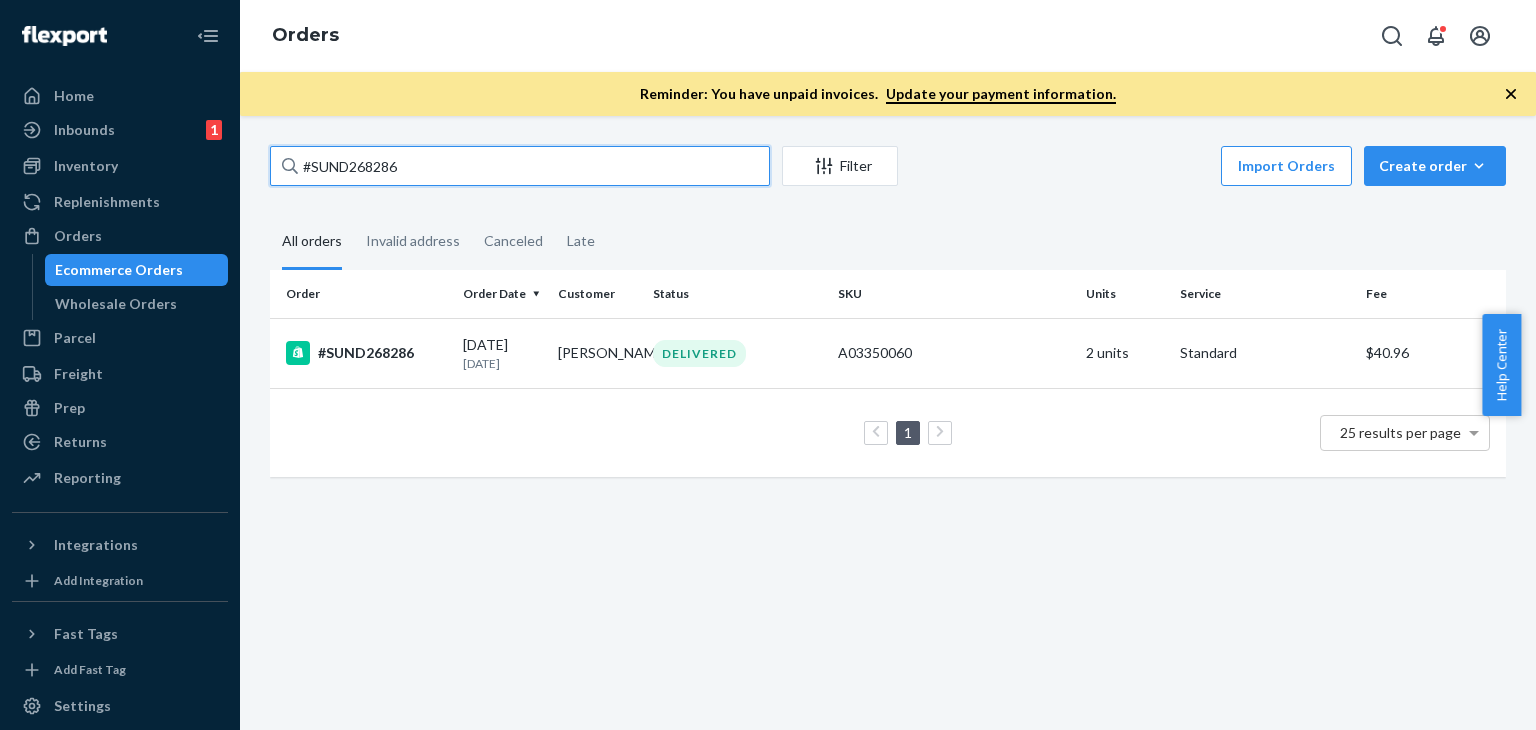 paste on "4628" 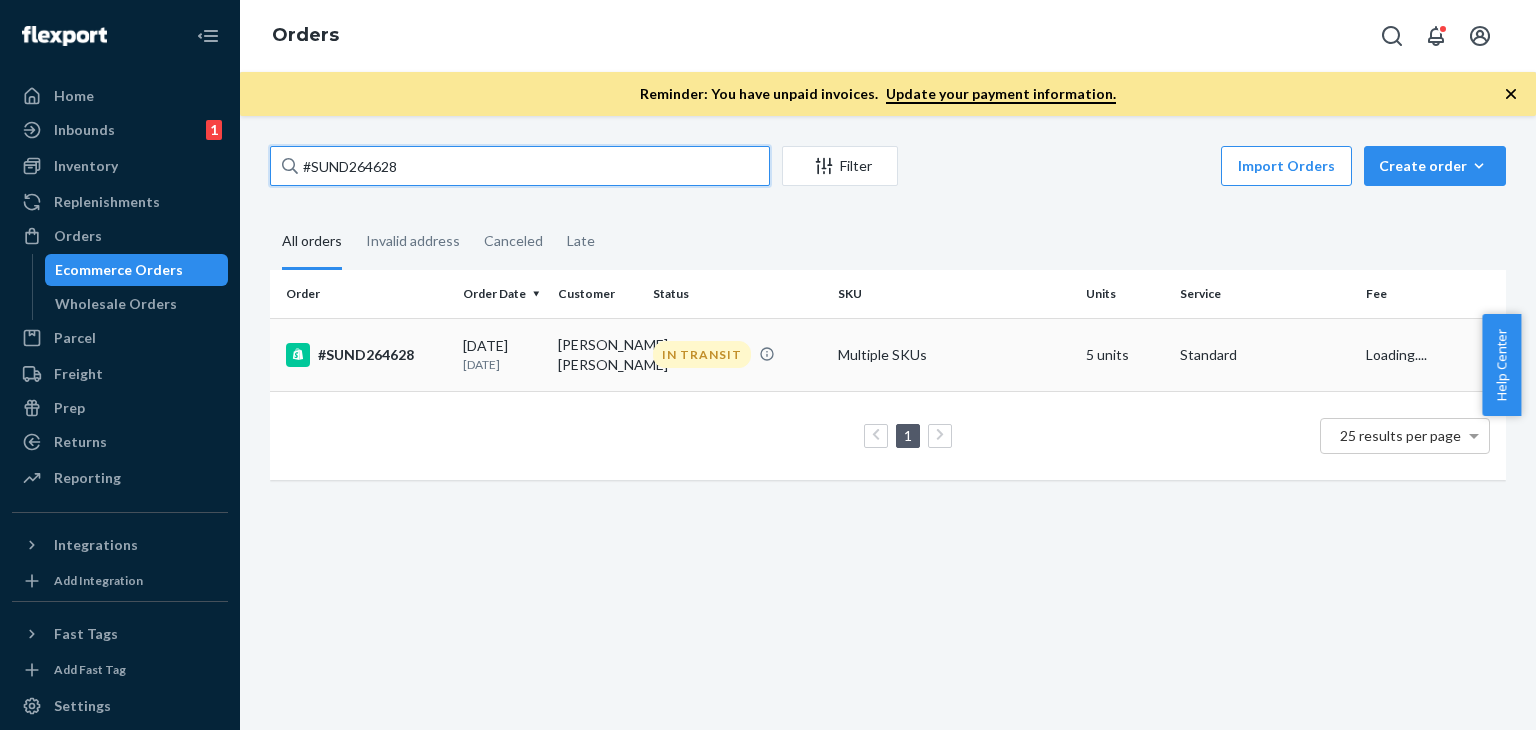 type on "#SUND264628" 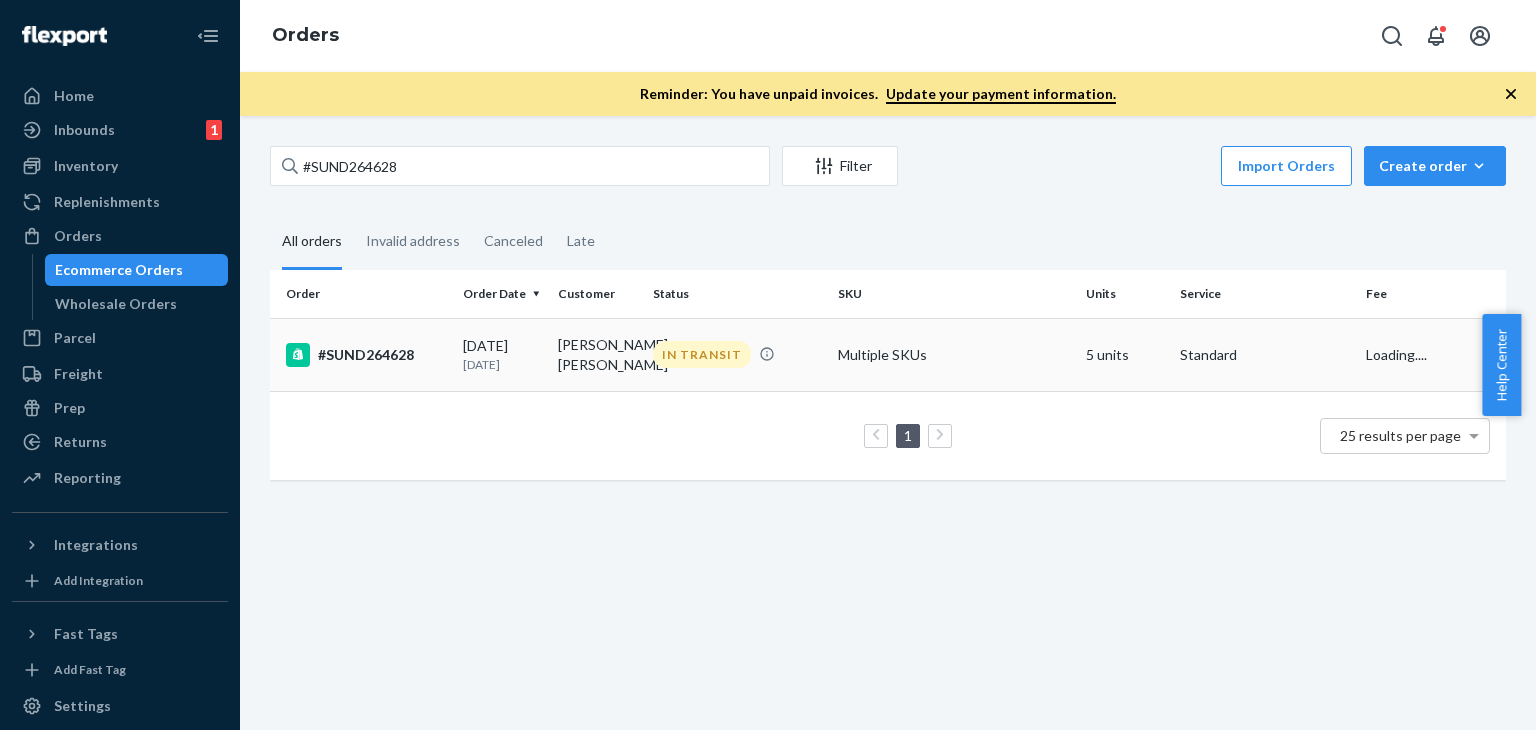 click on "[DATE] [DATE]" at bounding box center [502, 354] 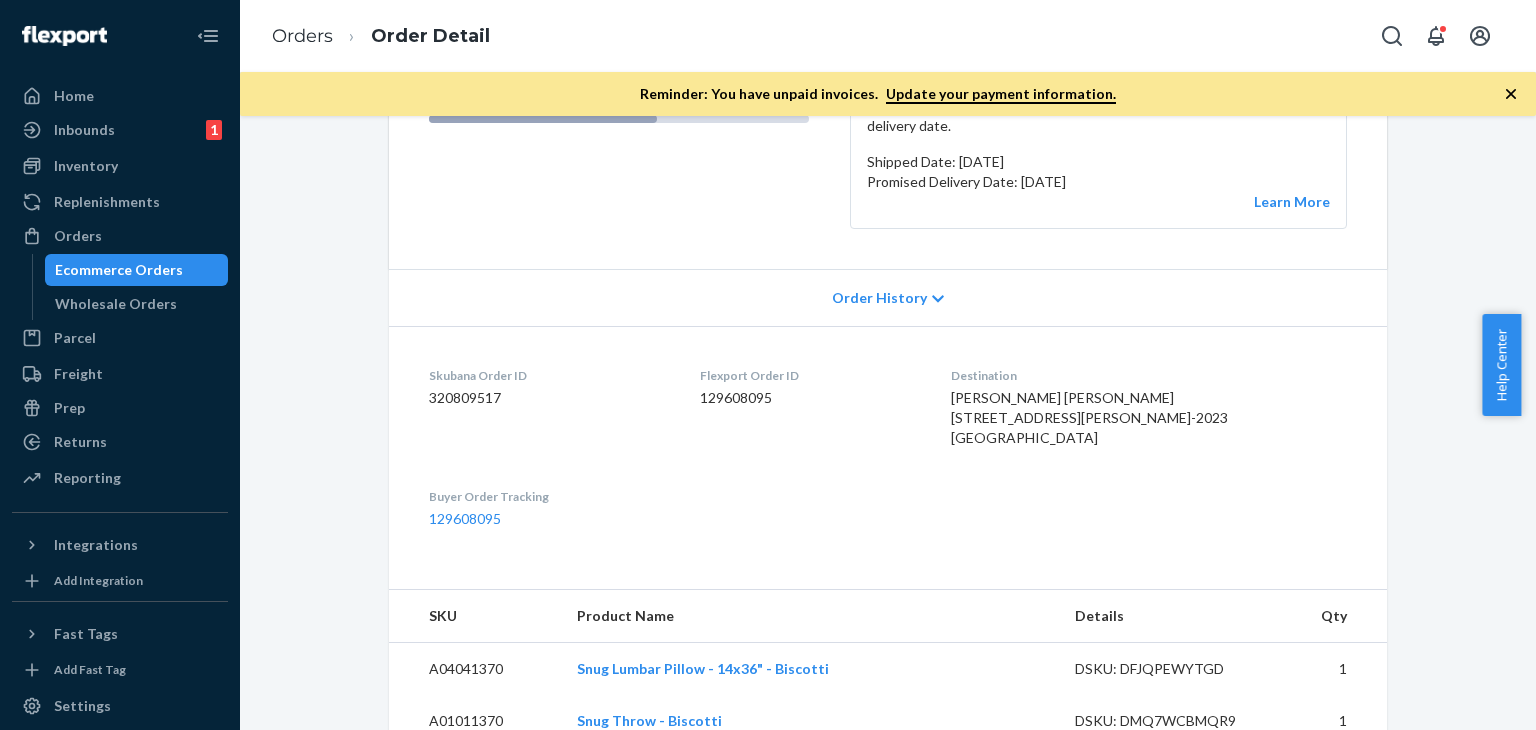 scroll, scrollTop: 25, scrollLeft: 0, axis: vertical 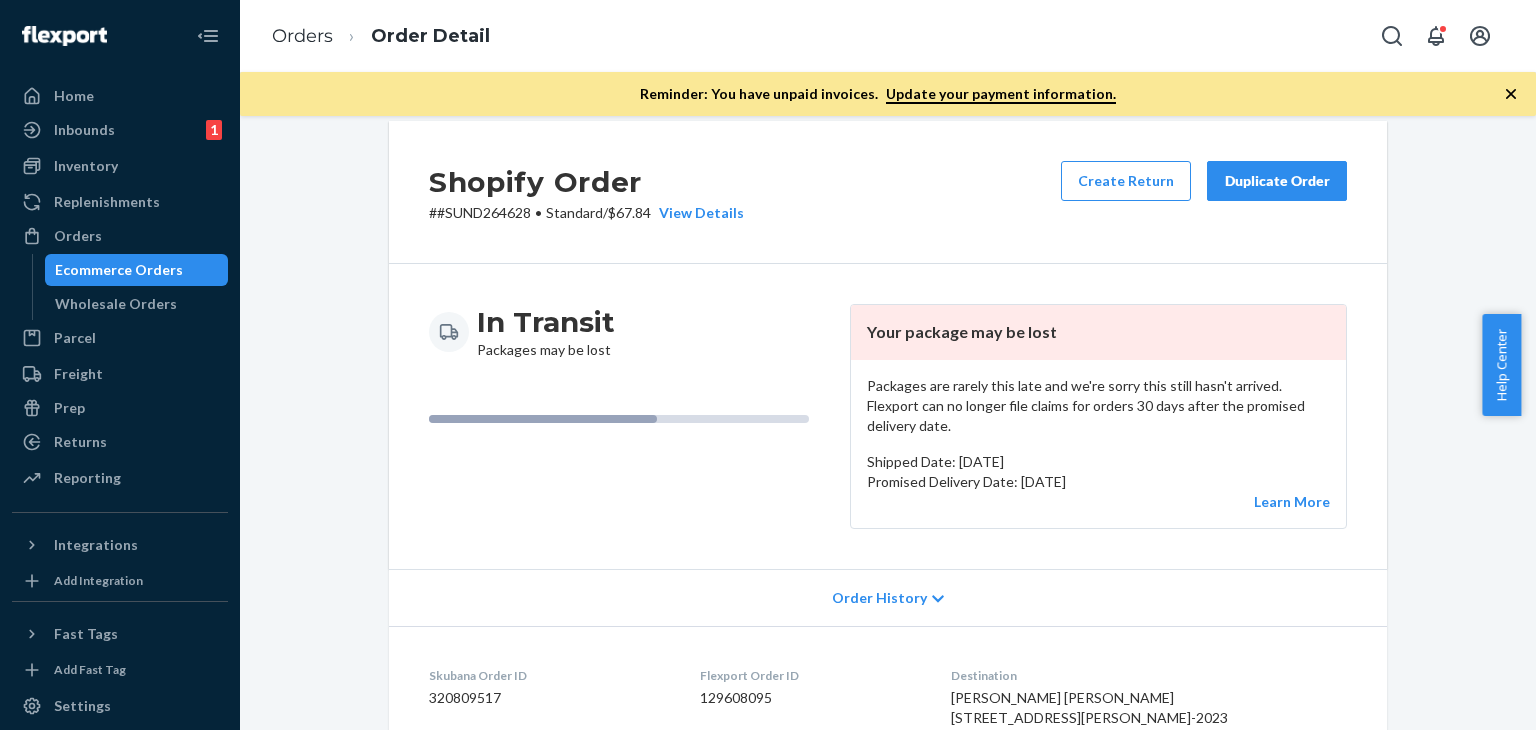 click on "Duplicate Order" at bounding box center [1277, 181] 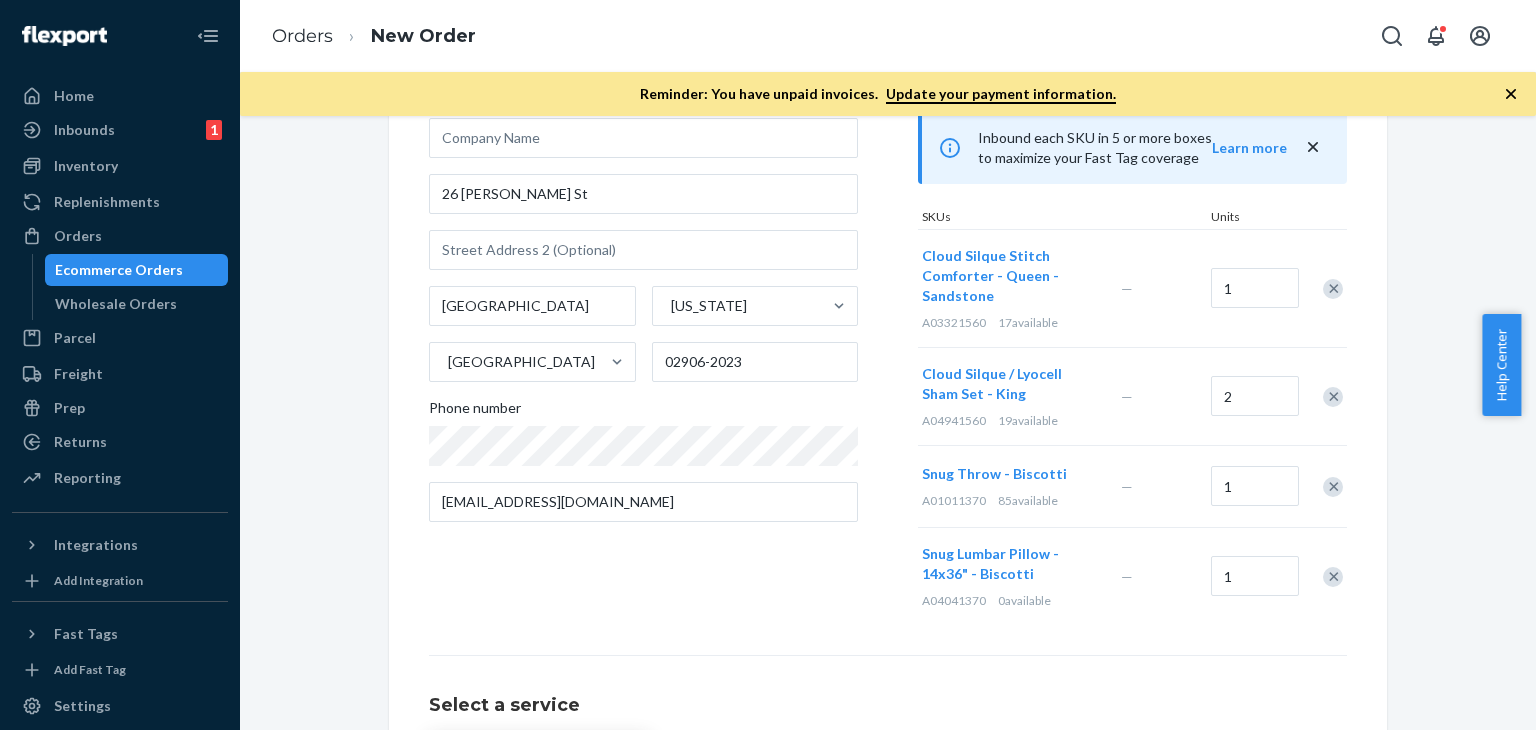 scroll, scrollTop: 100, scrollLeft: 0, axis: vertical 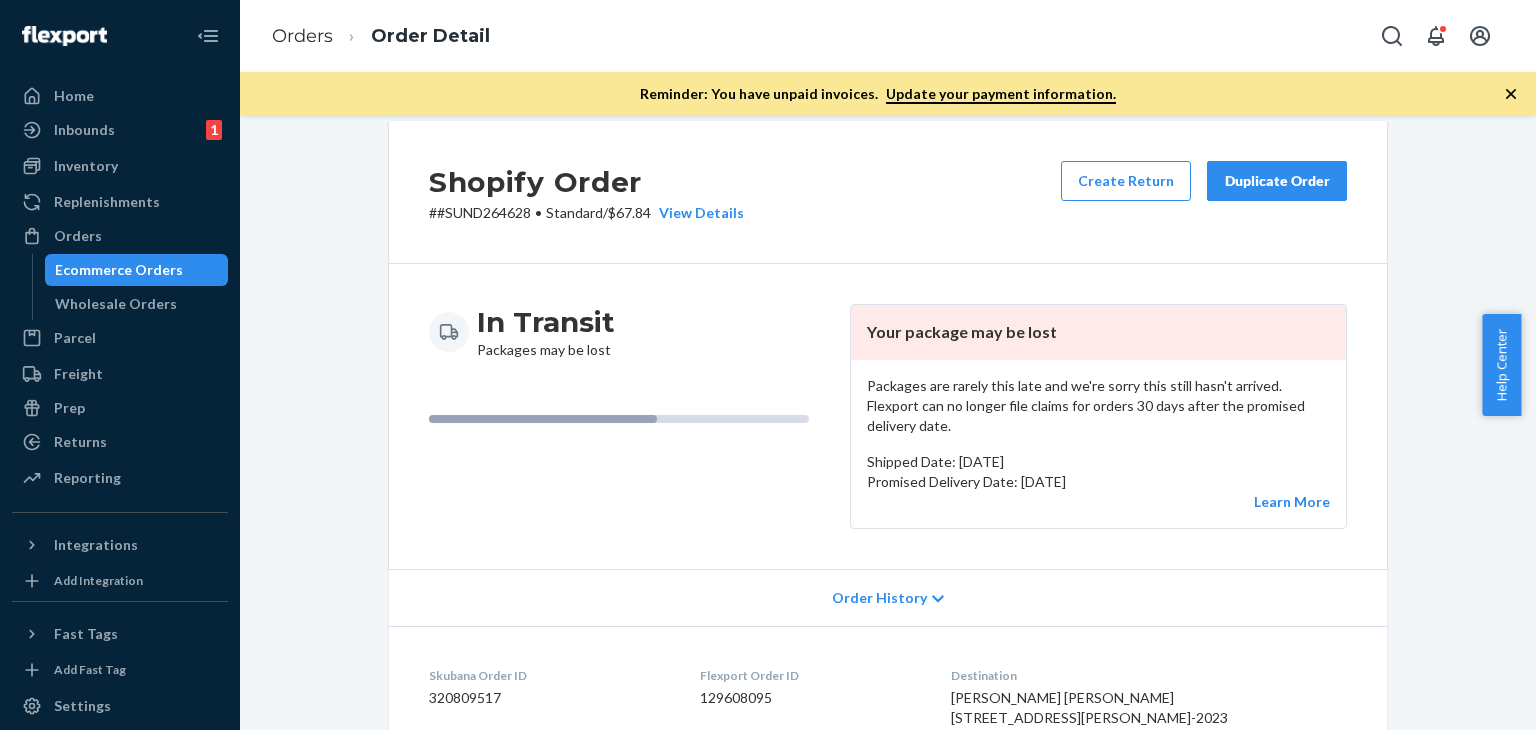 click on "Duplicate Order" at bounding box center [1277, 181] 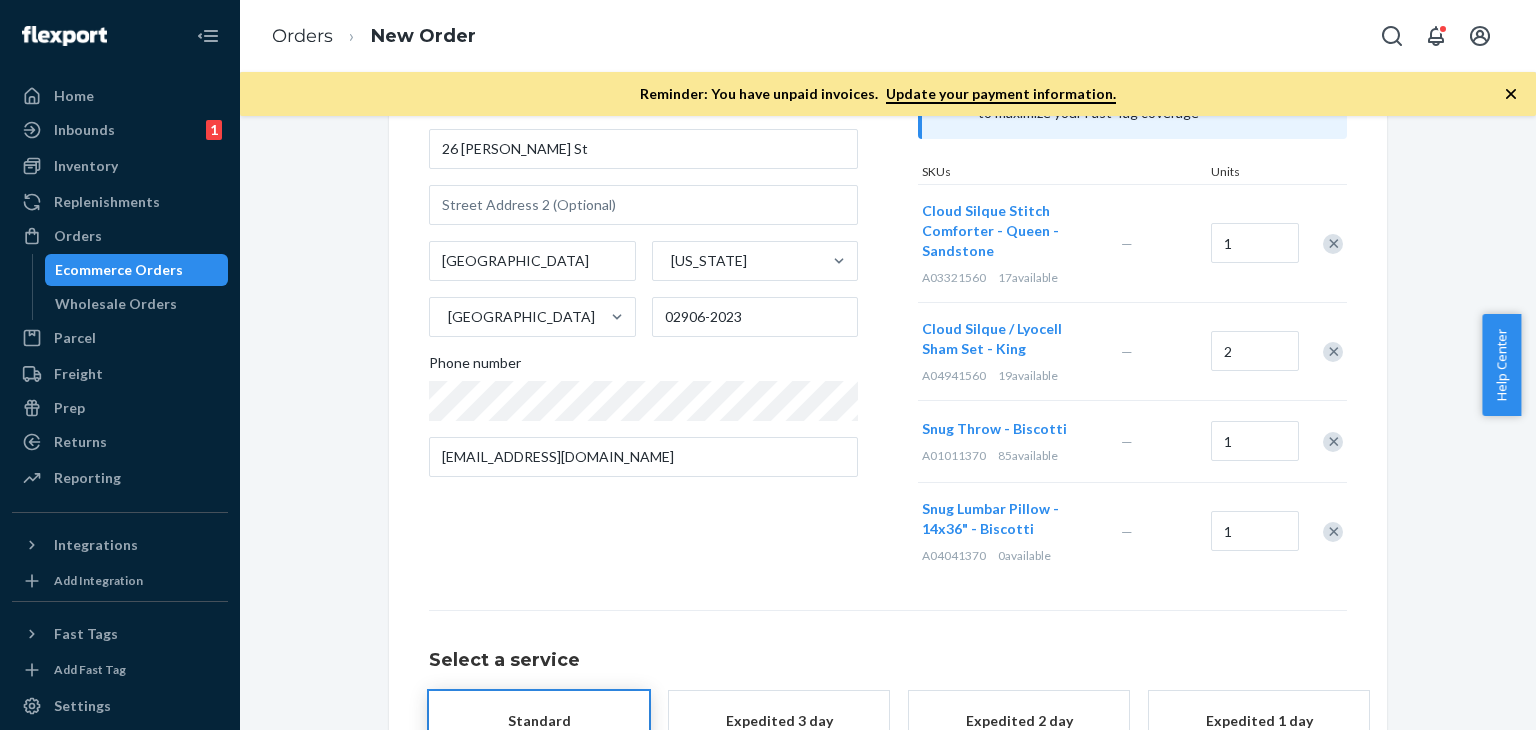 scroll, scrollTop: 200, scrollLeft: 0, axis: vertical 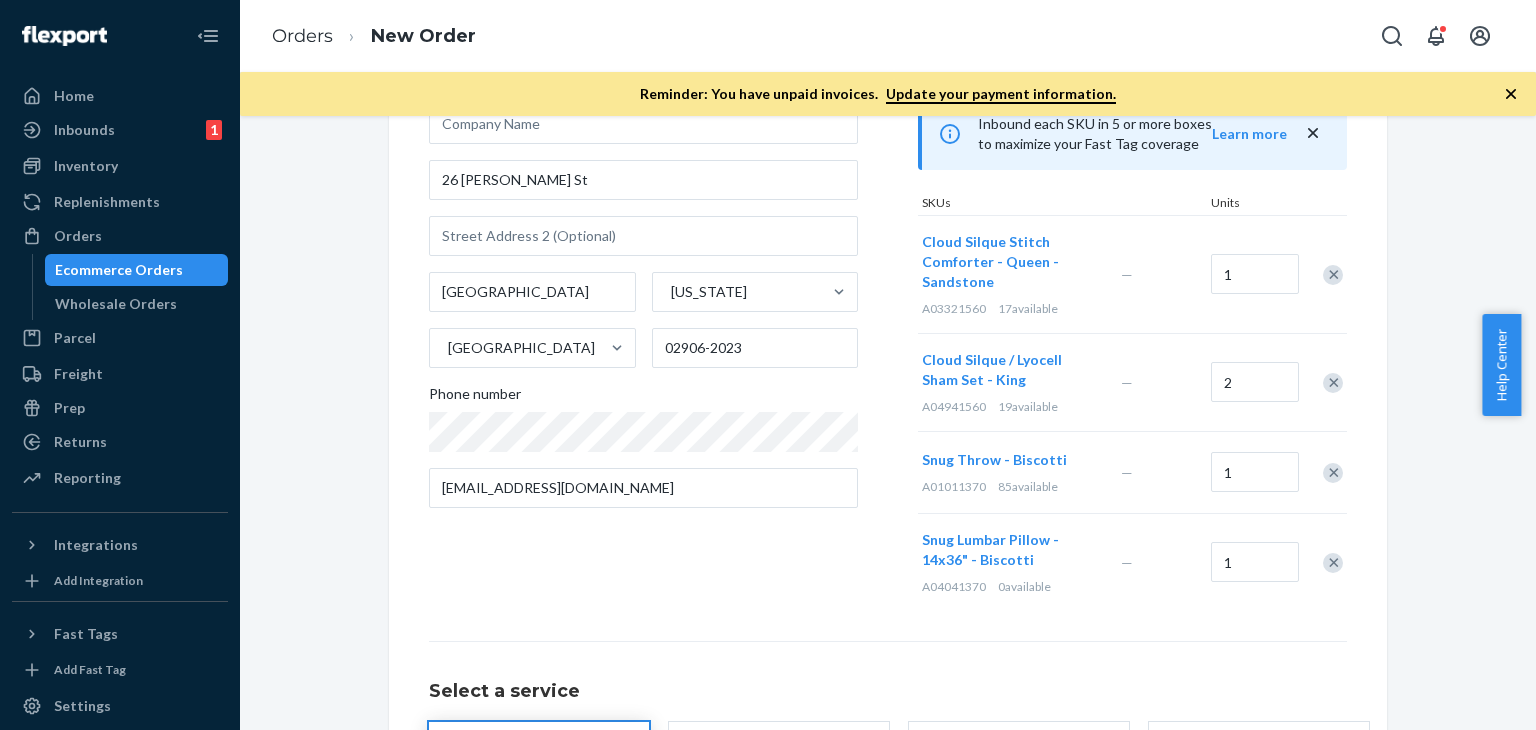 click at bounding box center [1333, 563] 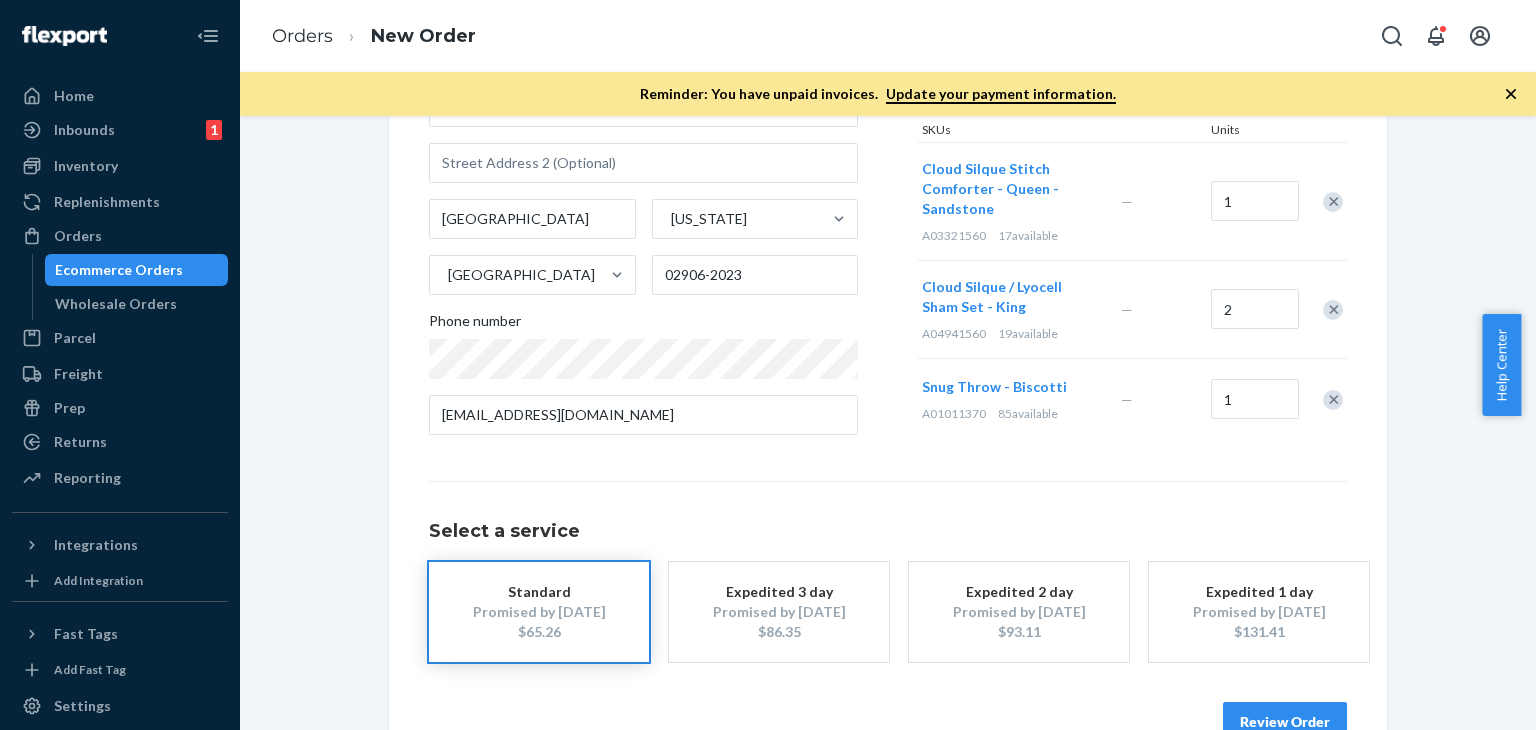 scroll, scrollTop: 324, scrollLeft: 0, axis: vertical 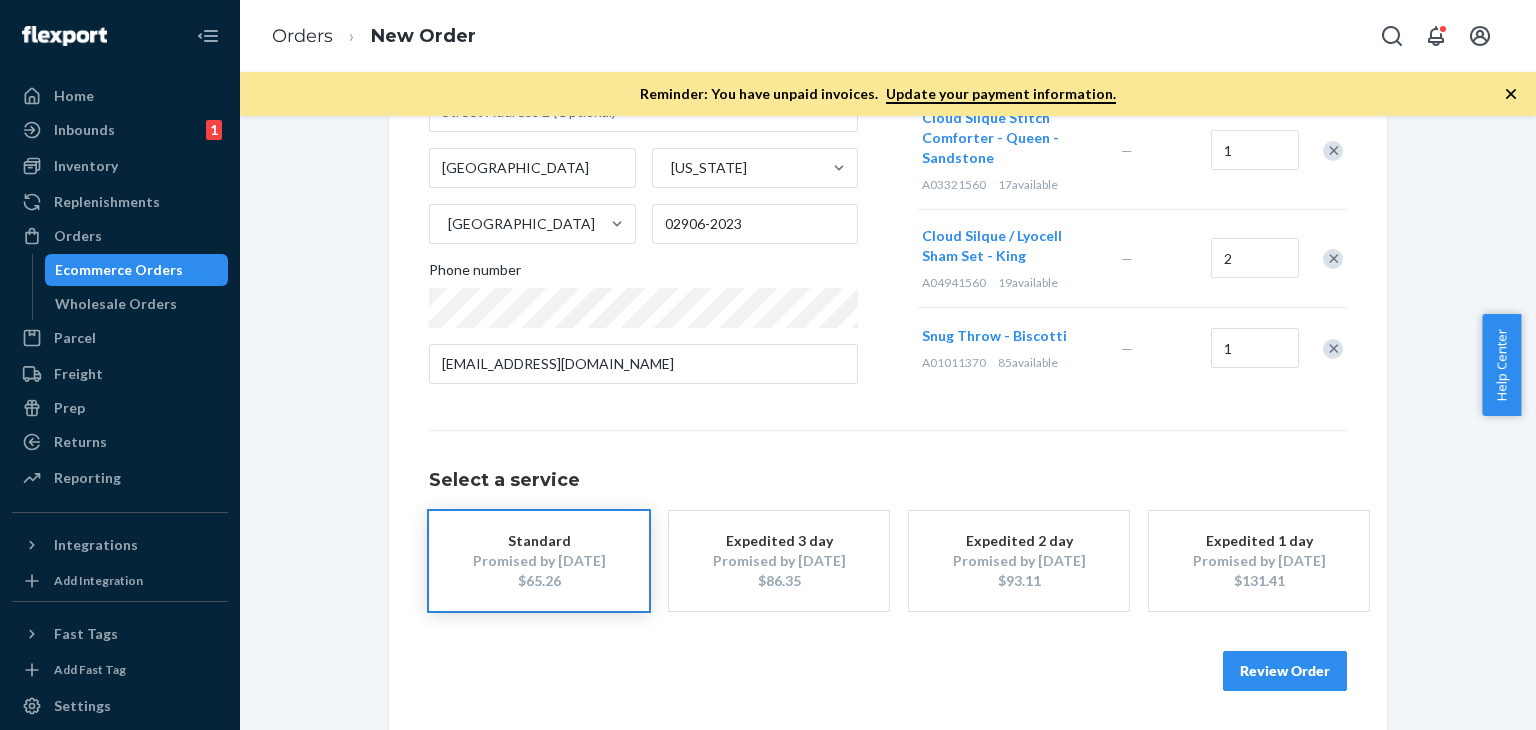 click on "Review Order" at bounding box center [1285, 671] 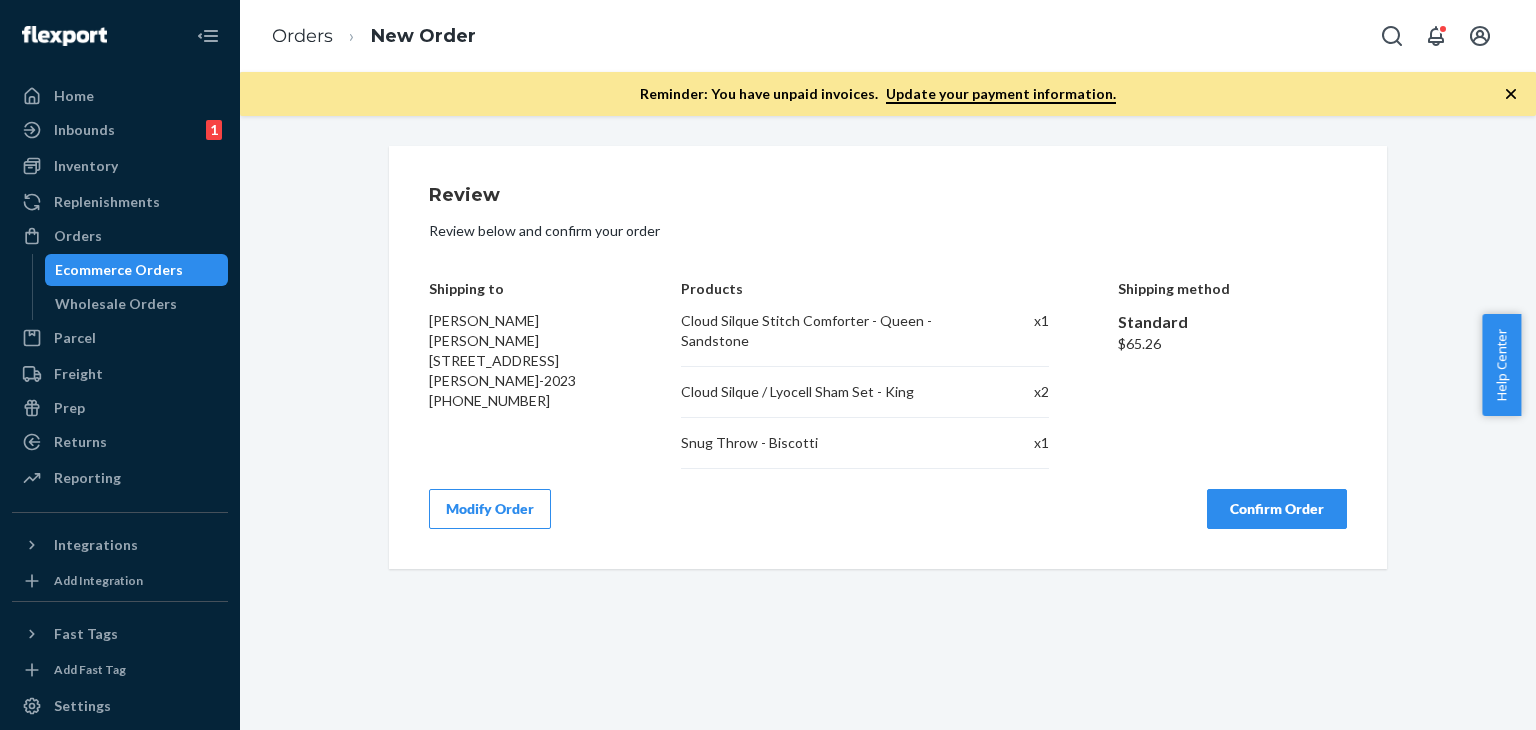 scroll, scrollTop: 0, scrollLeft: 0, axis: both 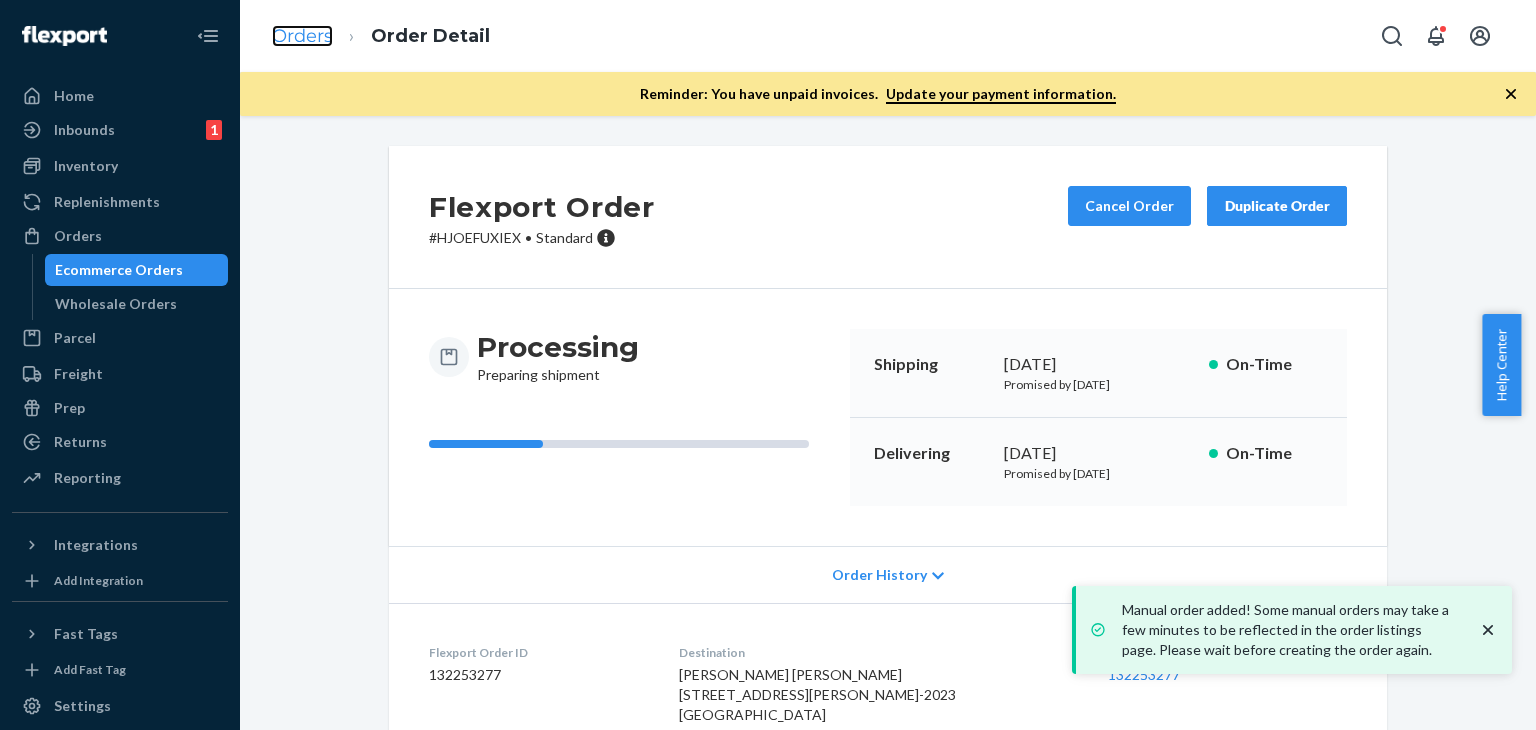 click on "Orders" at bounding box center (302, 36) 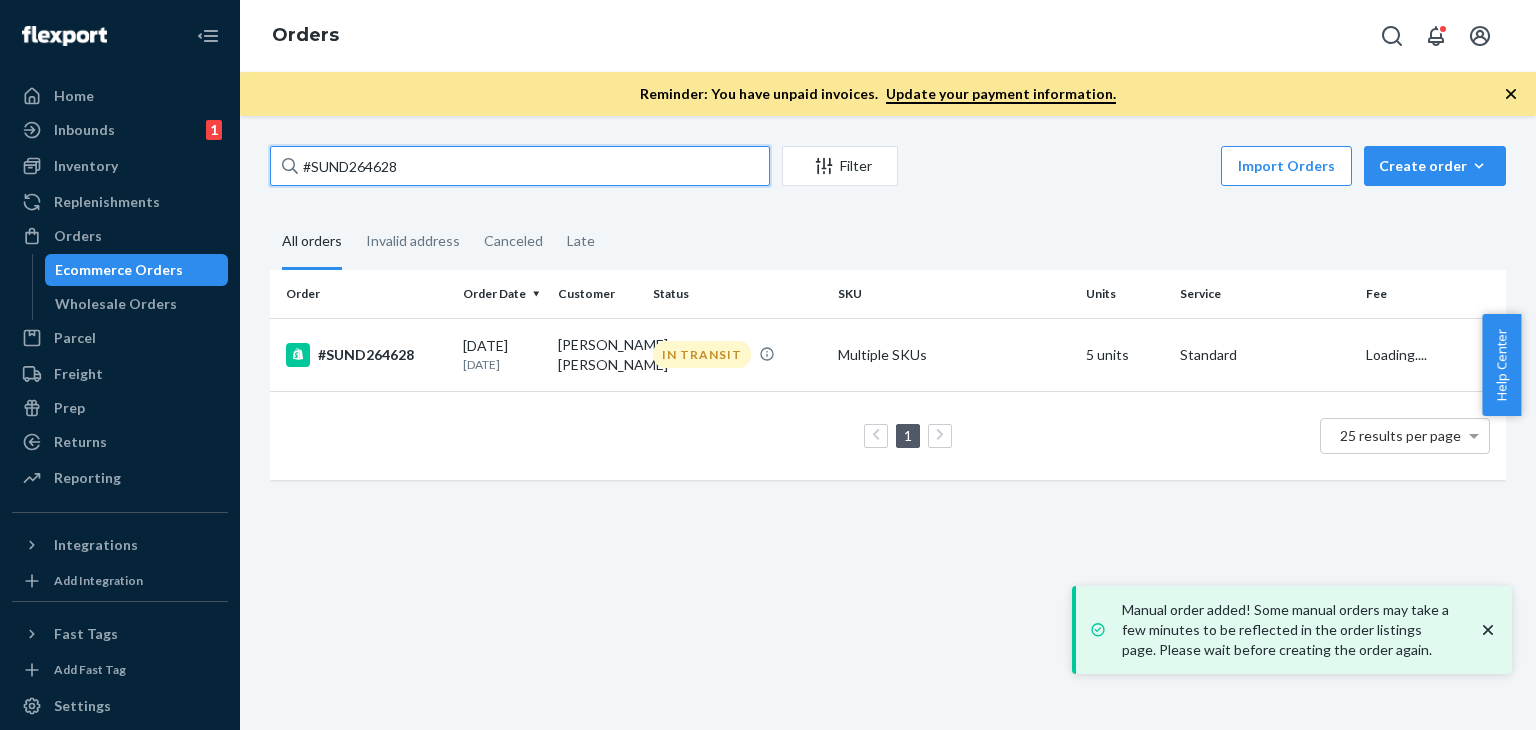 drag, startPoint x: 412, startPoint y: 173, endPoint x: 328, endPoint y: 167, distance: 84.21401 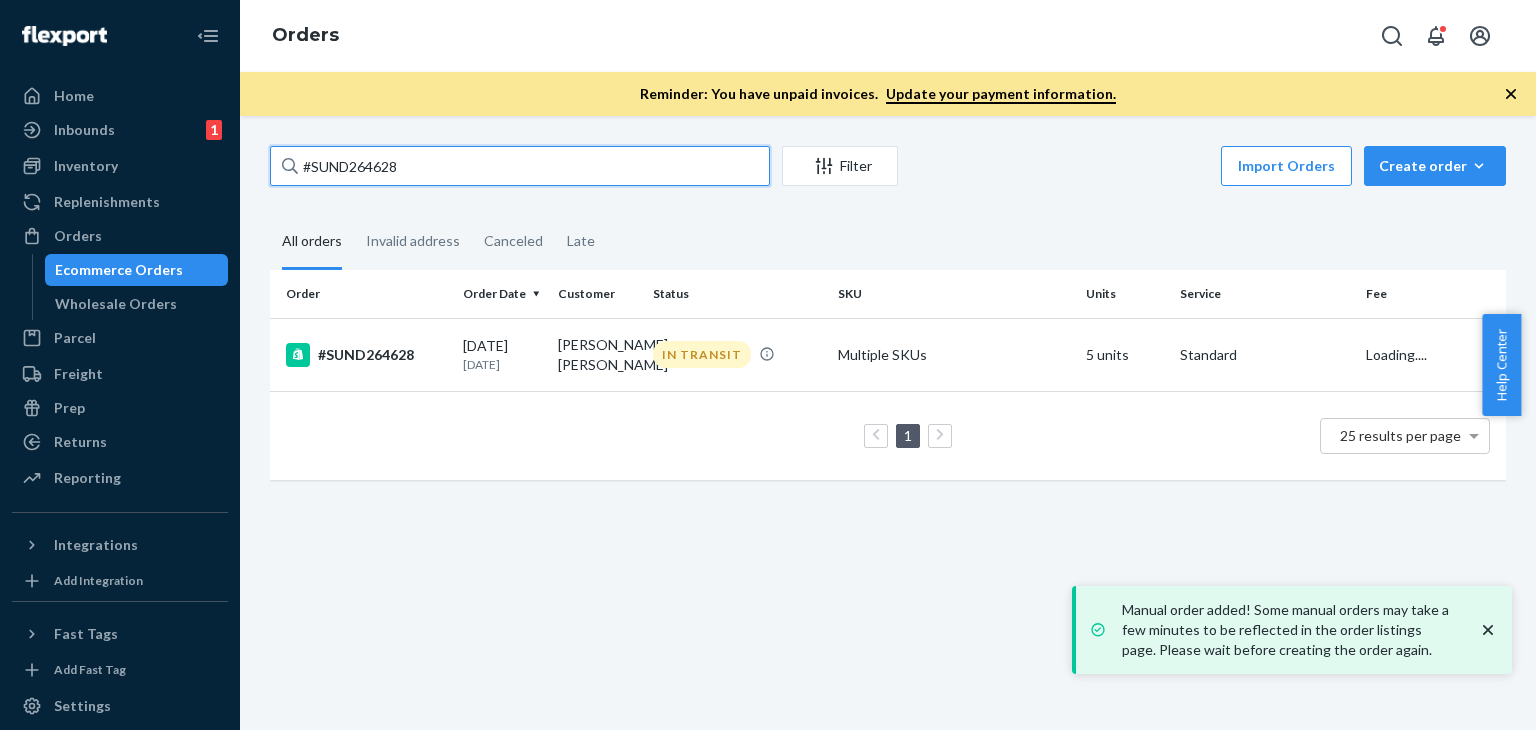 click on "#SUND264628 Filter Import Orders Create order Ecommerce order Removal order All orders Invalid address Canceled Late Order Order Date Customer Status SKU Units Service Fee #SUND264628 [DATE] [DATE] [PERSON_NAME] [PERSON_NAME] IN TRANSIT Multiple SKUs 5 units Standard Loading.... 1 25 results per page" at bounding box center (888, 423) 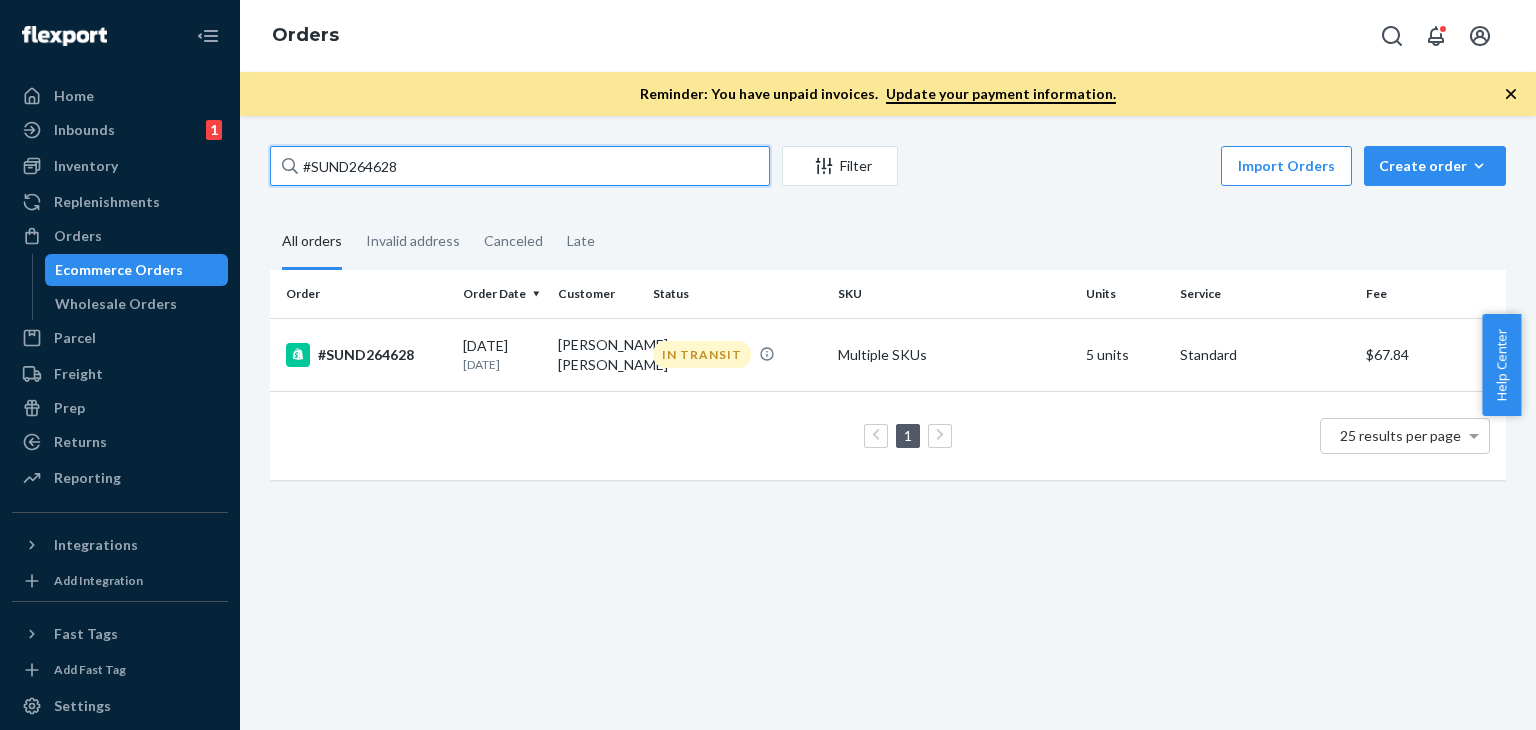 paste on "694" 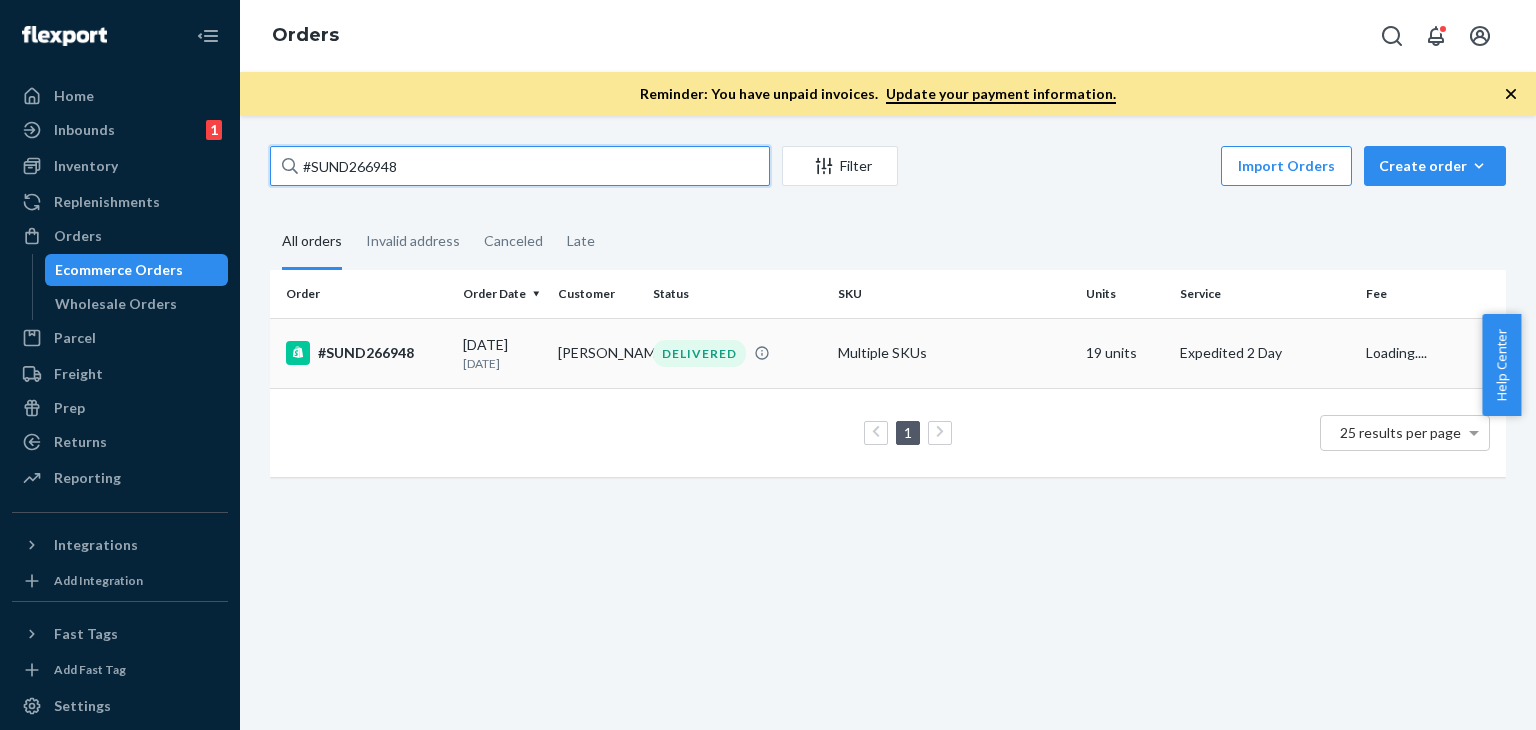 type on "#SUND266948" 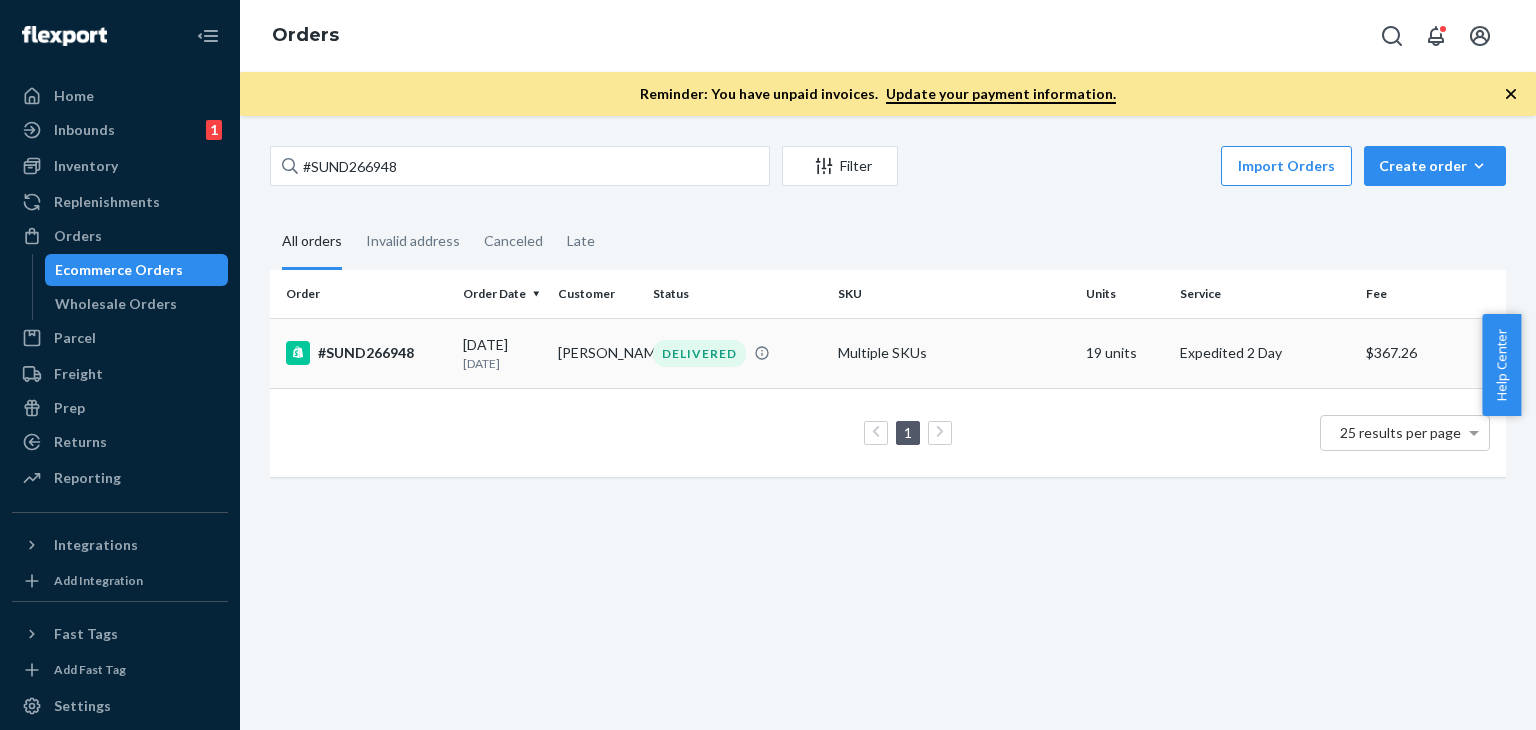 click on "[PERSON_NAME]" at bounding box center [597, 353] 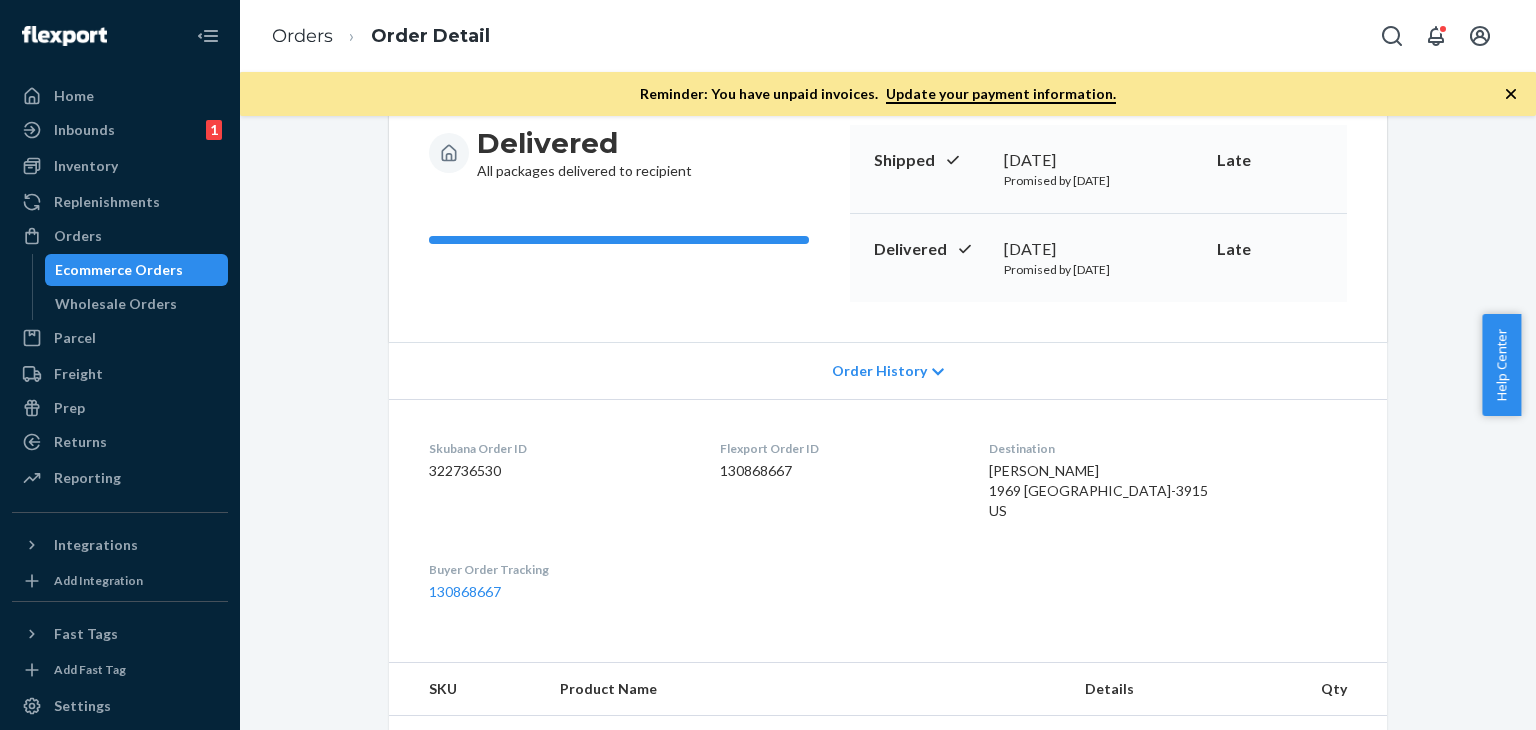 scroll, scrollTop: 0, scrollLeft: 0, axis: both 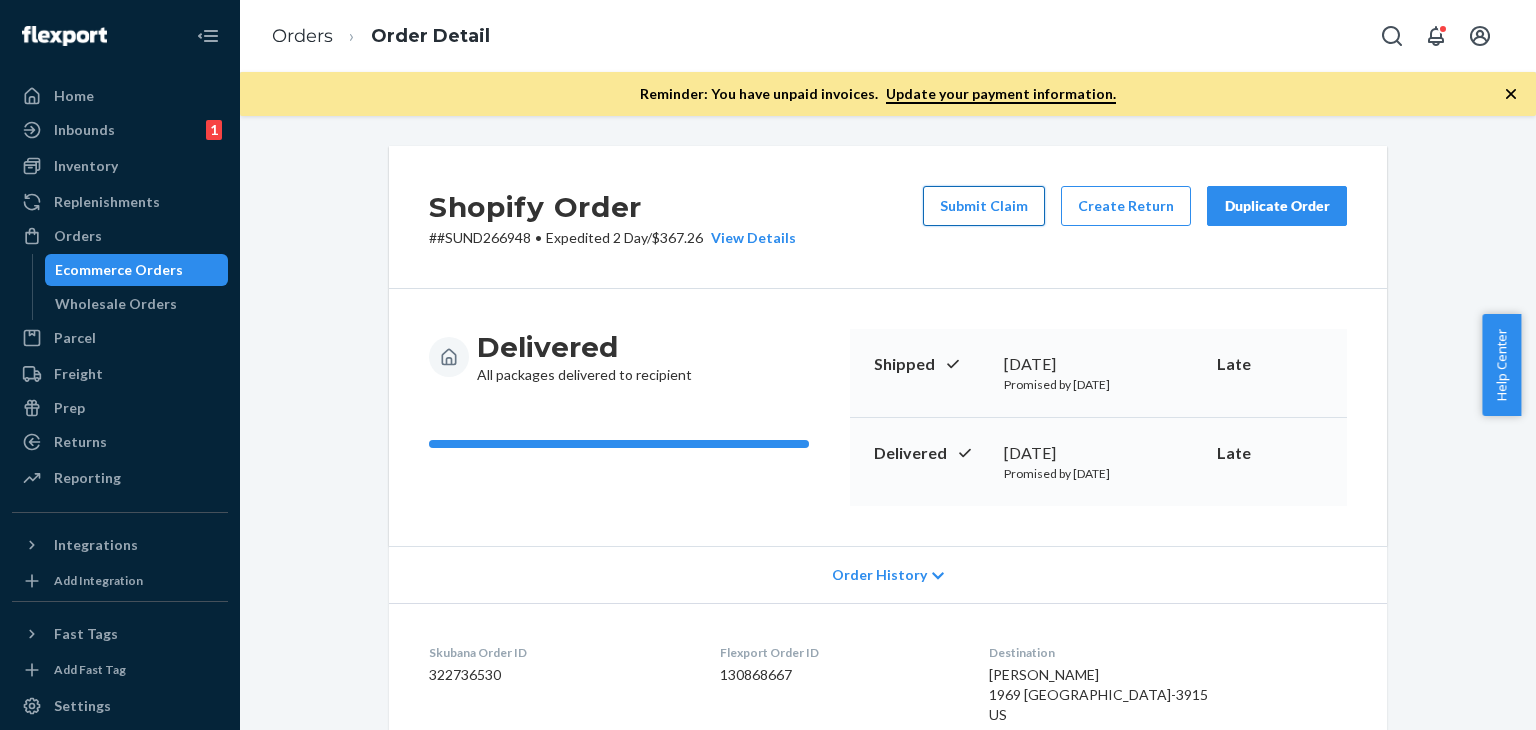 click on "Submit Claim" at bounding box center (984, 206) 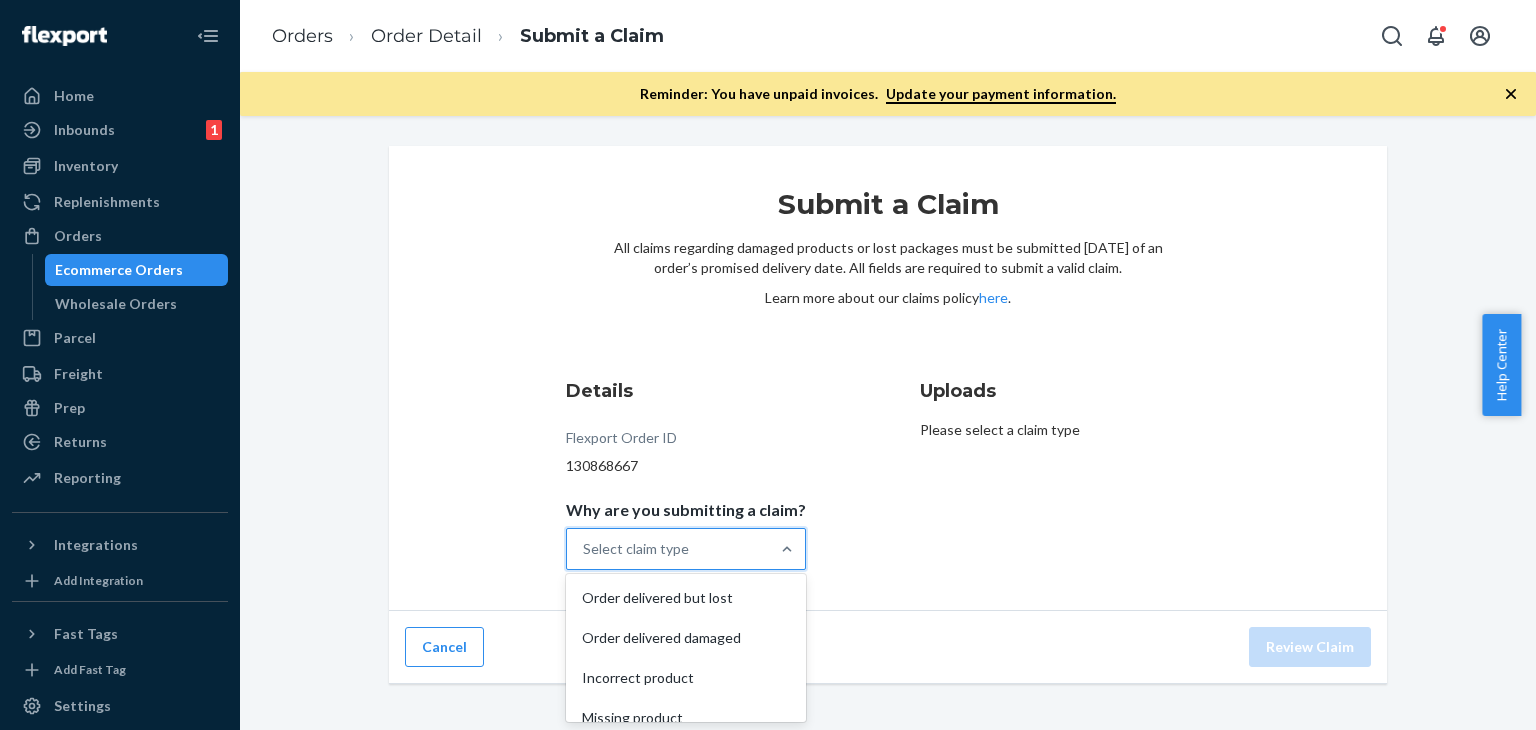 click on "Select claim type" at bounding box center [668, 549] 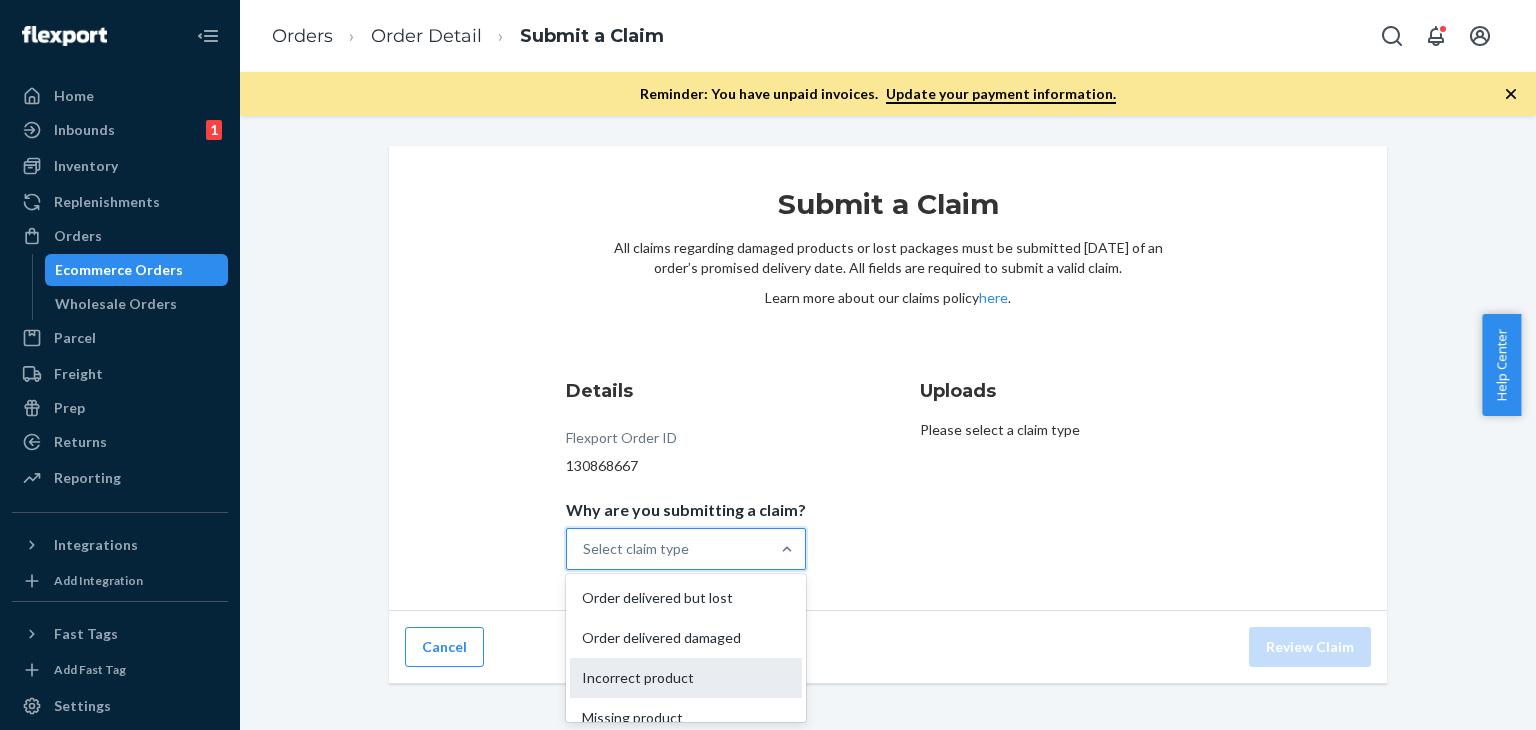 scroll, scrollTop: 20, scrollLeft: 0, axis: vertical 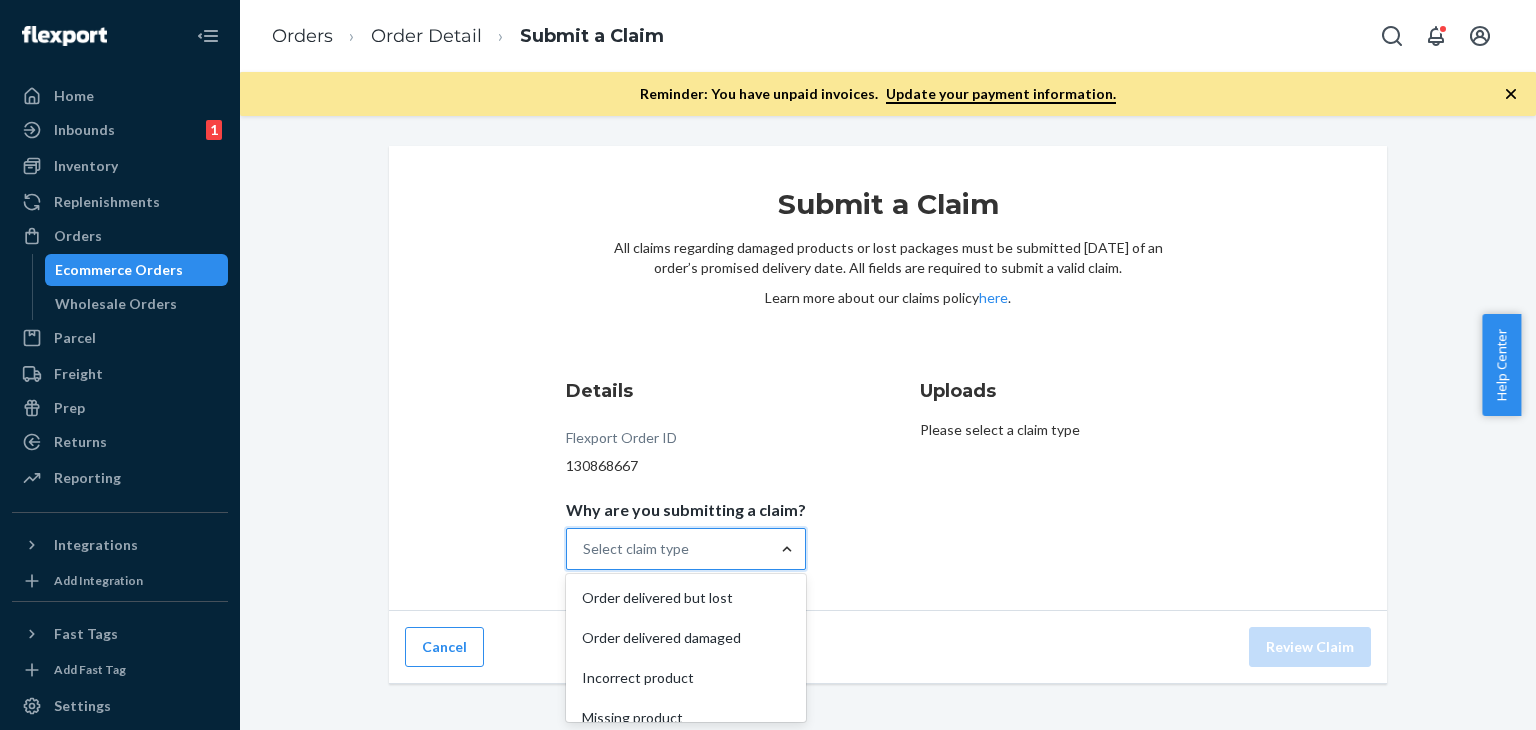 click at bounding box center [787, 549] 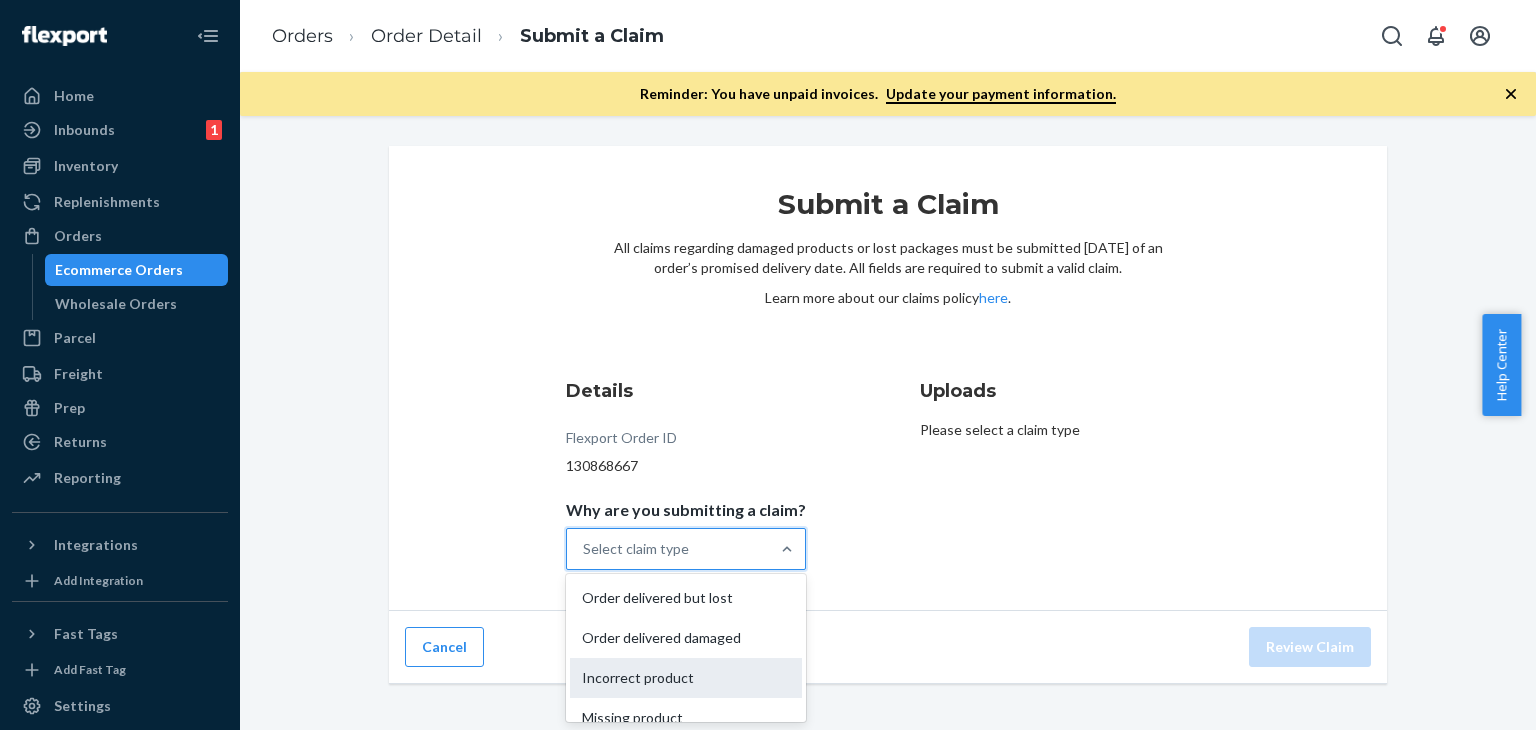 scroll, scrollTop: 20, scrollLeft: 0, axis: vertical 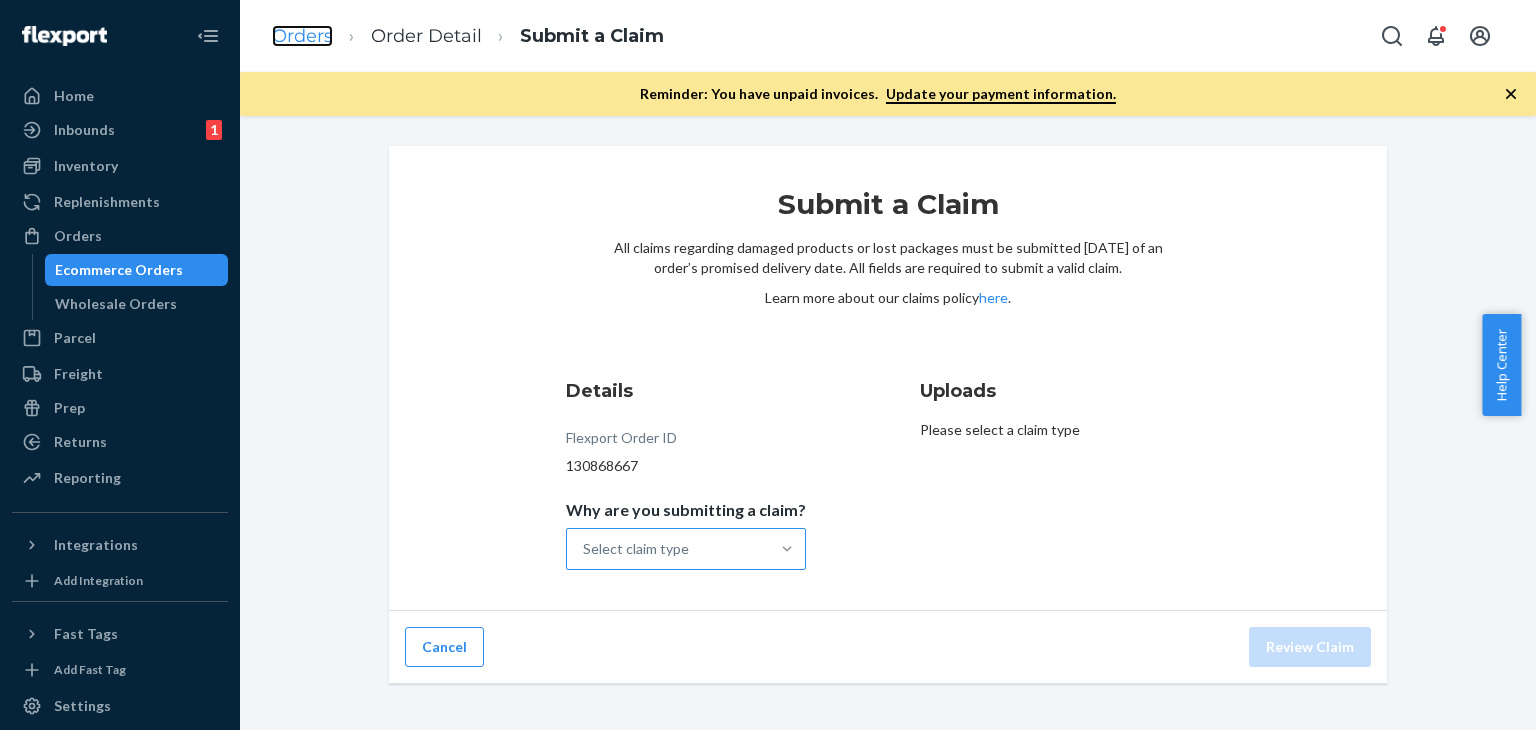 click on "Orders" at bounding box center (302, 36) 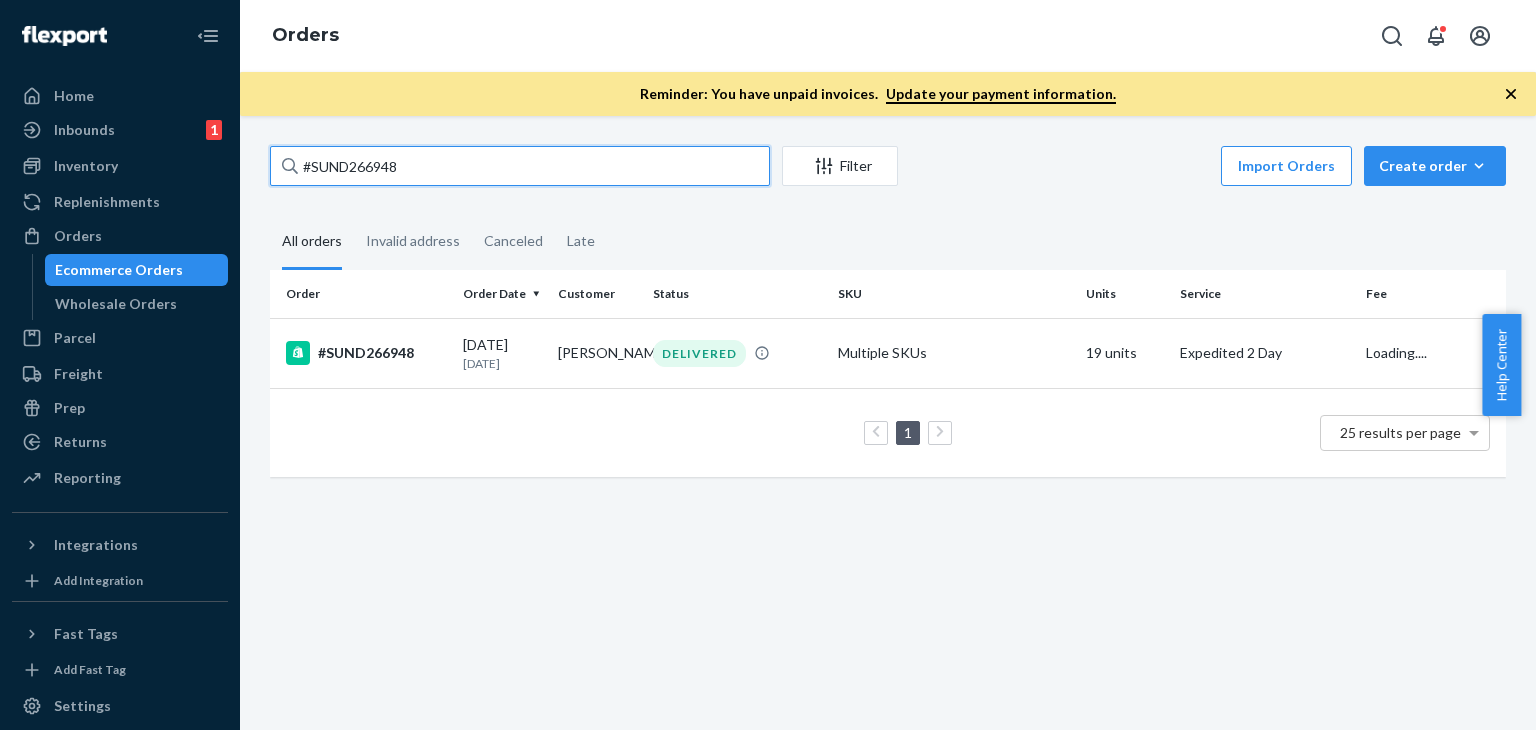 drag, startPoint x: 412, startPoint y: 173, endPoint x: 294, endPoint y: 167, distance: 118.15244 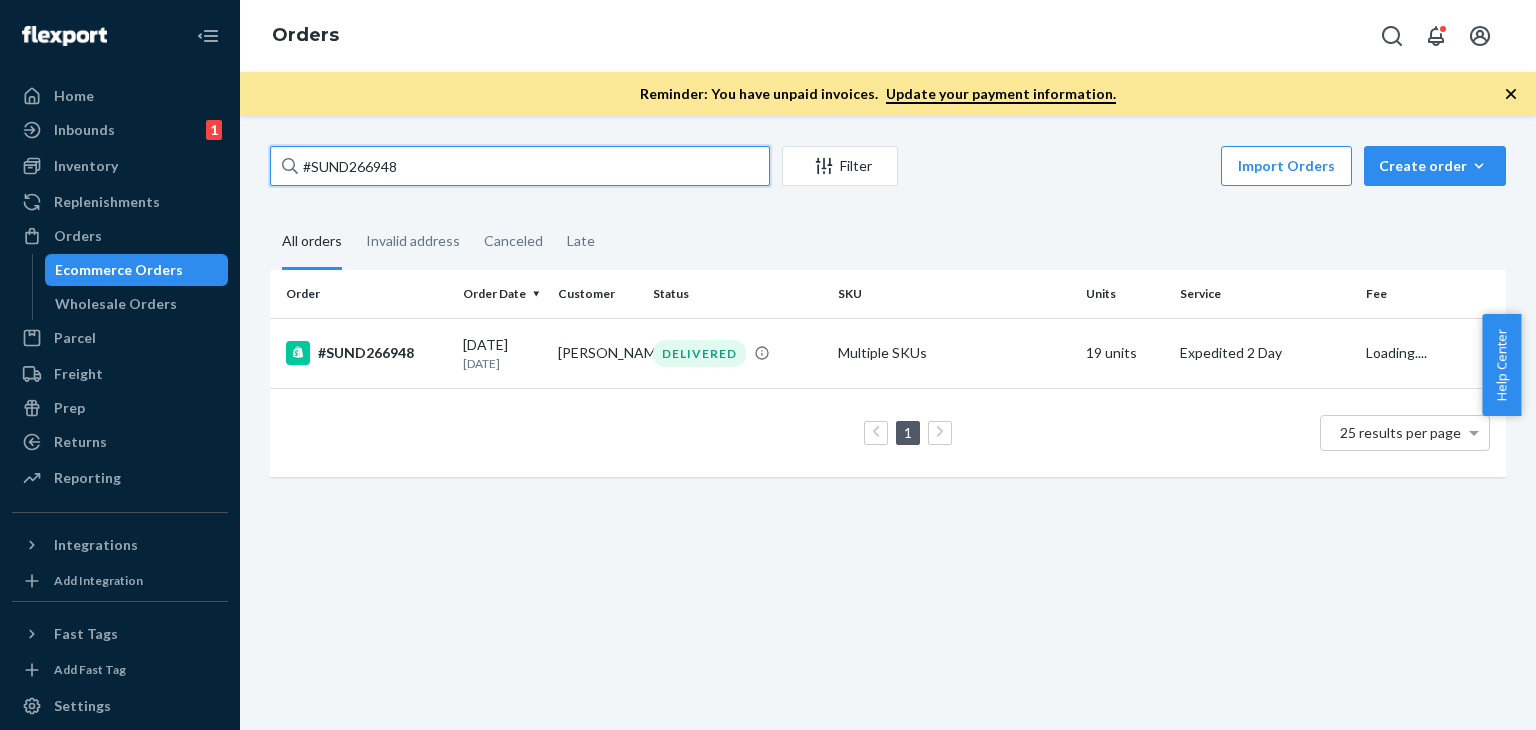 paste on "9013" 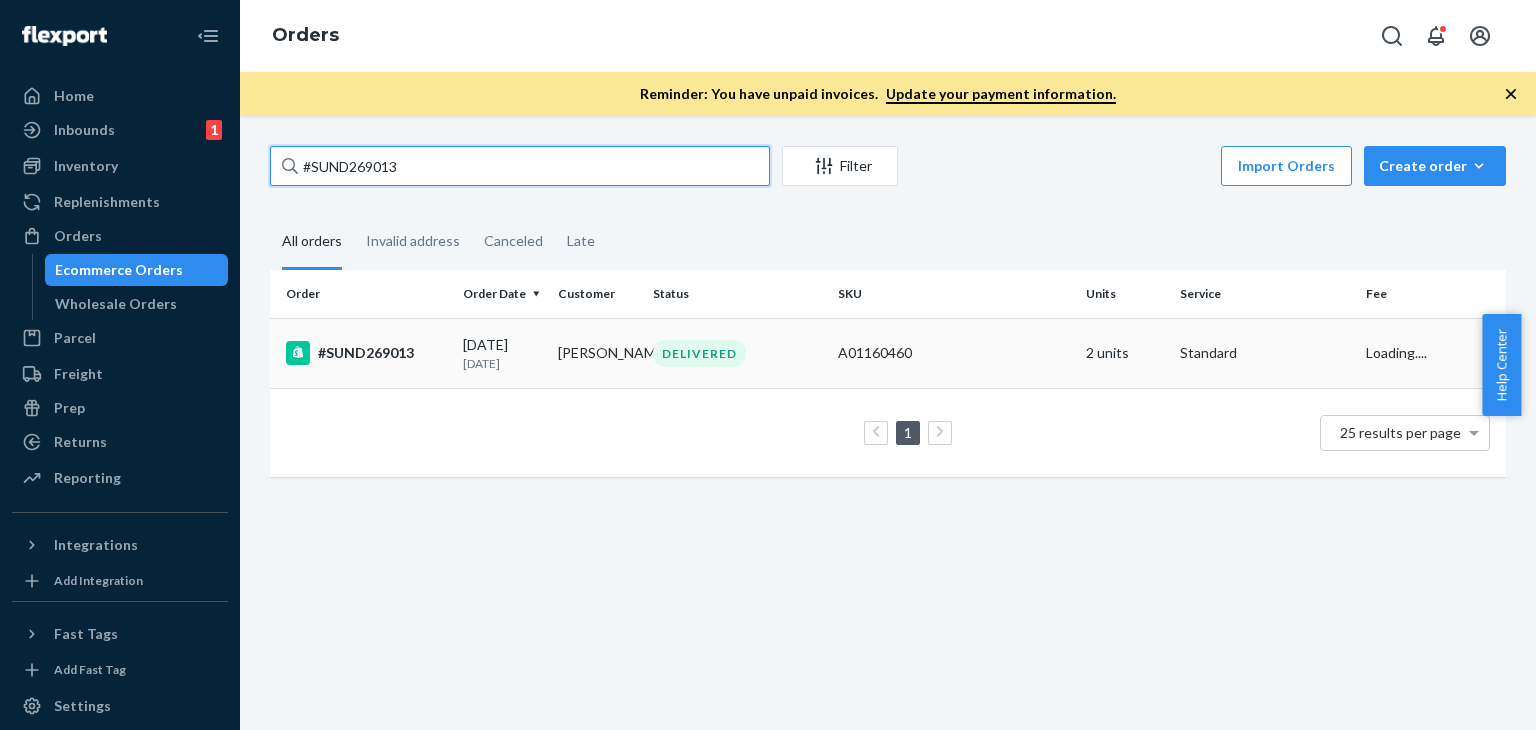 type on "#SUND269013" 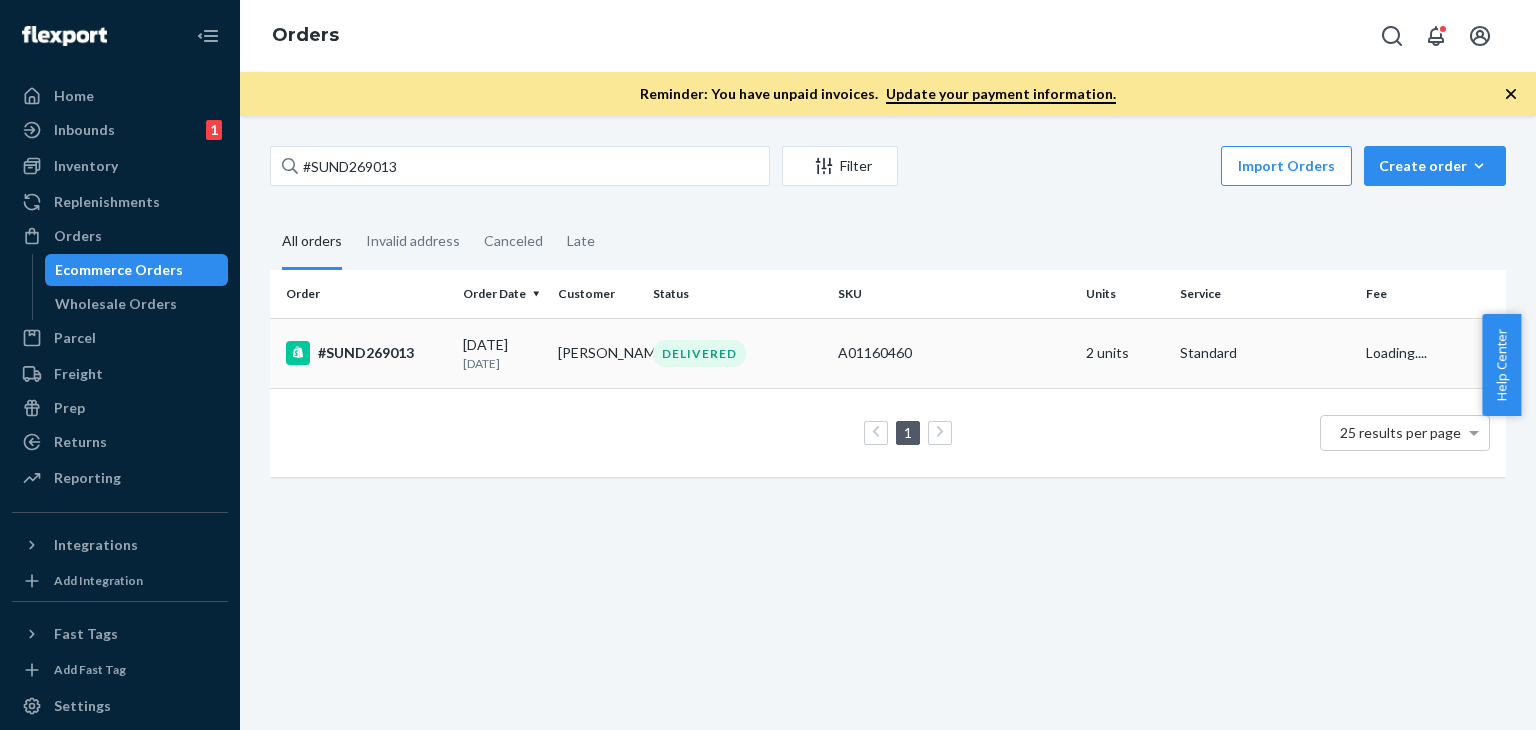 click on "[DATE] [DATE]" at bounding box center [502, 353] 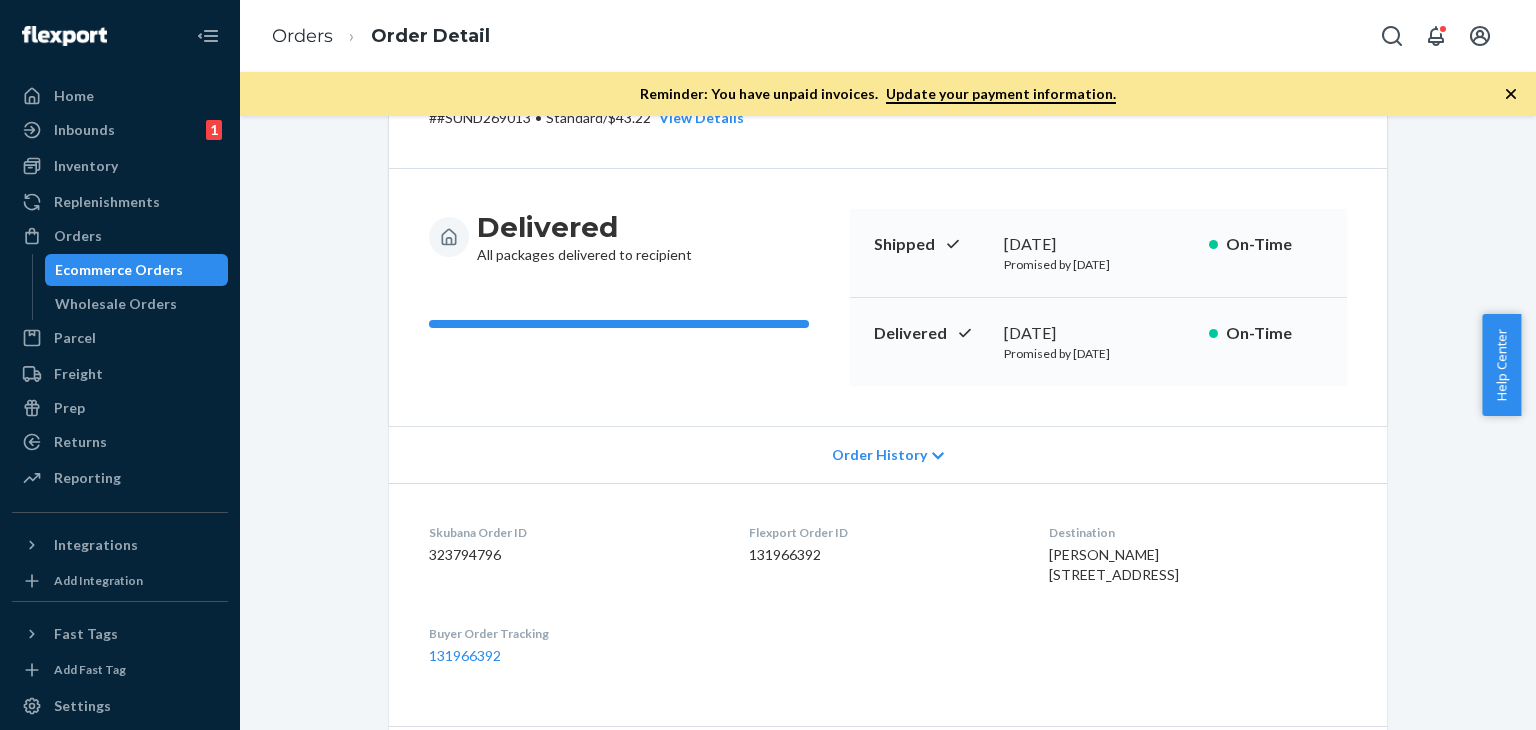 scroll, scrollTop: 0, scrollLeft: 0, axis: both 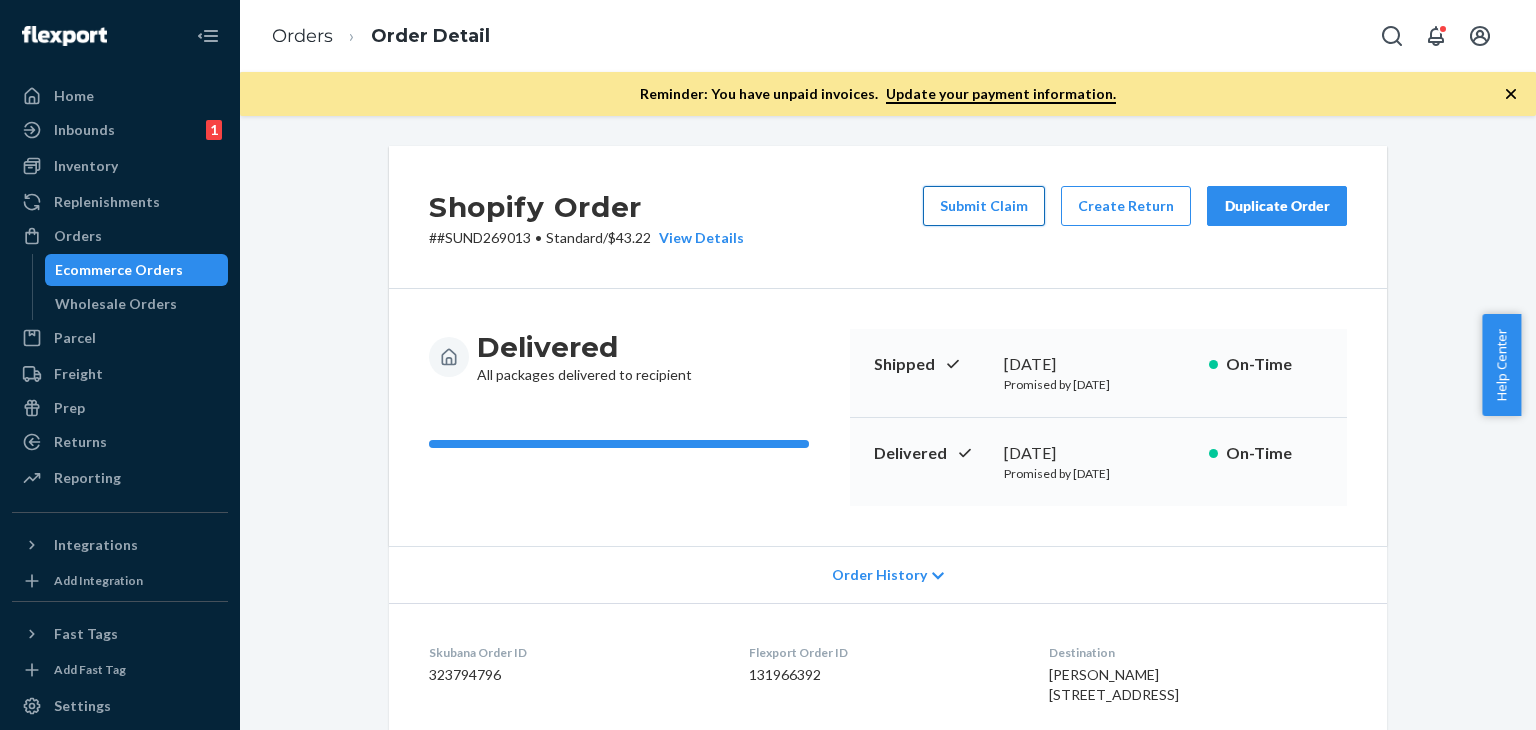click on "Submit Claim" at bounding box center [984, 206] 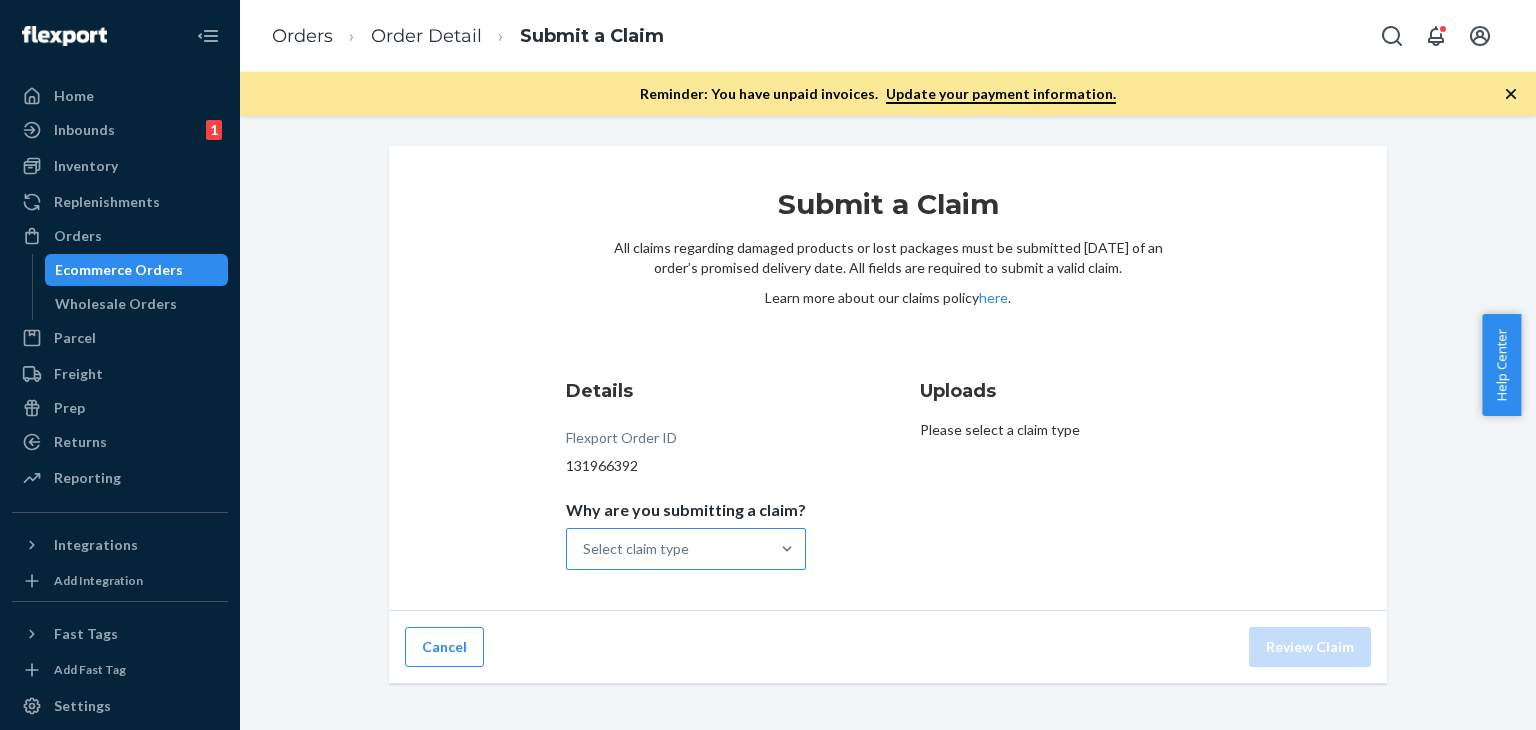 click on "Select claim type" at bounding box center [668, 549] 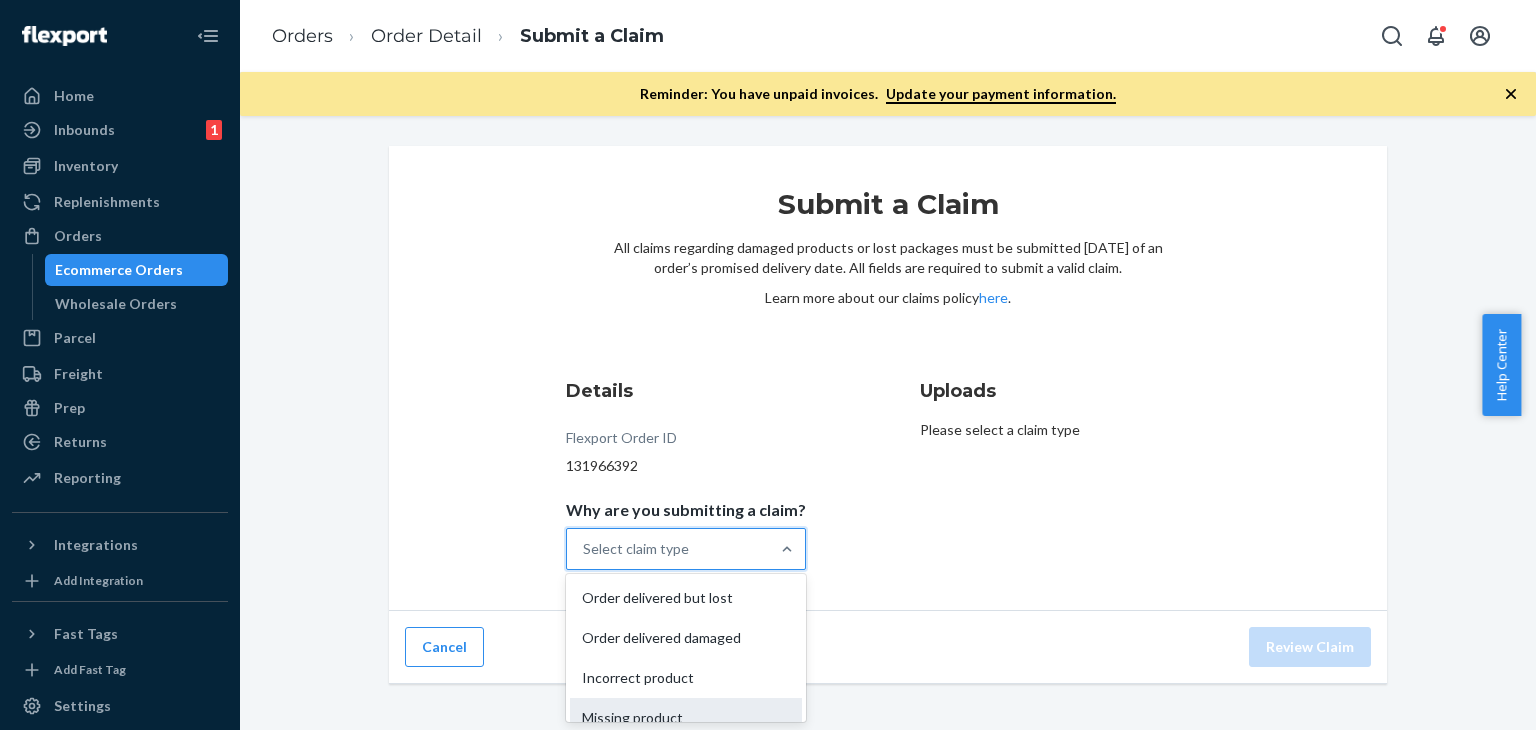 scroll, scrollTop: 20, scrollLeft: 0, axis: vertical 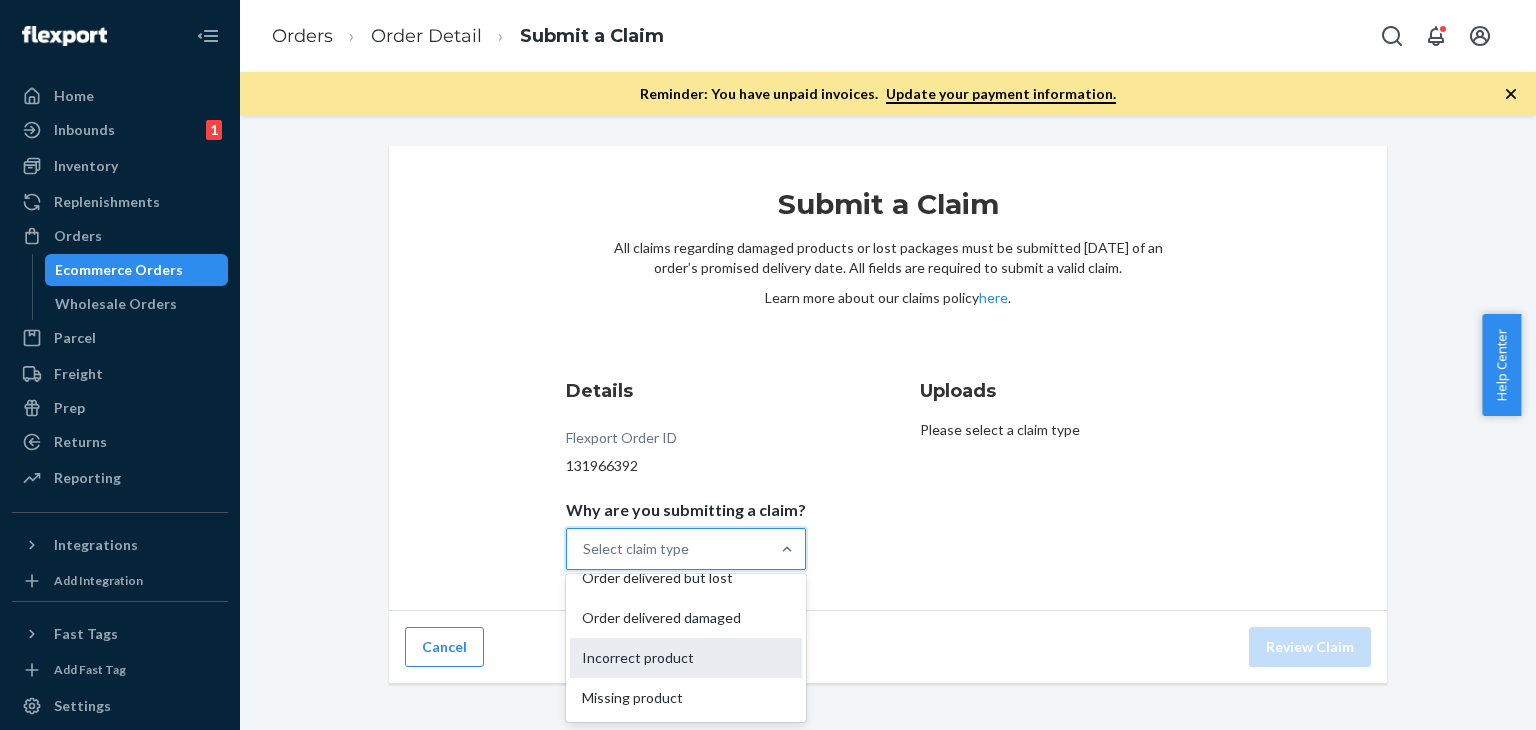 click on "Incorrect product" at bounding box center [686, 658] 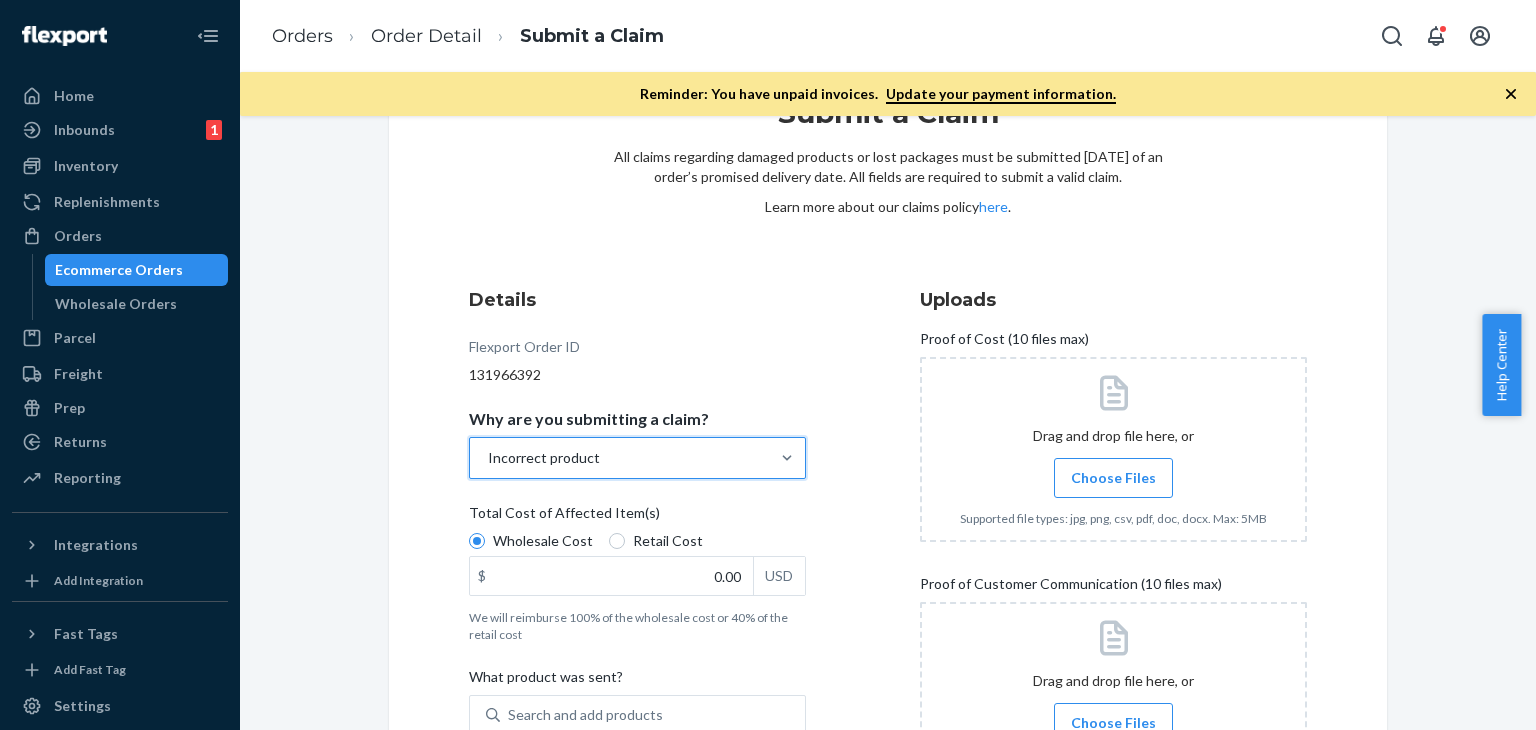 scroll, scrollTop: 300, scrollLeft: 0, axis: vertical 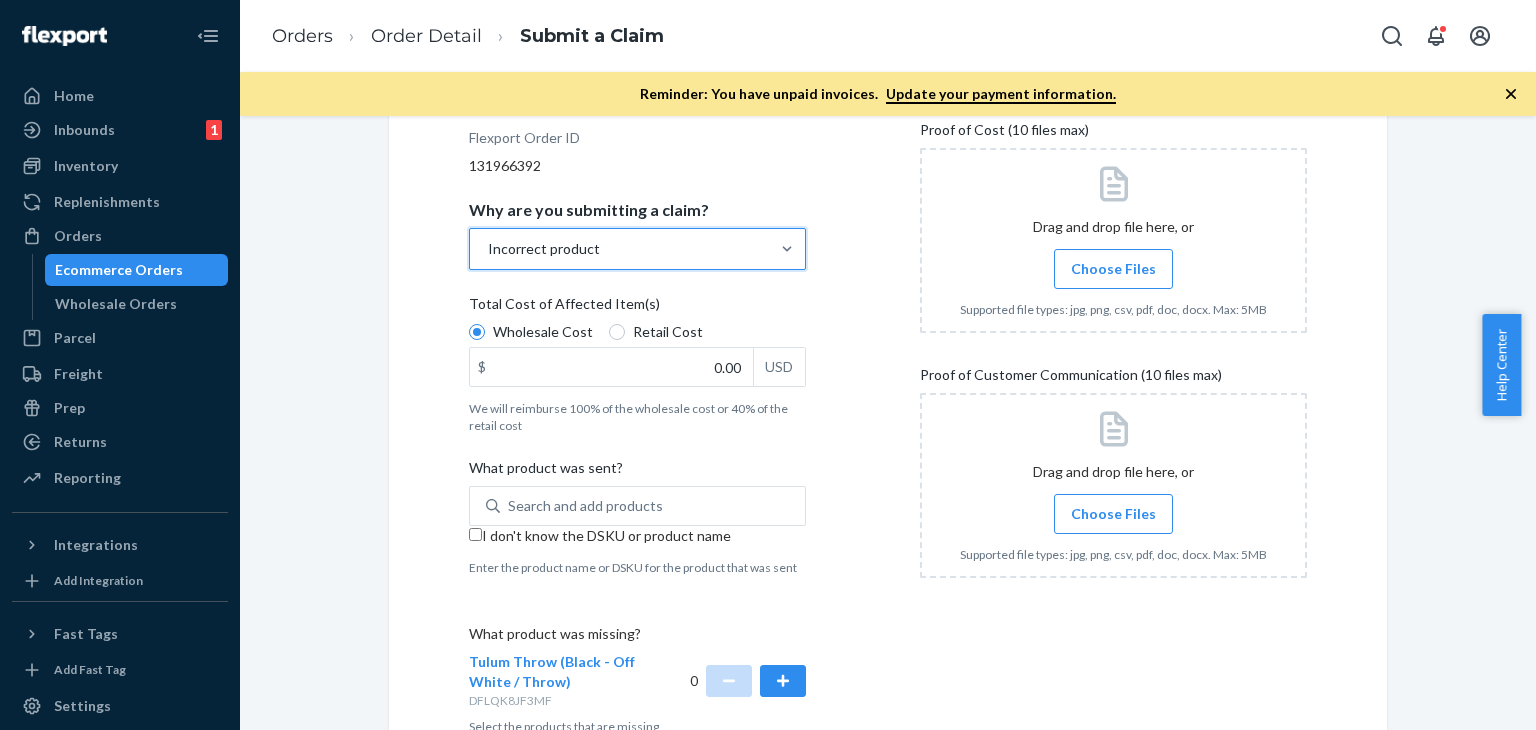 click on "Wholesale Cost Retail Cost" at bounding box center [637, 334] 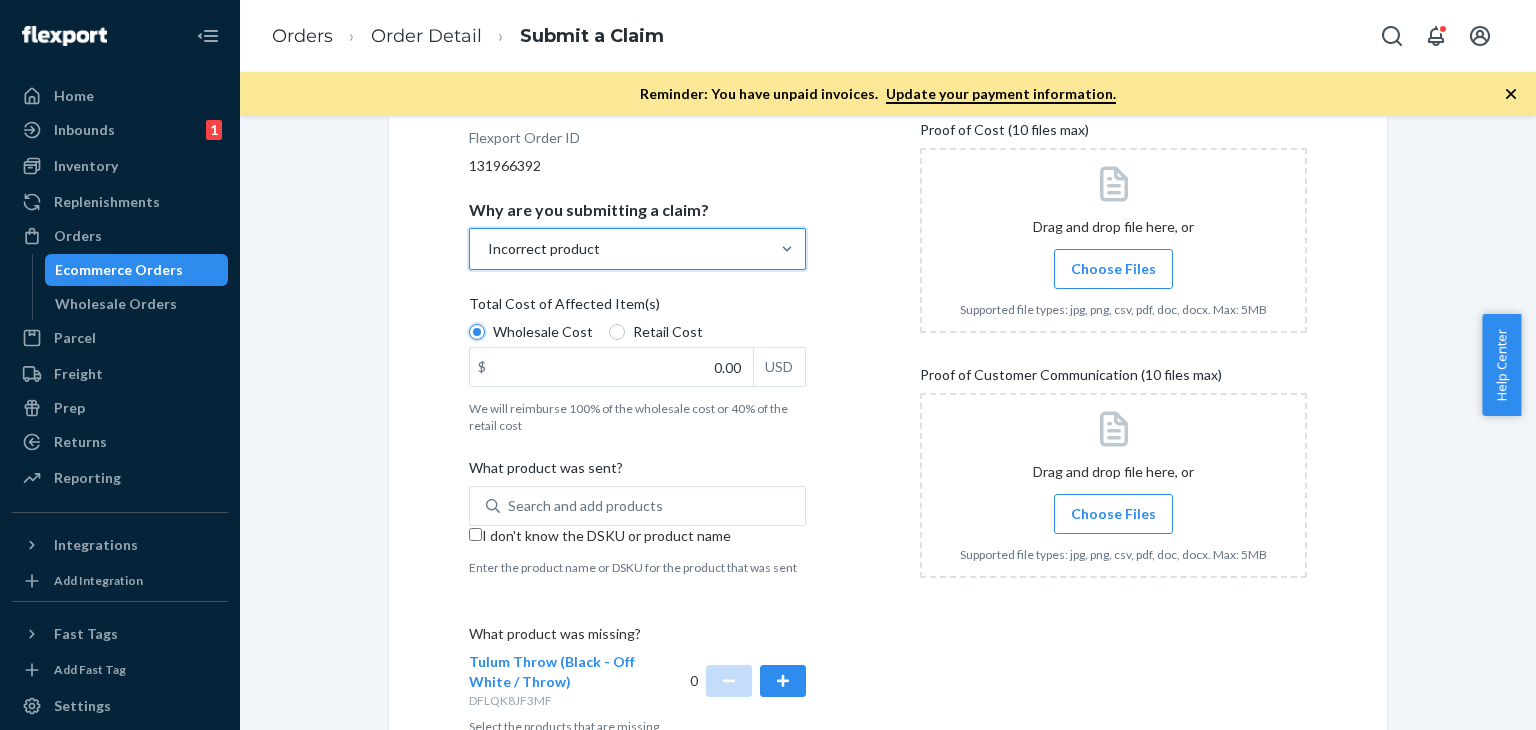 click on "Wholesale Cost" at bounding box center [477, 332] 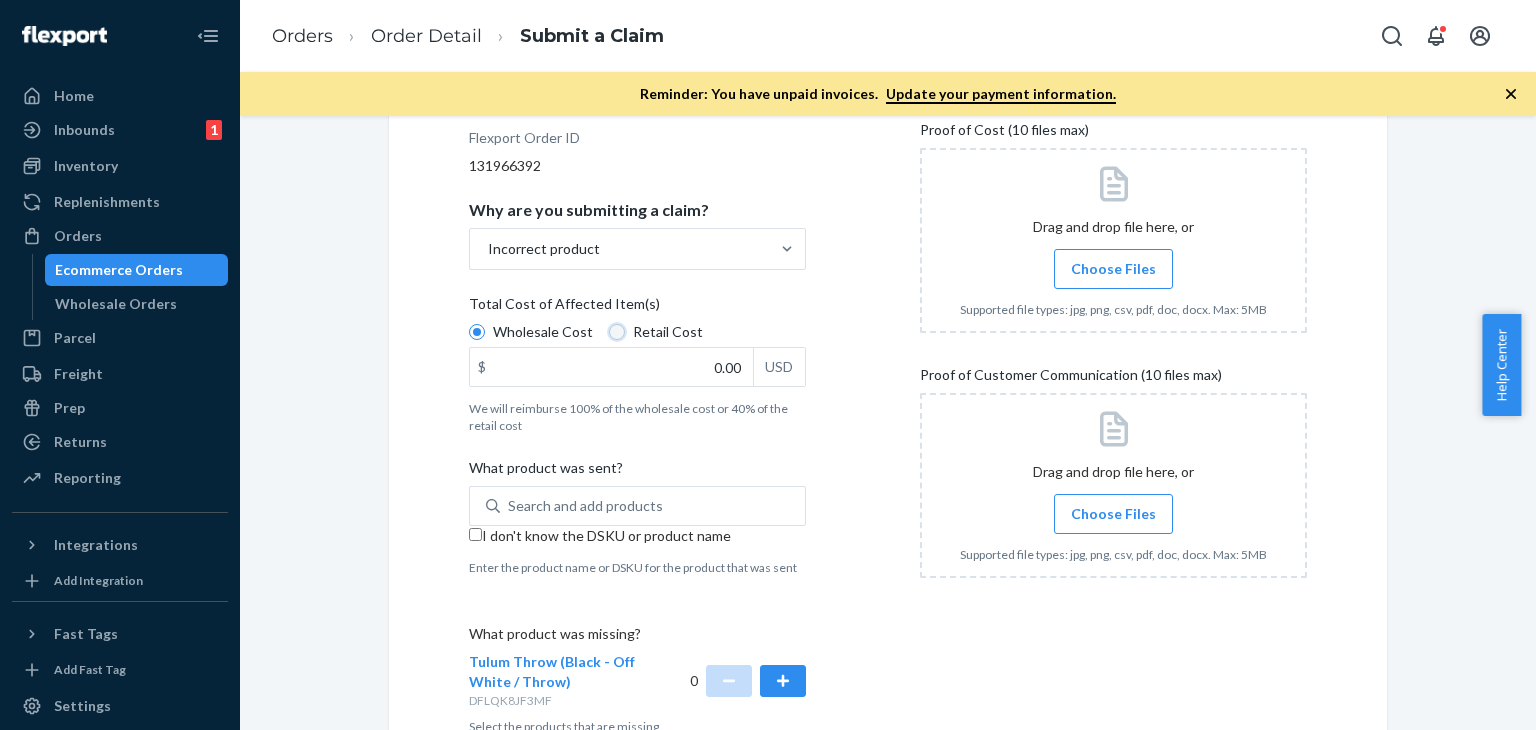 click on "Retail Cost" at bounding box center (617, 332) 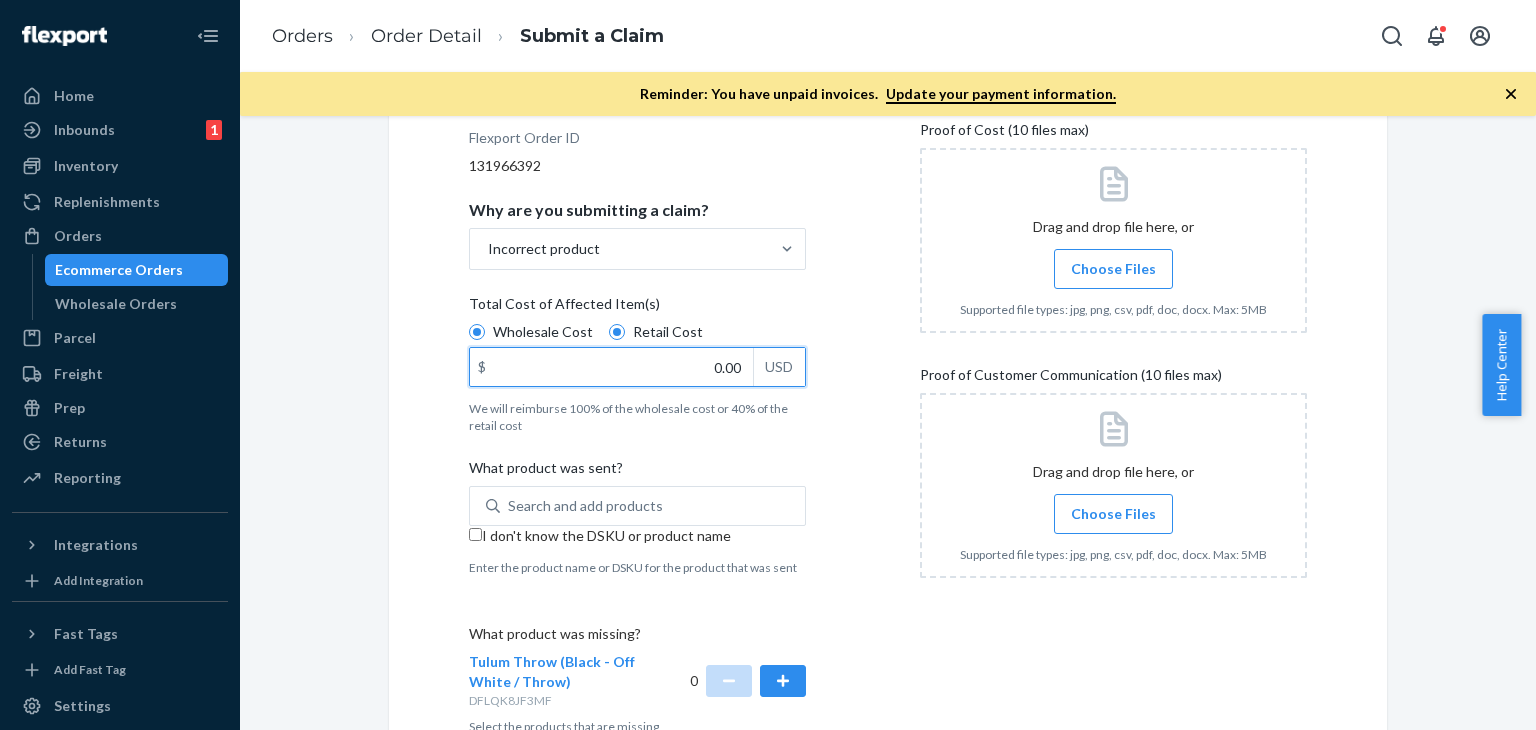 drag, startPoint x: 702, startPoint y: 366, endPoint x: 737, endPoint y: 371, distance: 35.35534 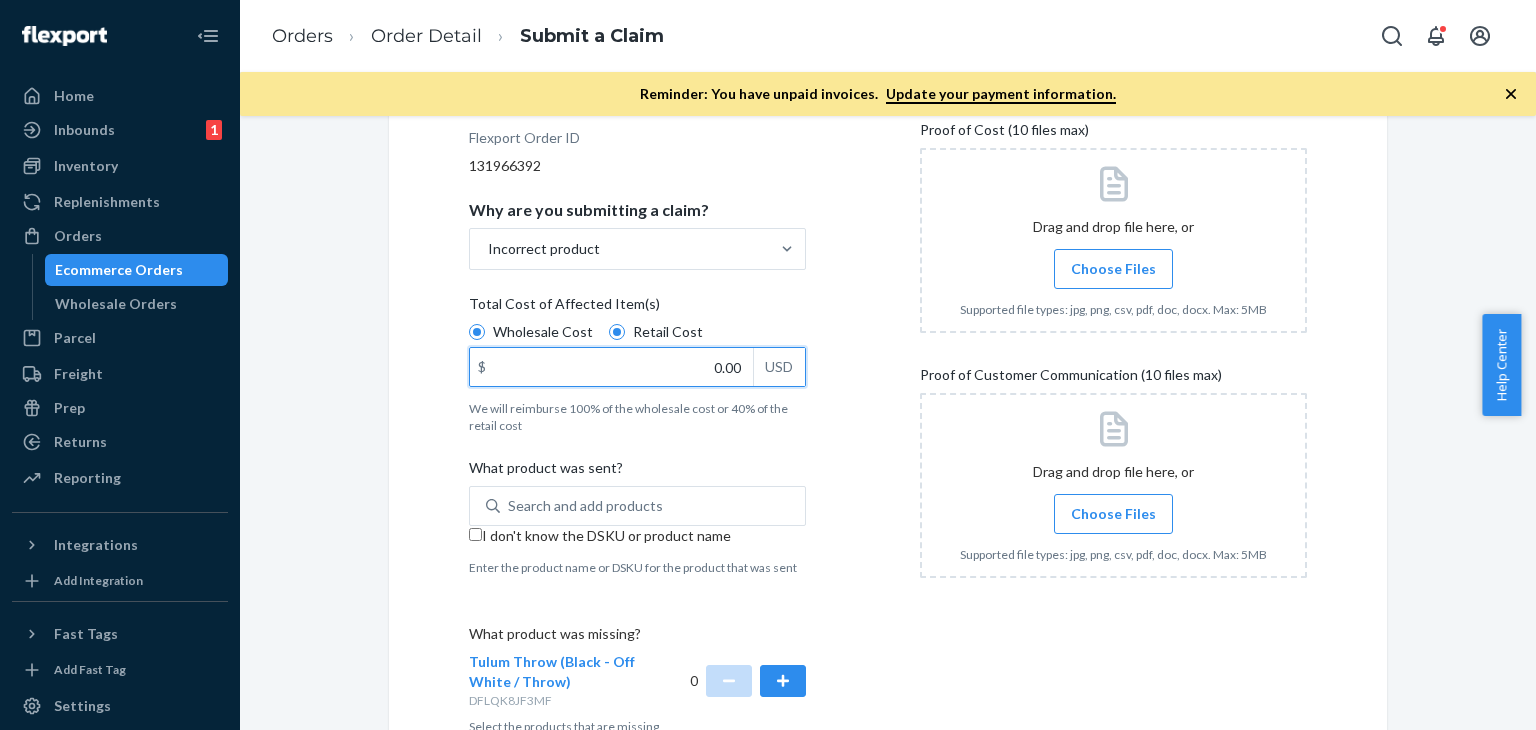 click on "0.00" at bounding box center [611, 367] 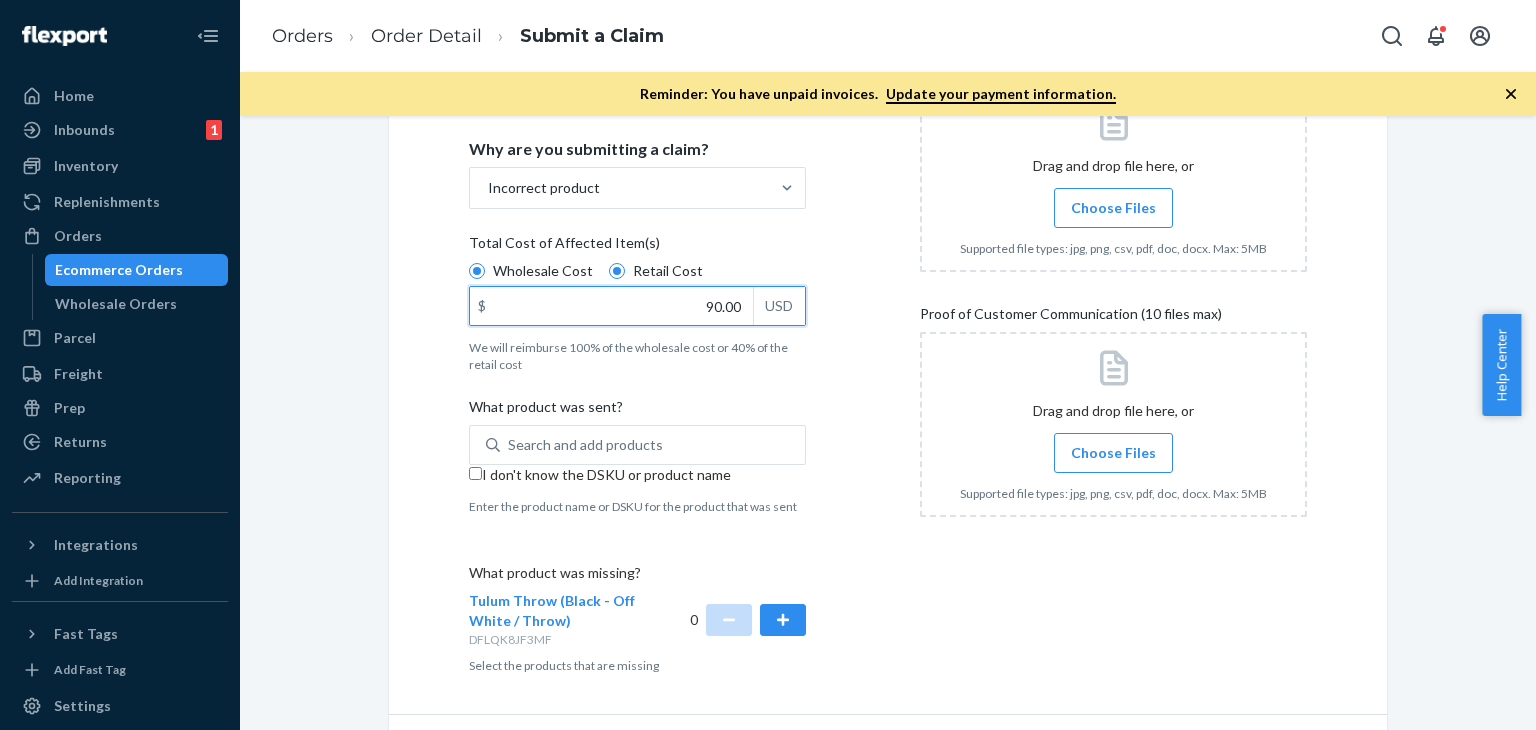 scroll, scrollTop: 418, scrollLeft: 0, axis: vertical 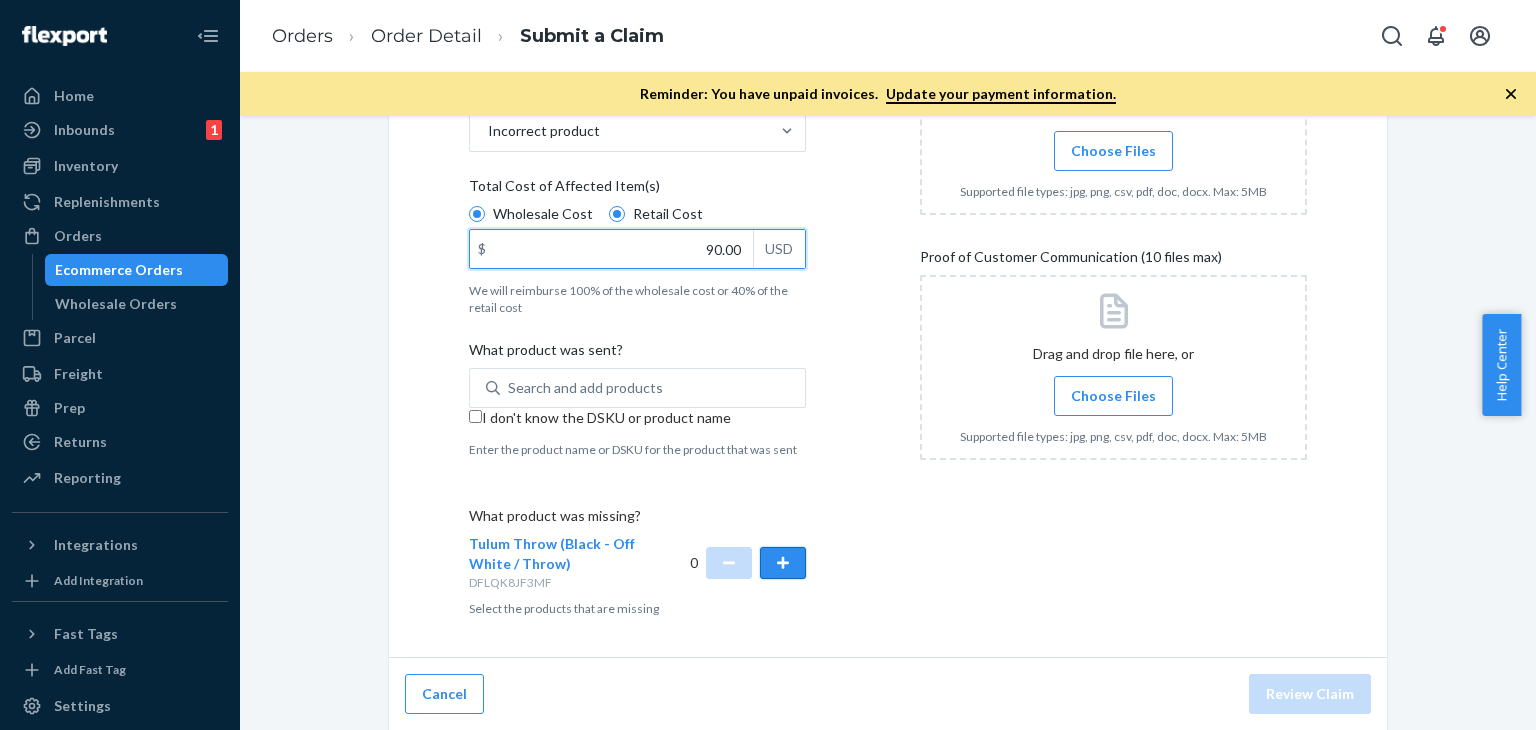 type on "90.00" 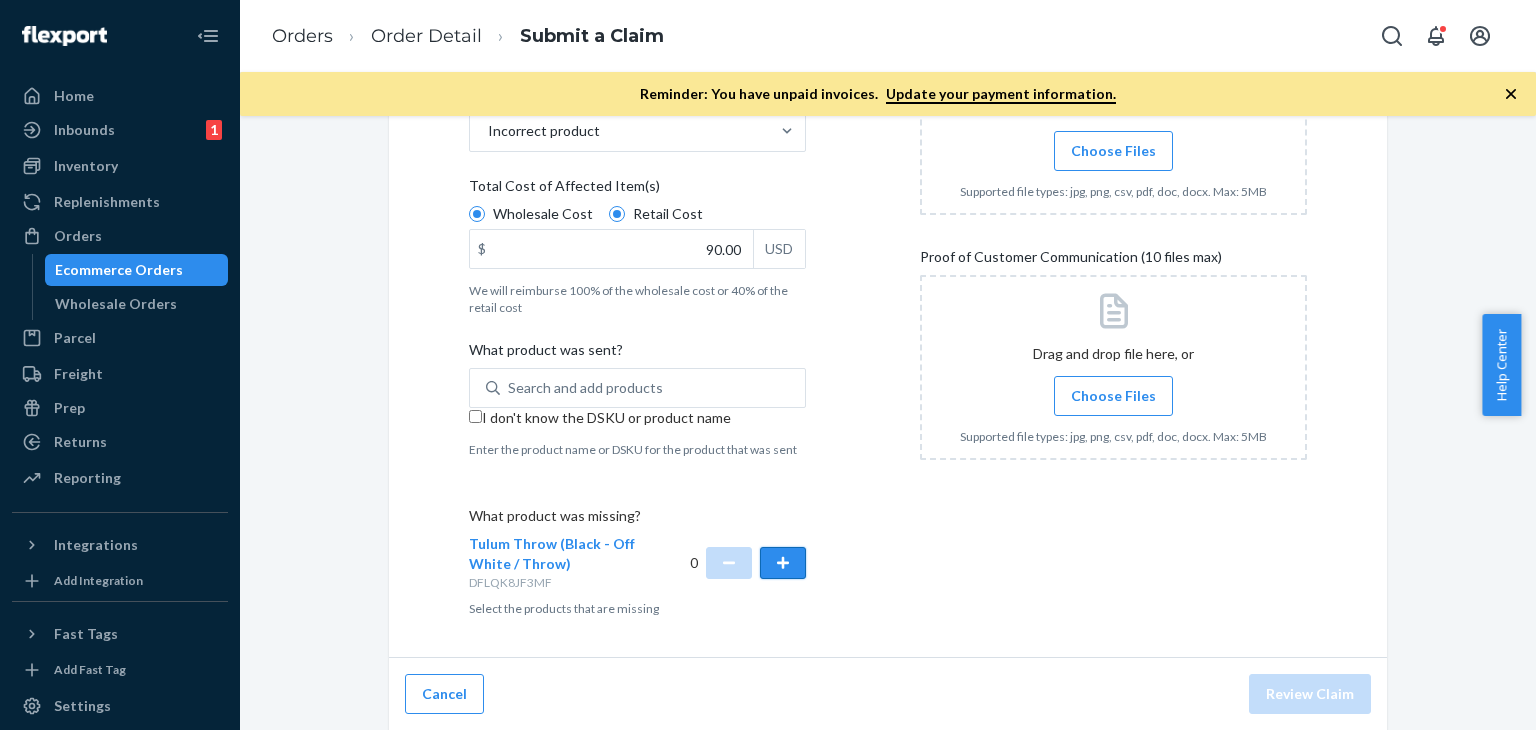 click at bounding box center (783, 563) 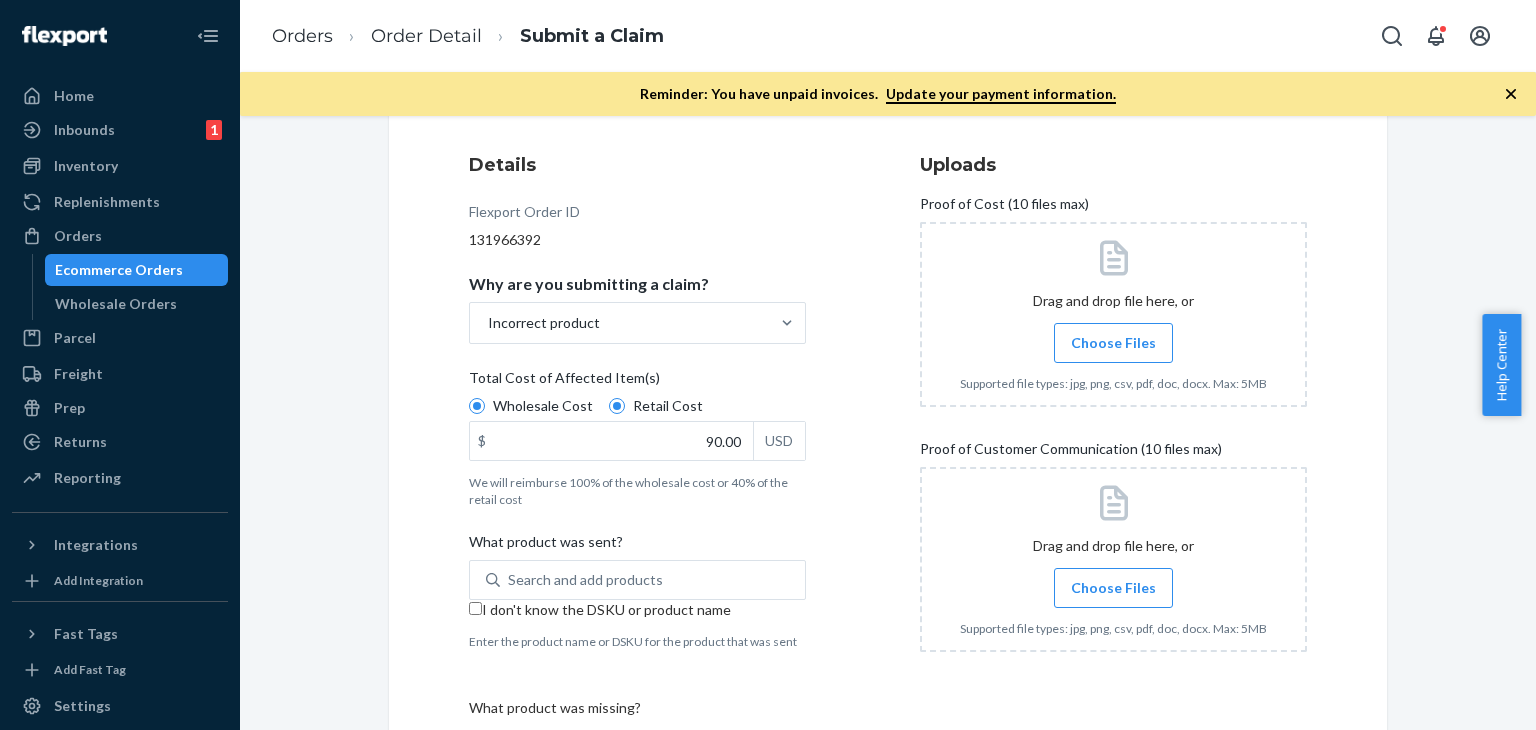 scroll, scrollTop: 218, scrollLeft: 0, axis: vertical 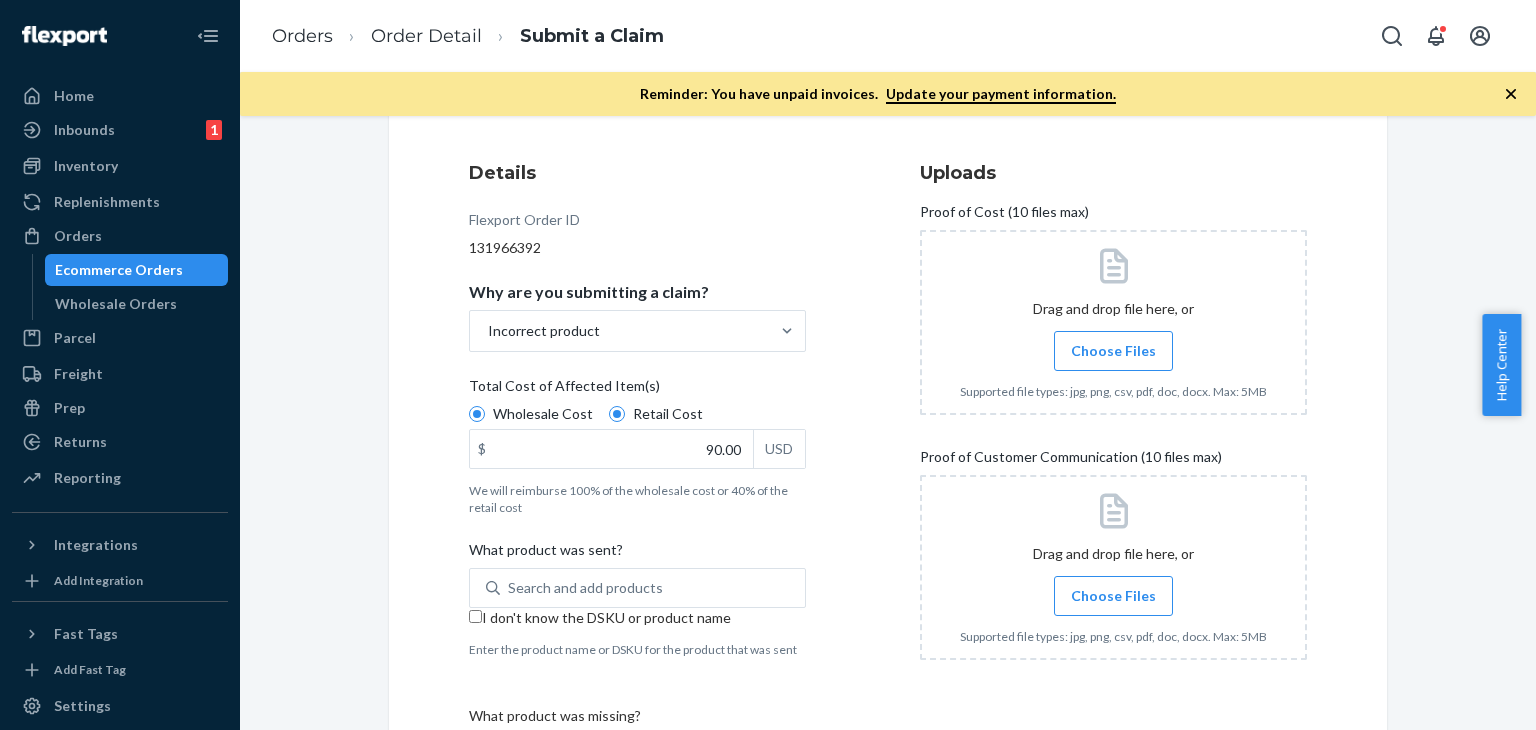 click on "Choose Files" at bounding box center [1113, 351] 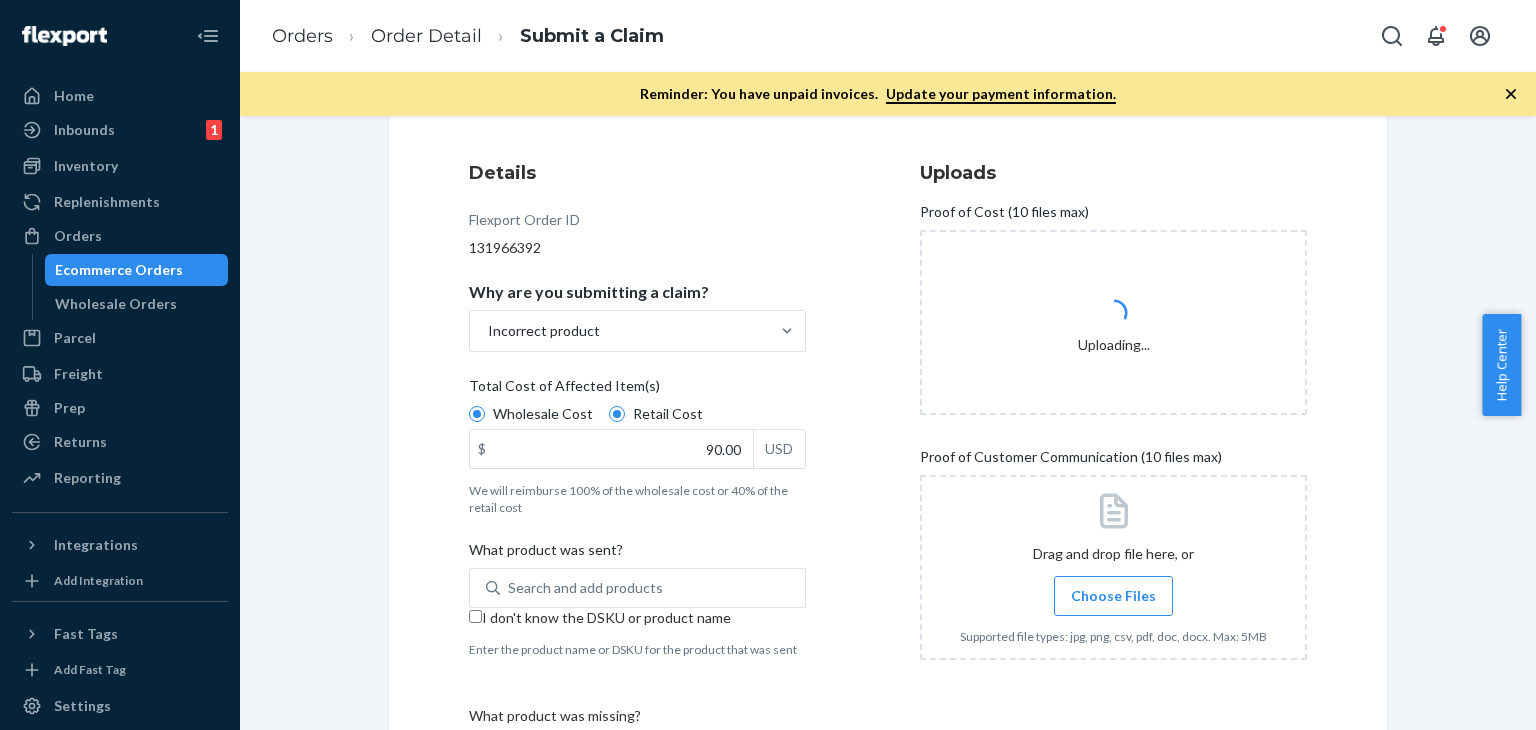 click on "Choose Files" at bounding box center [1113, 596] 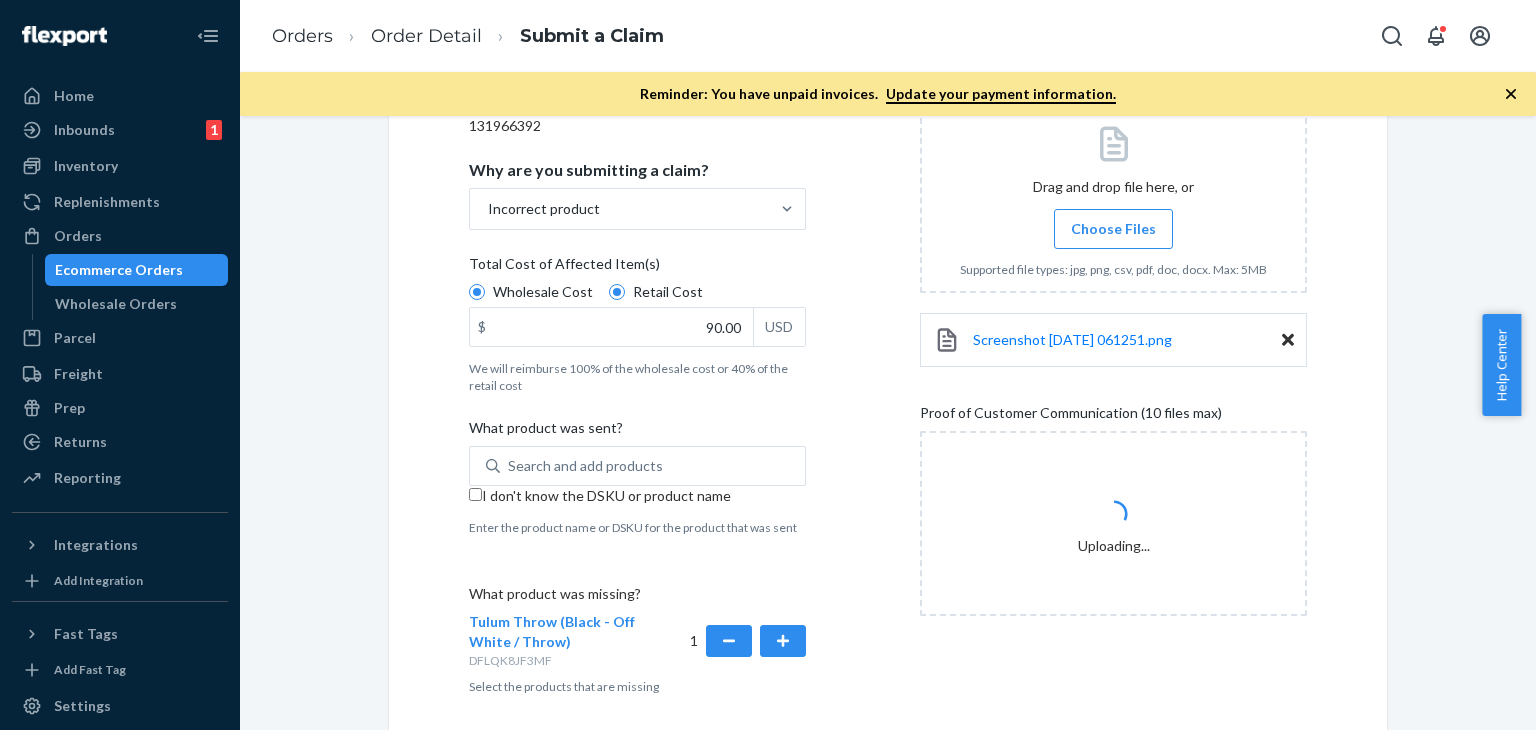 scroll, scrollTop: 418, scrollLeft: 0, axis: vertical 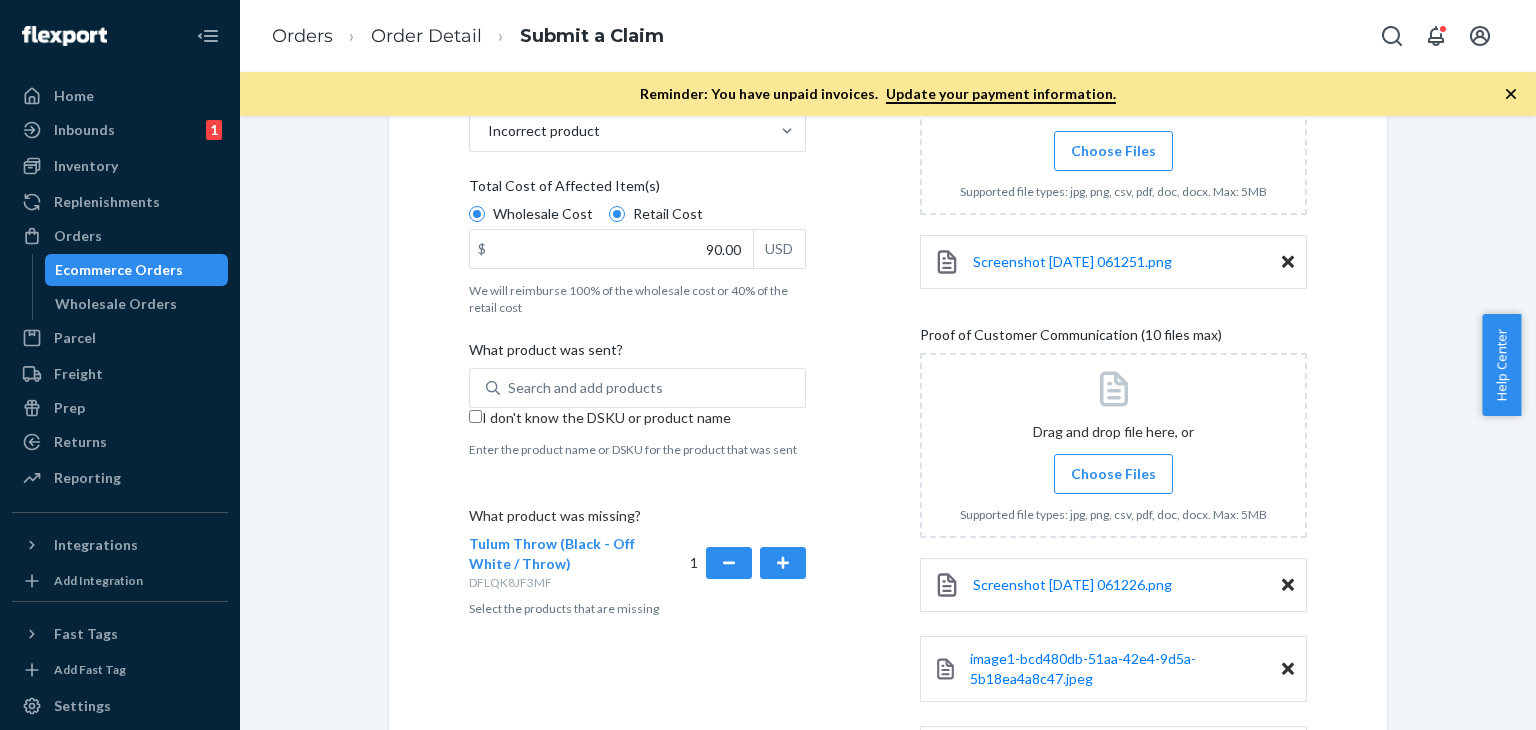 click on "Submit a Claim All claims regarding damaged products or lost packages must be submitted [DATE] of an order’s promised delivery date. All fields are required to submit a valid claim. Learn more about our claims policy  here . Details Flexport Order ID 131966392 Why are you submitting a claim? Incorrect product Total Cost of Affected Item(s) Wholesale Cost Retail Cost $ 90.00 USD We will reimburse 100% of the wholesale cost or 40% of the retail cost What product was sent? Search and add products I don't know the DSKU or product name Enter the product name or DSKU for the product that was sent What product was missing? Tulum Throw (Black - Off White / Throw) DFLQK8JF3MF 1 Select the products that are missing Uploads Proof of Cost (10 files max) Drag and drop file here, or Choose Files Supported file types: jpg, png, csv, pdf, doc, docx.  Max: 5MB Screenshot [DATE] 061251.png Proof of Customer Communication (10 files max) Drag and drop file here, or Choose Files Screenshot [DATE] 061226.png" at bounding box center [888, 327] 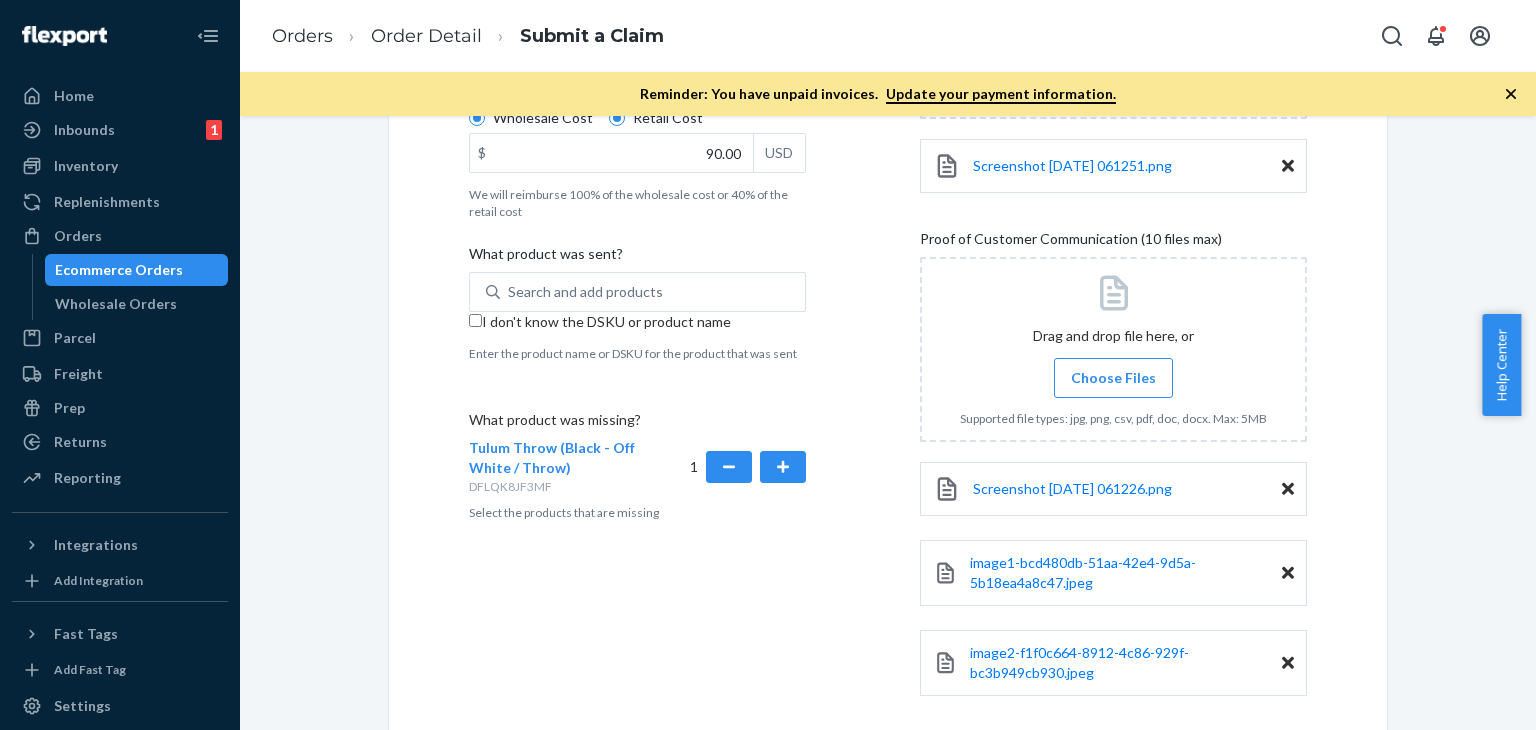 scroll, scrollTop: 612, scrollLeft: 0, axis: vertical 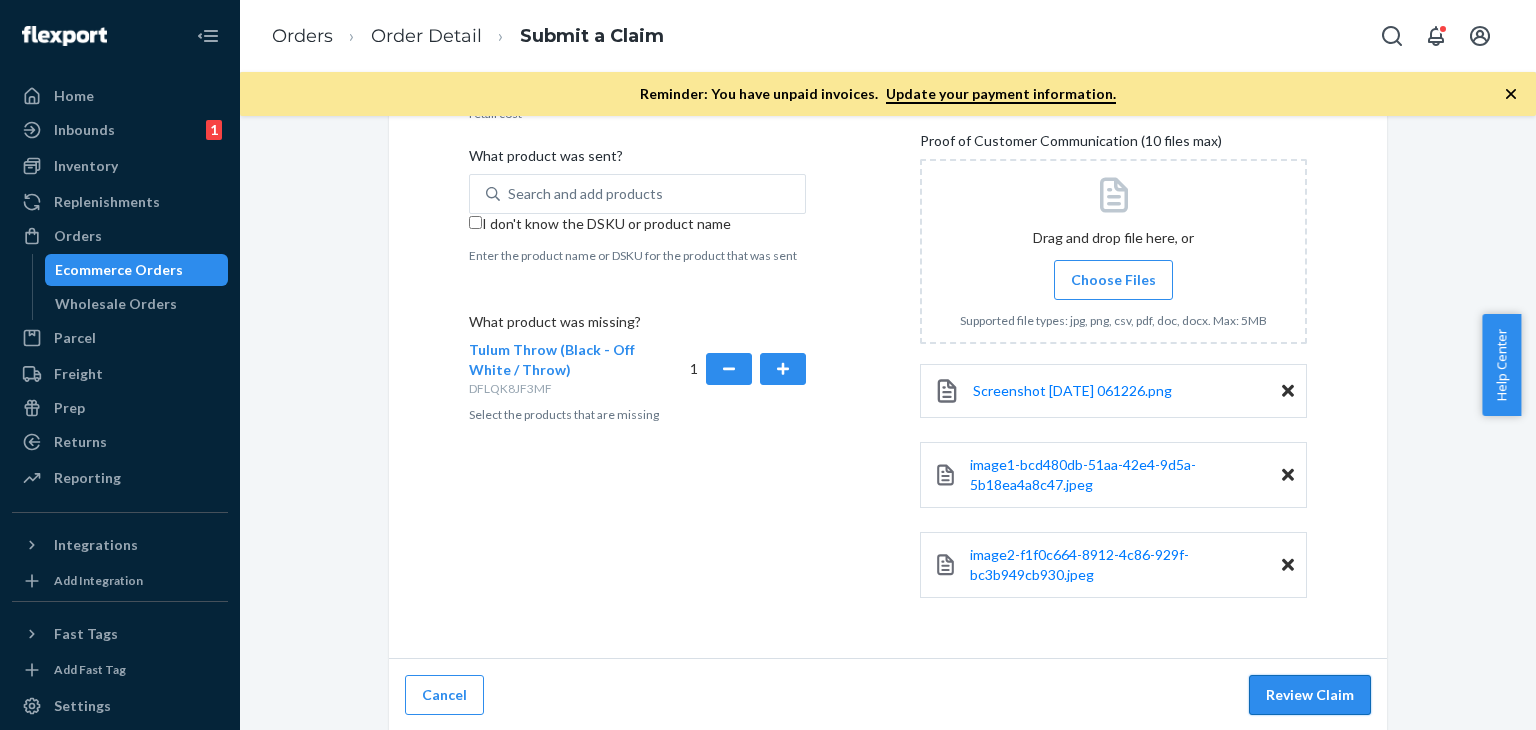 click on "Review Claim" at bounding box center [1310, 695] 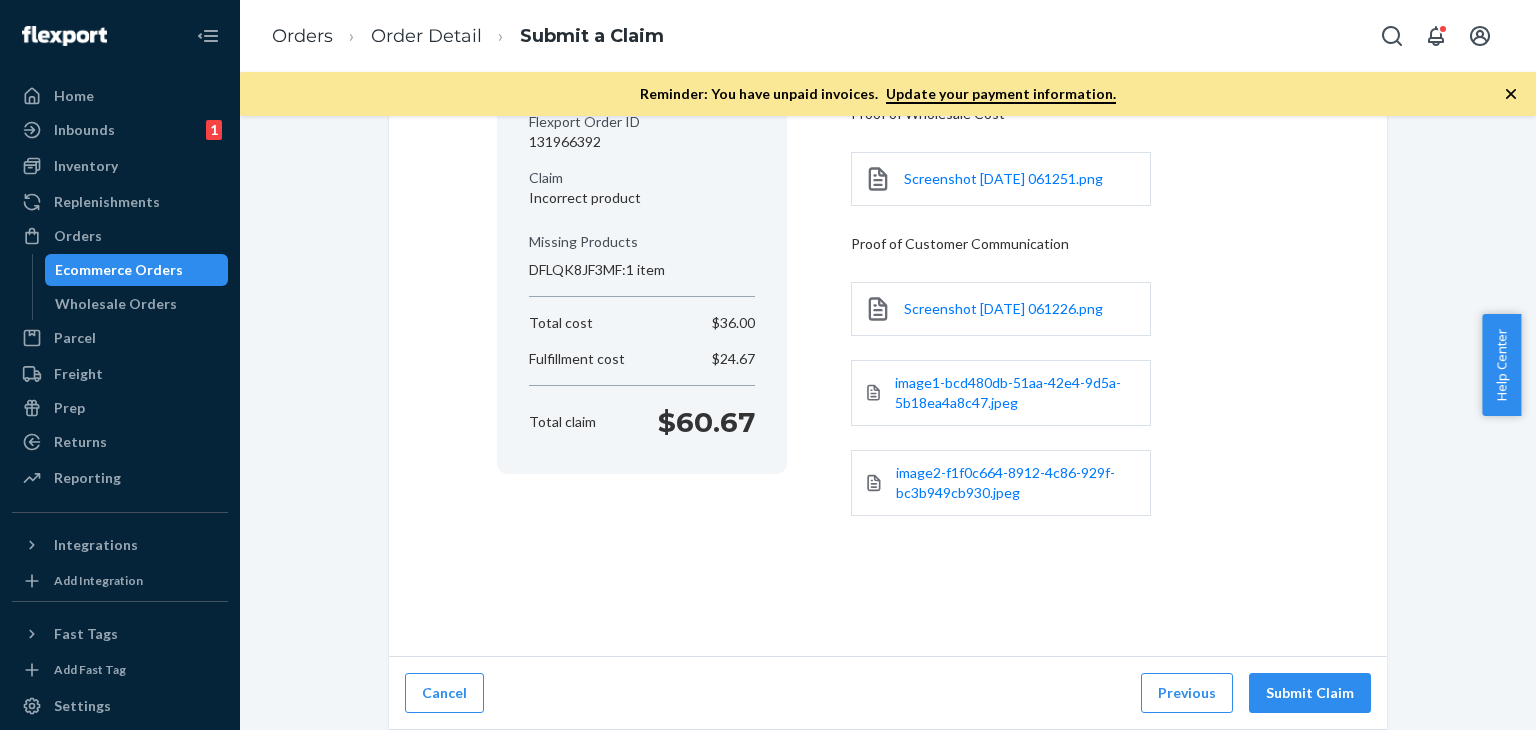 scroll, scrollTop: 243, scrollLeft: 0, axis: vertical 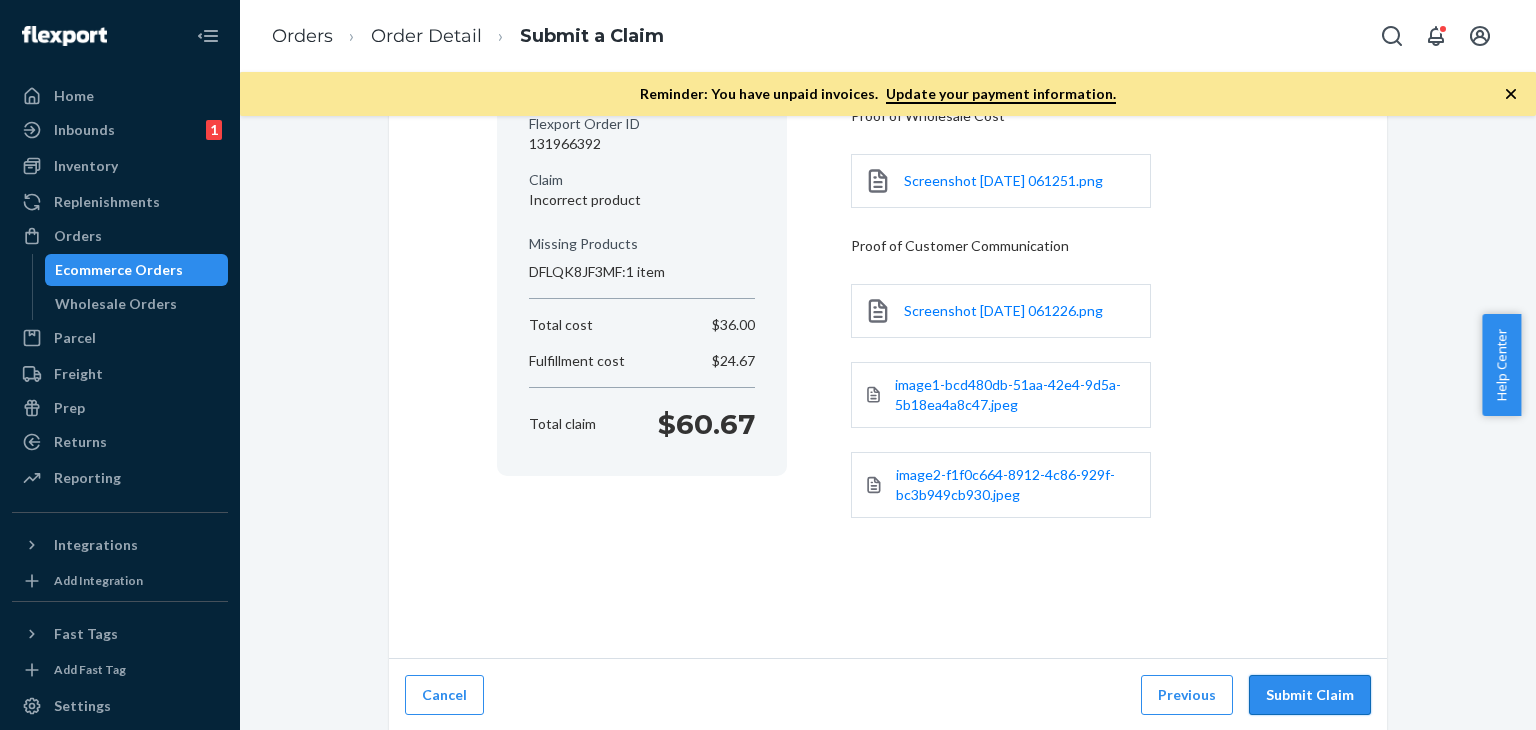 click on "Submit Claim" at bounding box center [1310, 695] 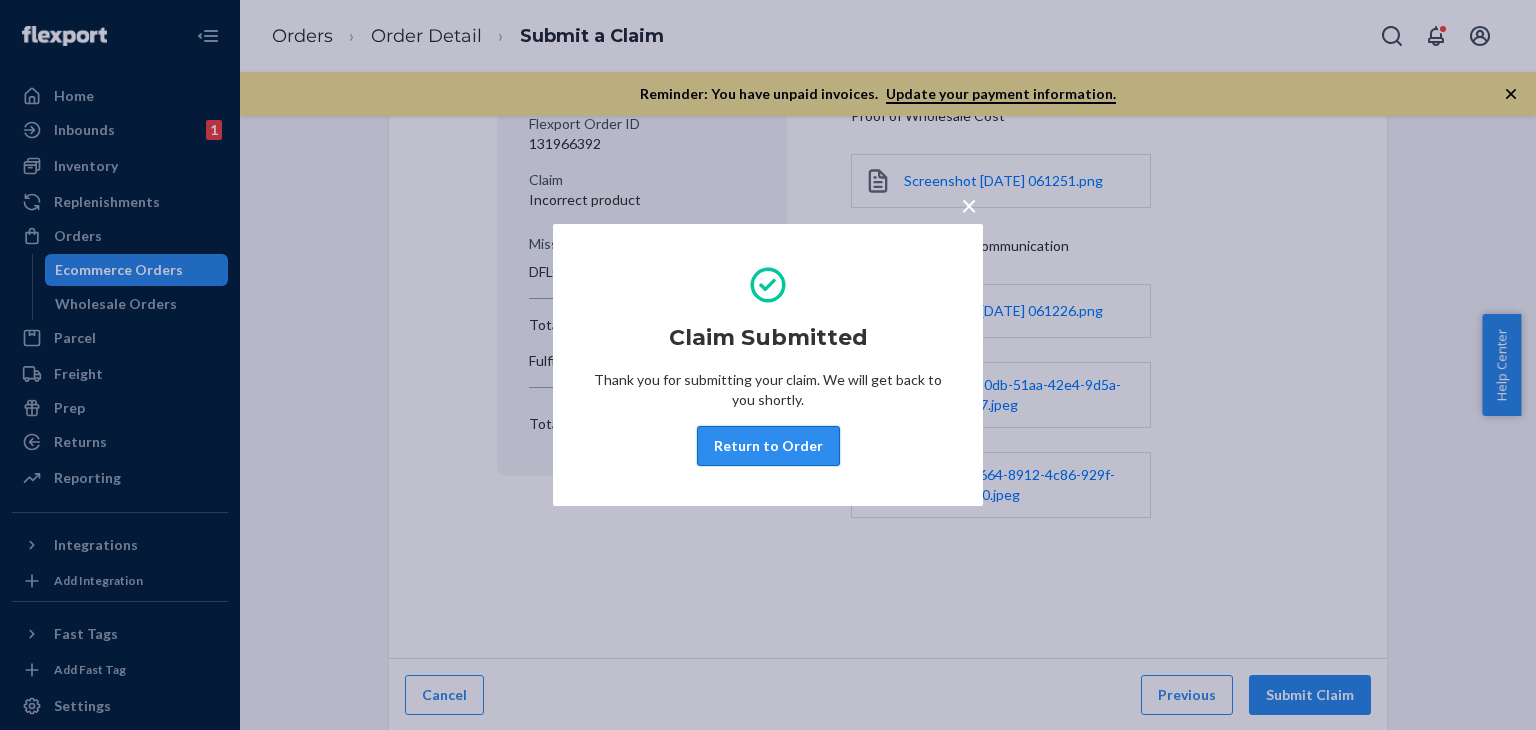 click on "Return to Order" at bounding box center (768, 446) 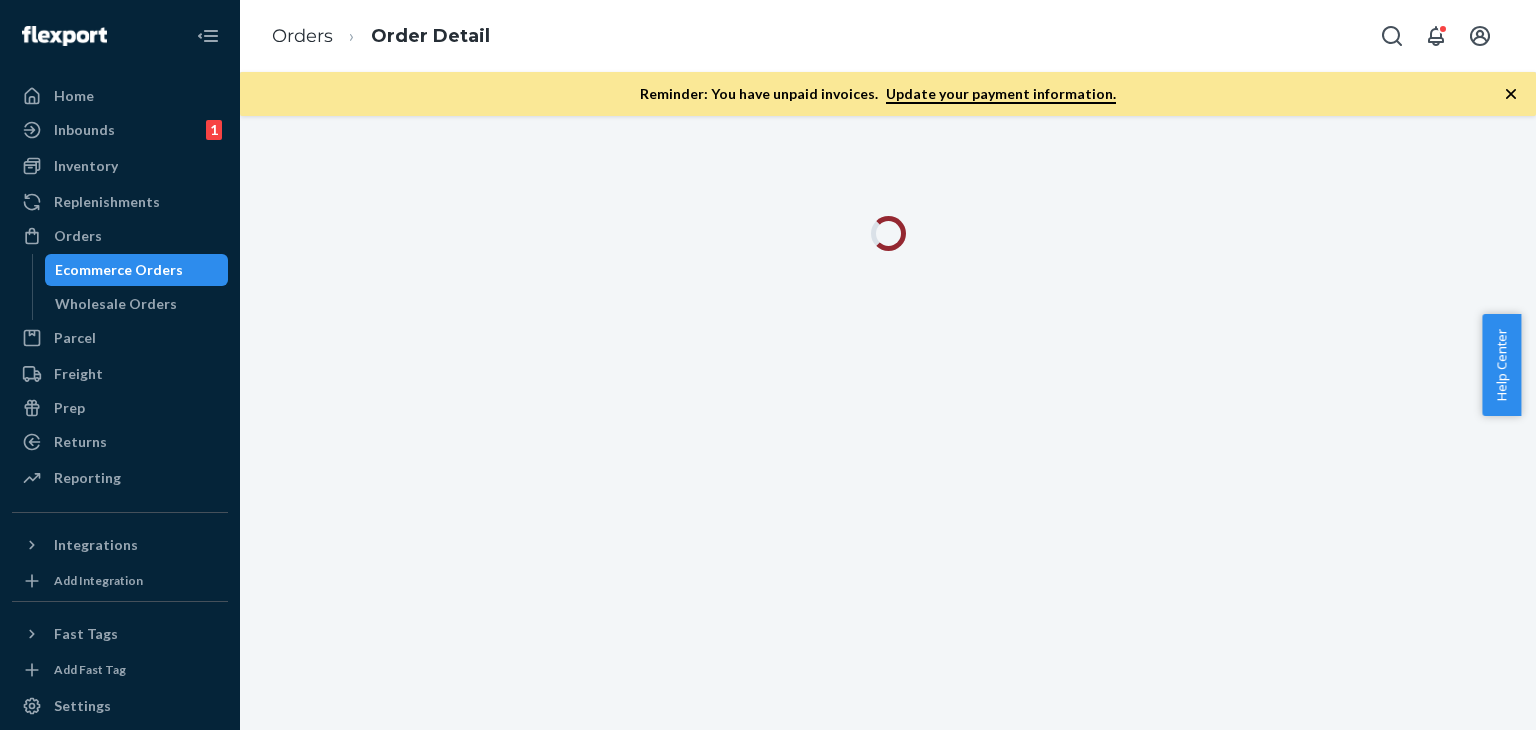 scroll, scrollTop: 0, scrollLeft: 0, axis: both 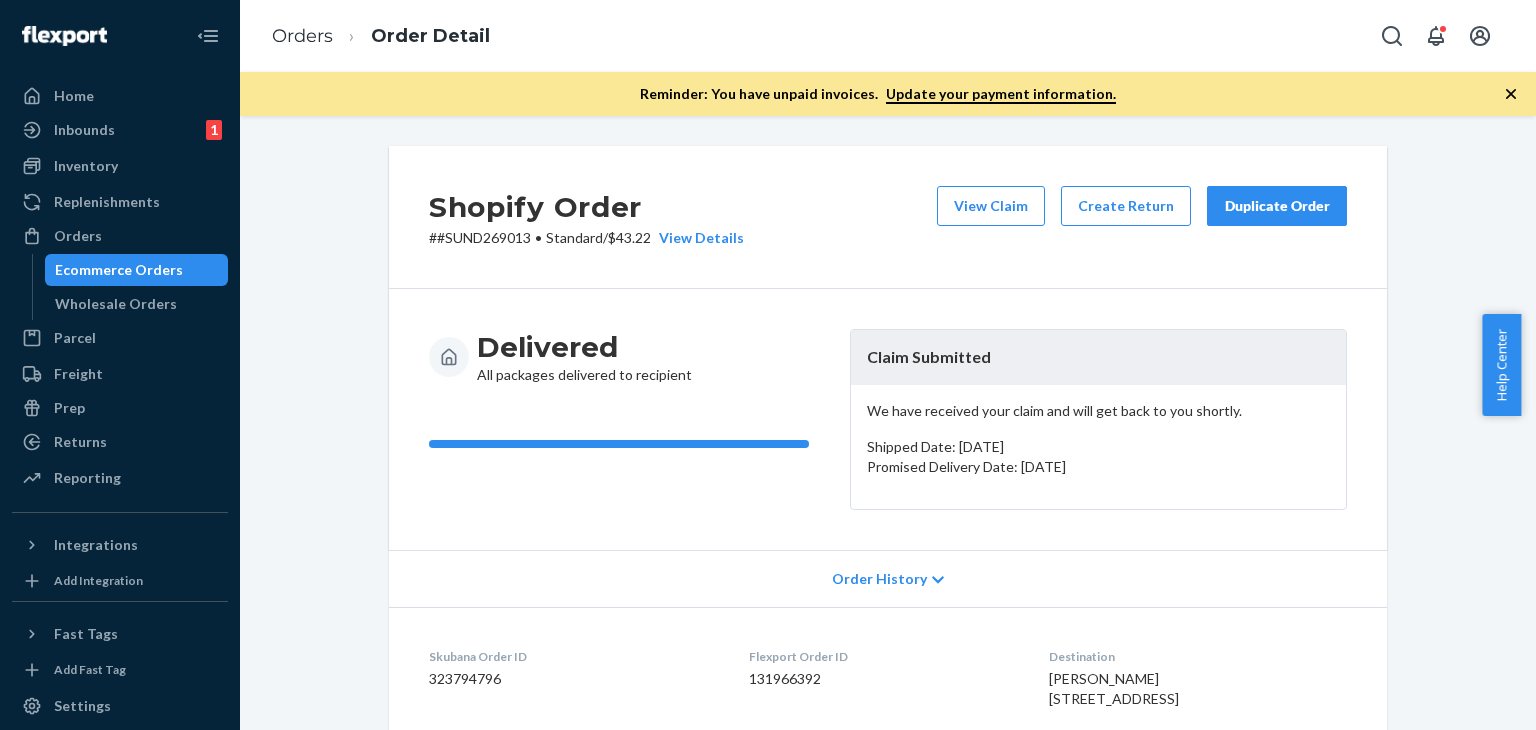 click on "Duplicate Order" at bounding box center (1277, 206) 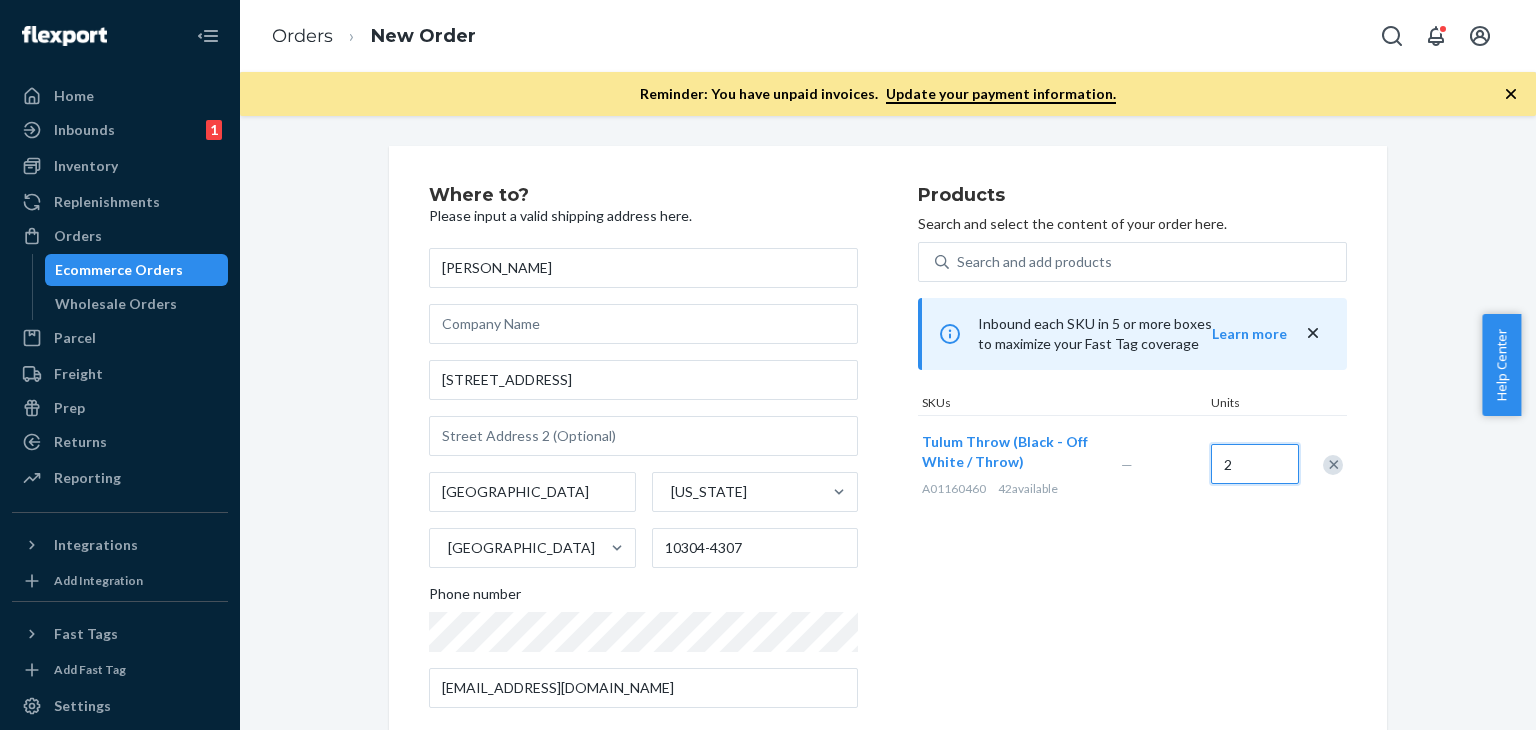 click on "2" at bounding box center (1255, 464) 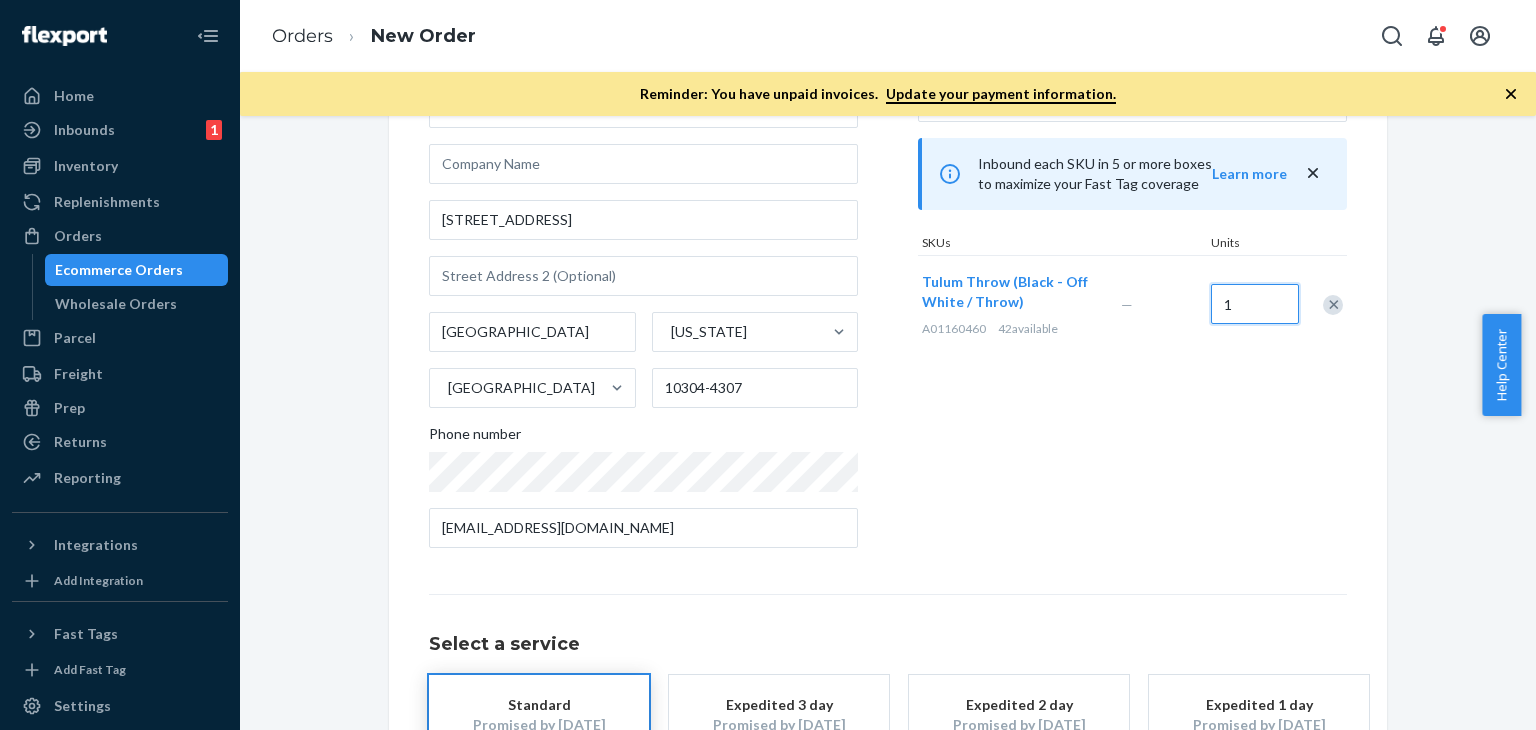 scroll, scrollTop: 324, scrollLeft: 0, axis: vertical 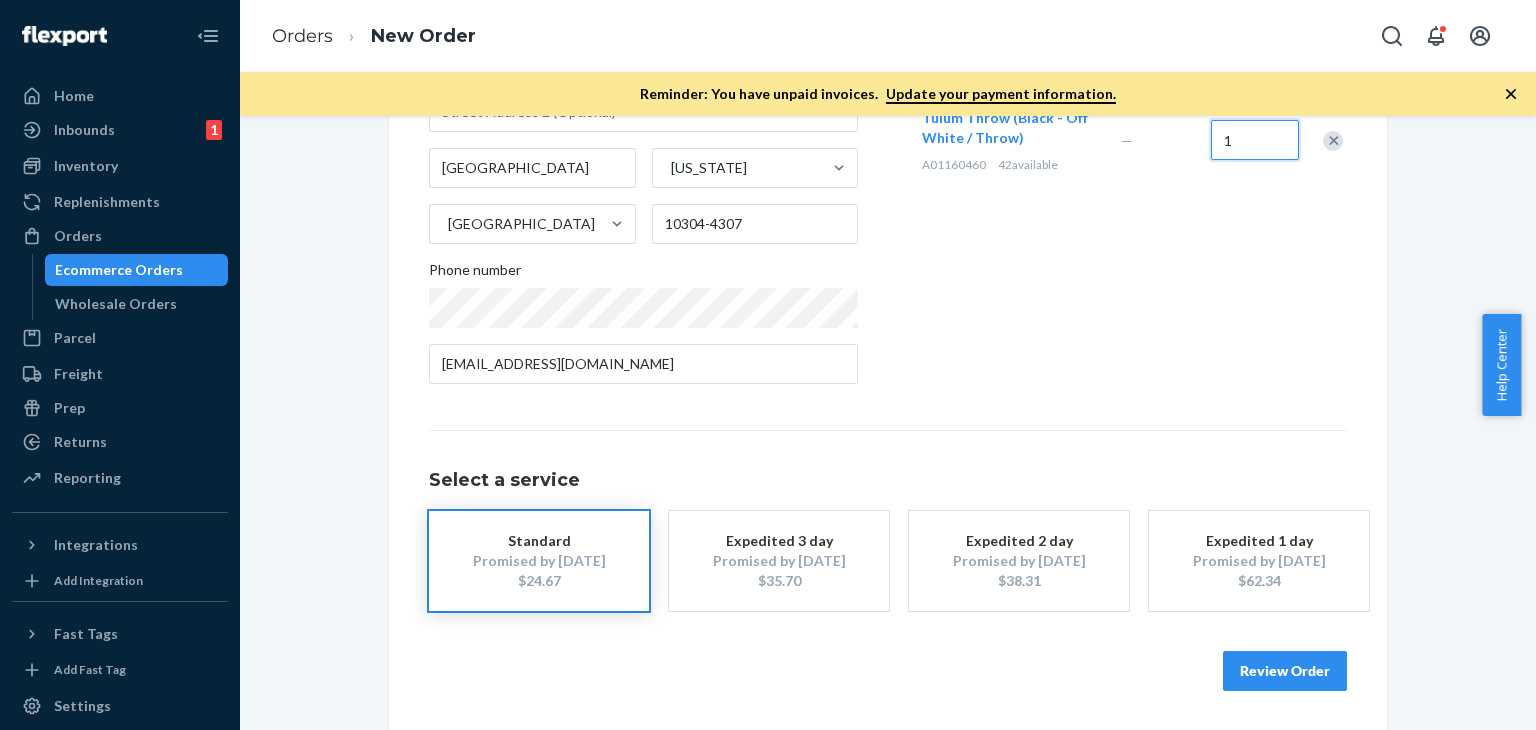 type on "1" 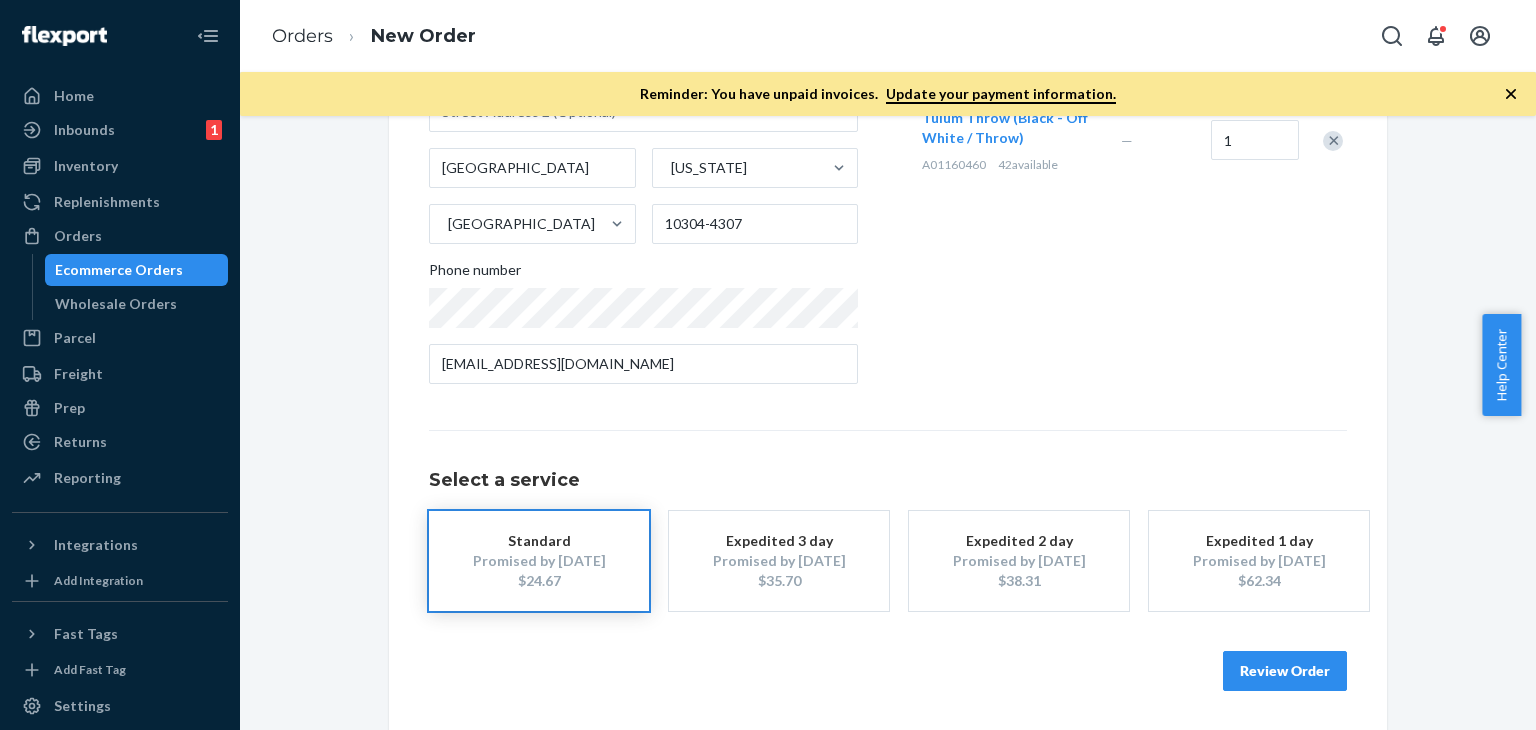 click on "Review Order" at bounding box center [1285, 671] 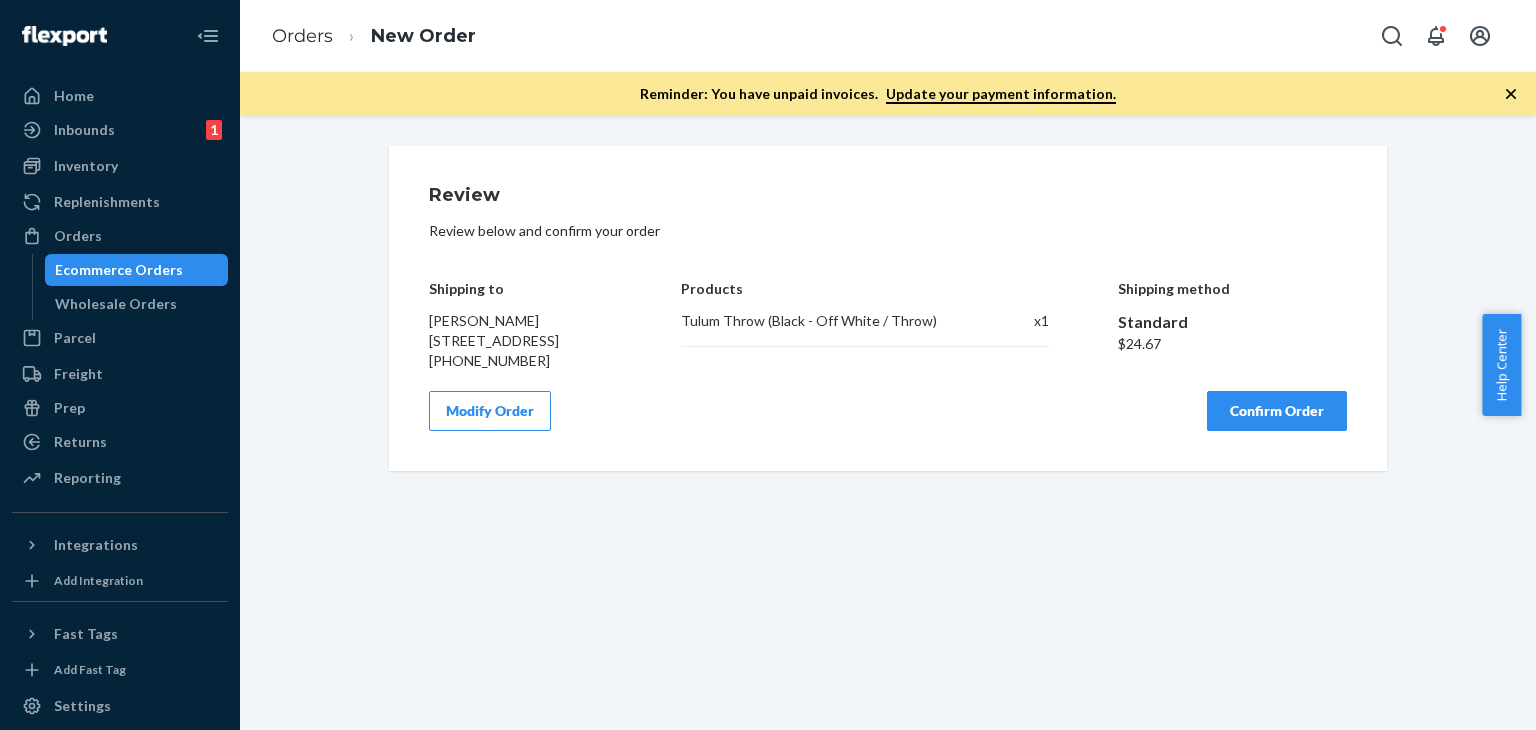 scroll, scrollTop: 0, scrollLeft: 0, axis: both 